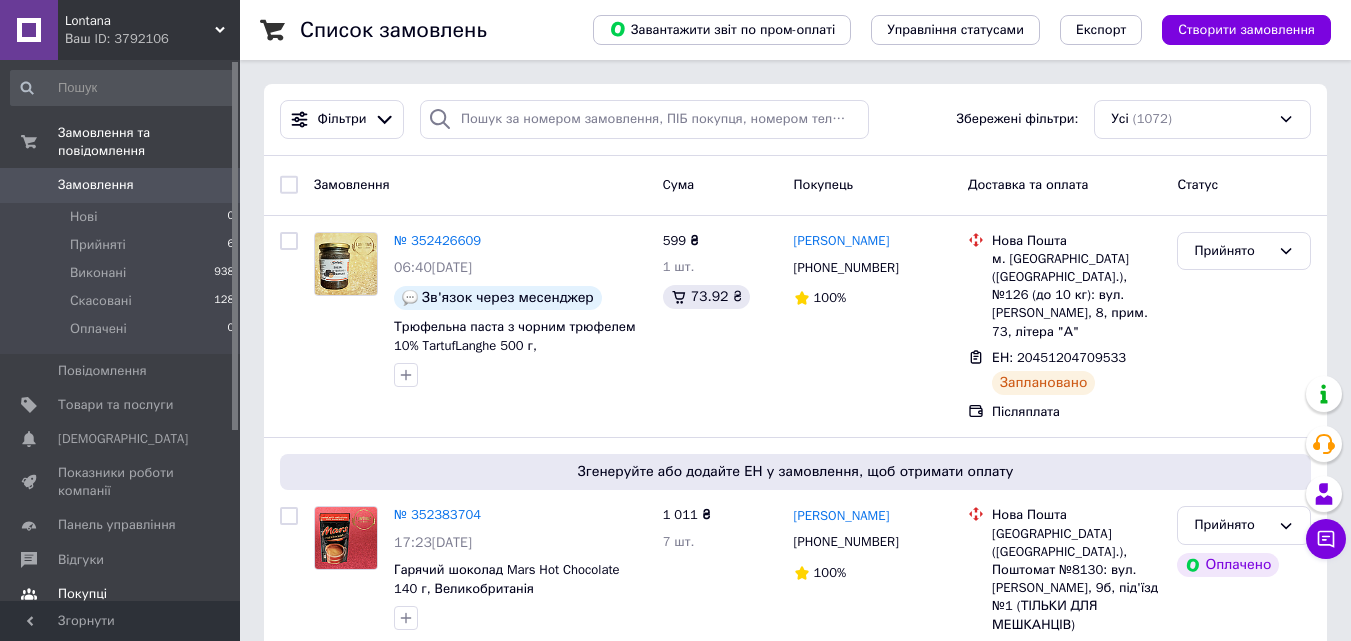 scroll, scrollTop: 0, scrollLeft: 0, axis: both 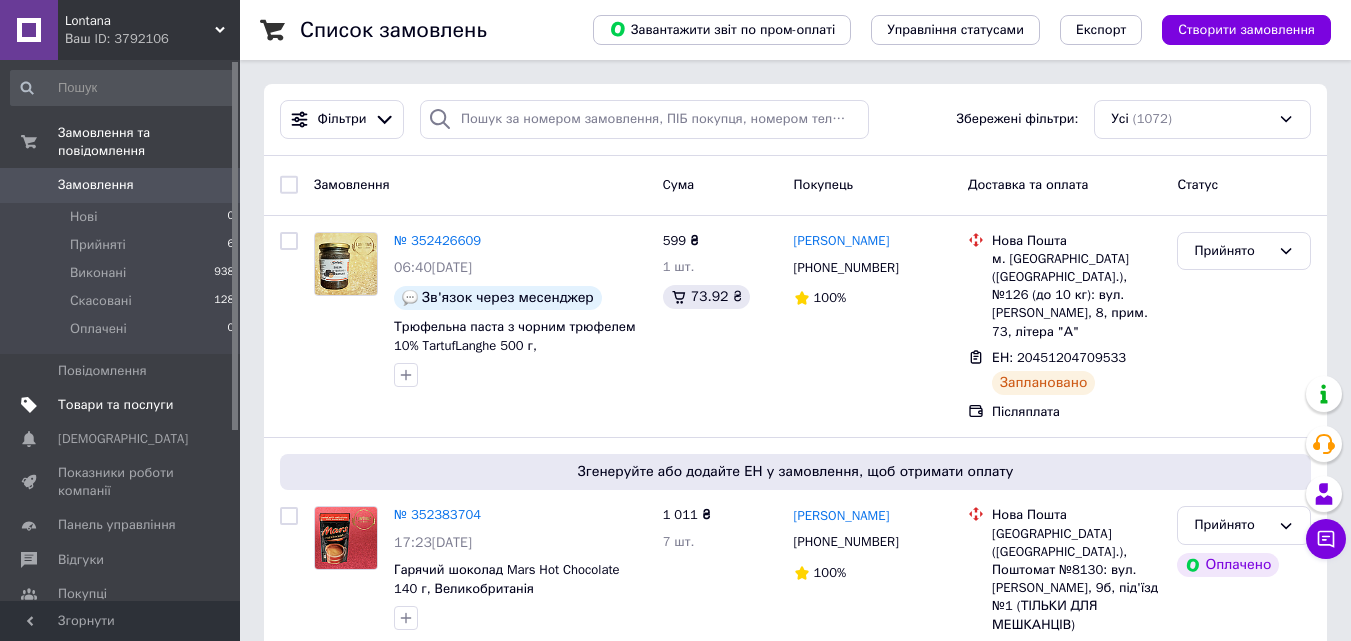 click on "Товари та послуги" at bounding box center [115, 405] 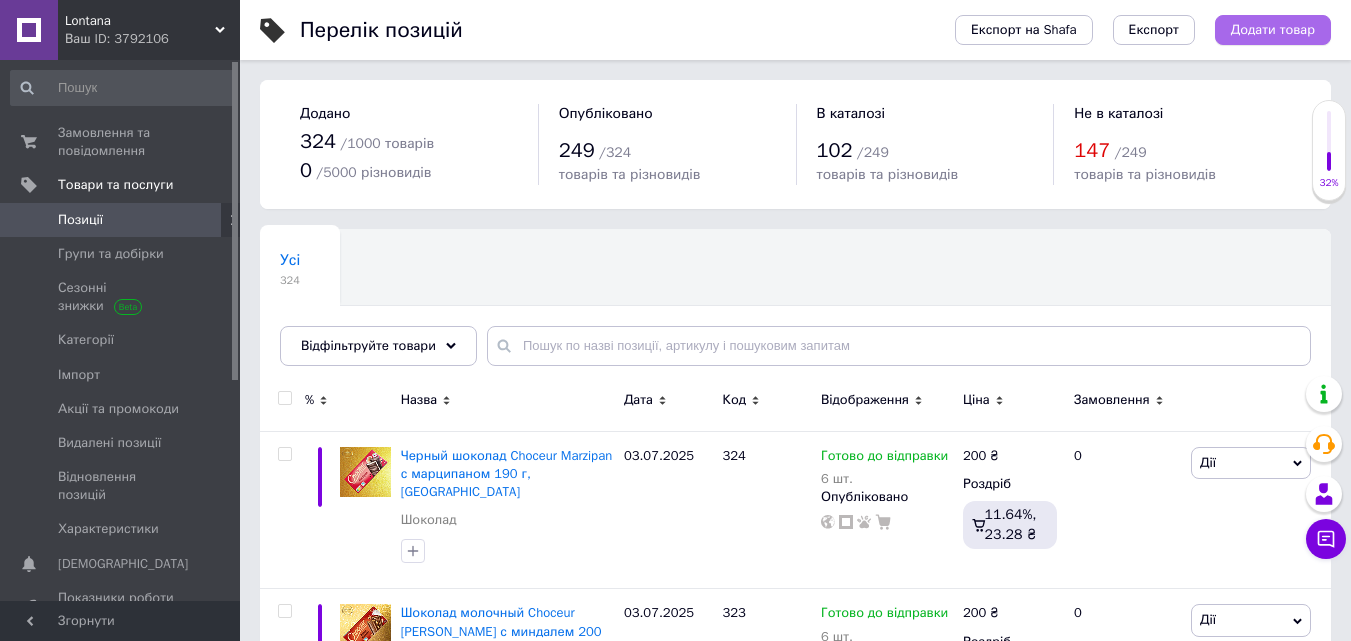 click on "Додати товар" at bounding box center [1273, 30] 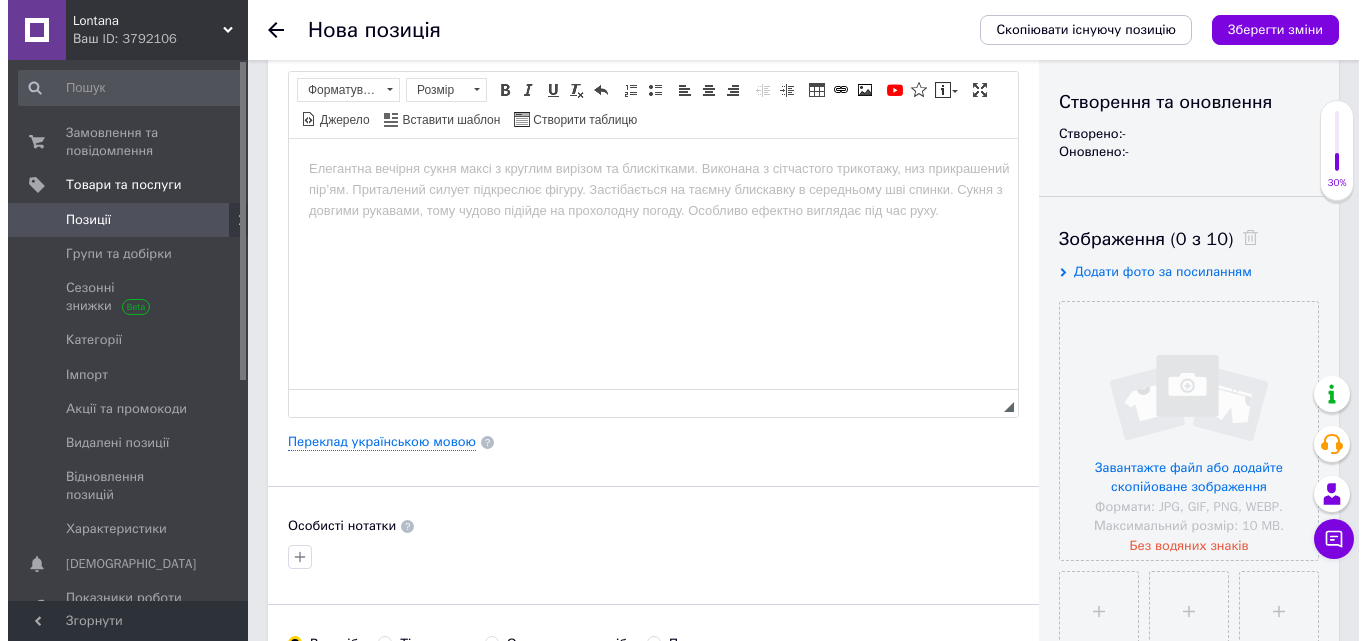 scroll, scrollTop: 200, scrollLeft: 0, axis: vertical 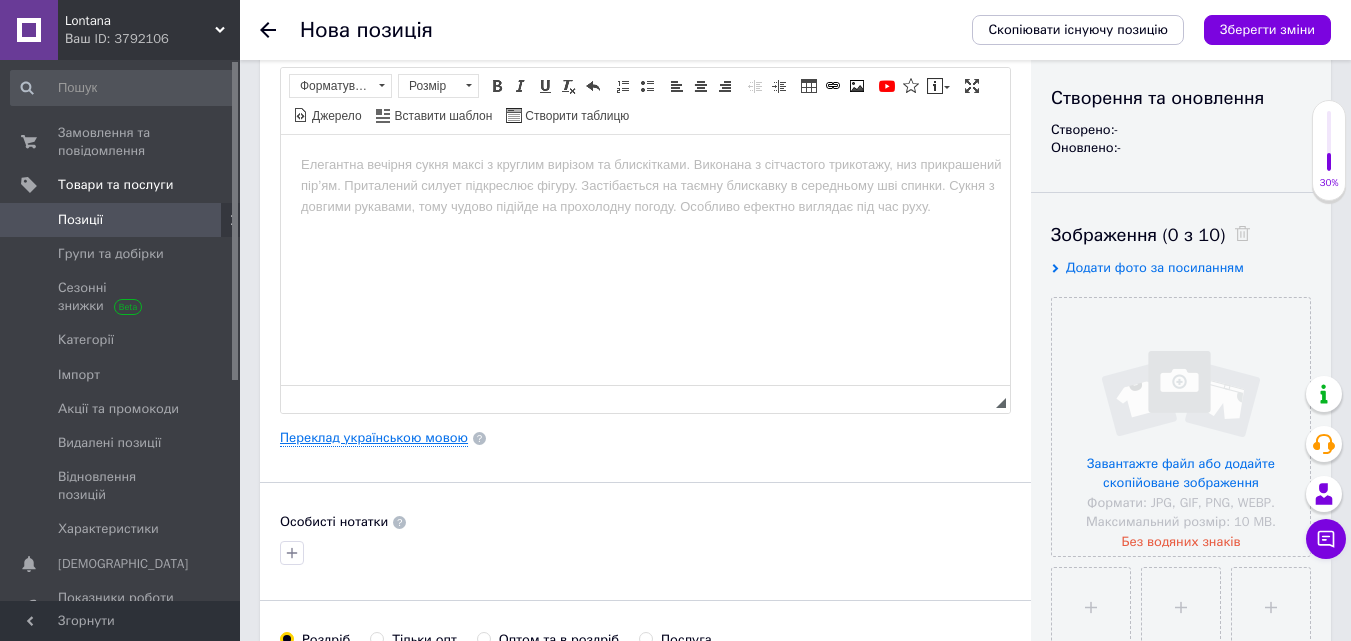 click on "Переклад українською мовою" at bounding box center [374, 438] 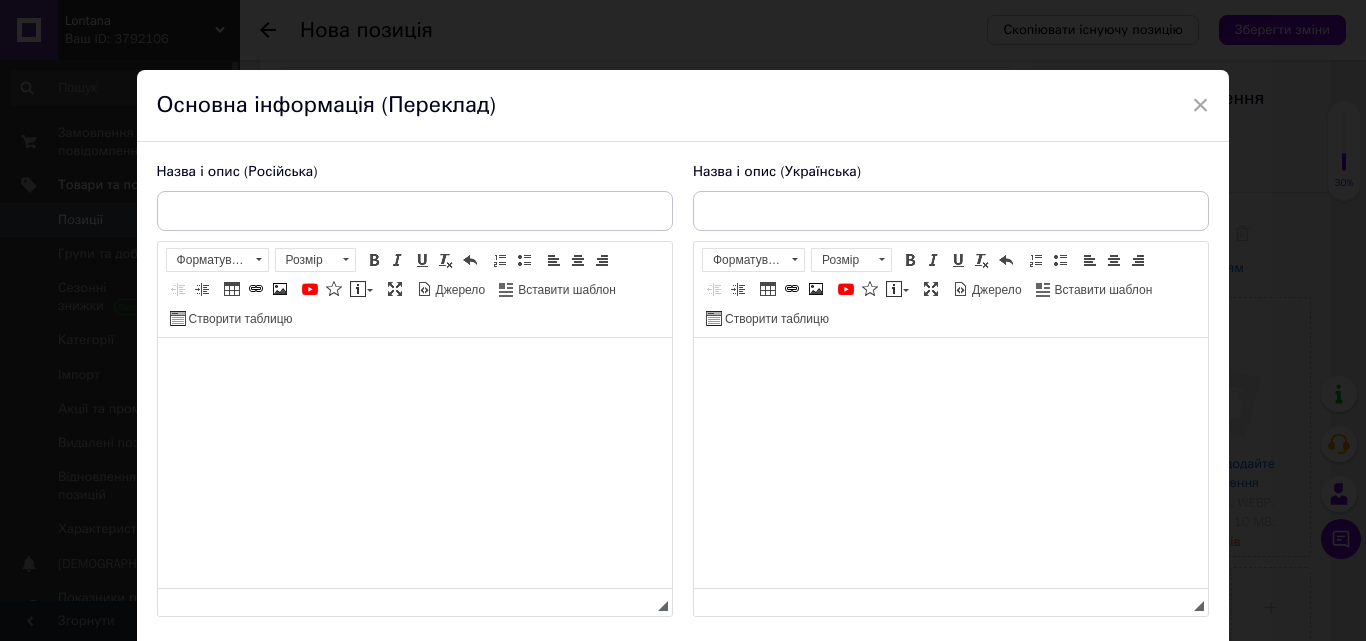 scroll, scrollTop: 0, scrollLeft: 0, axis: both 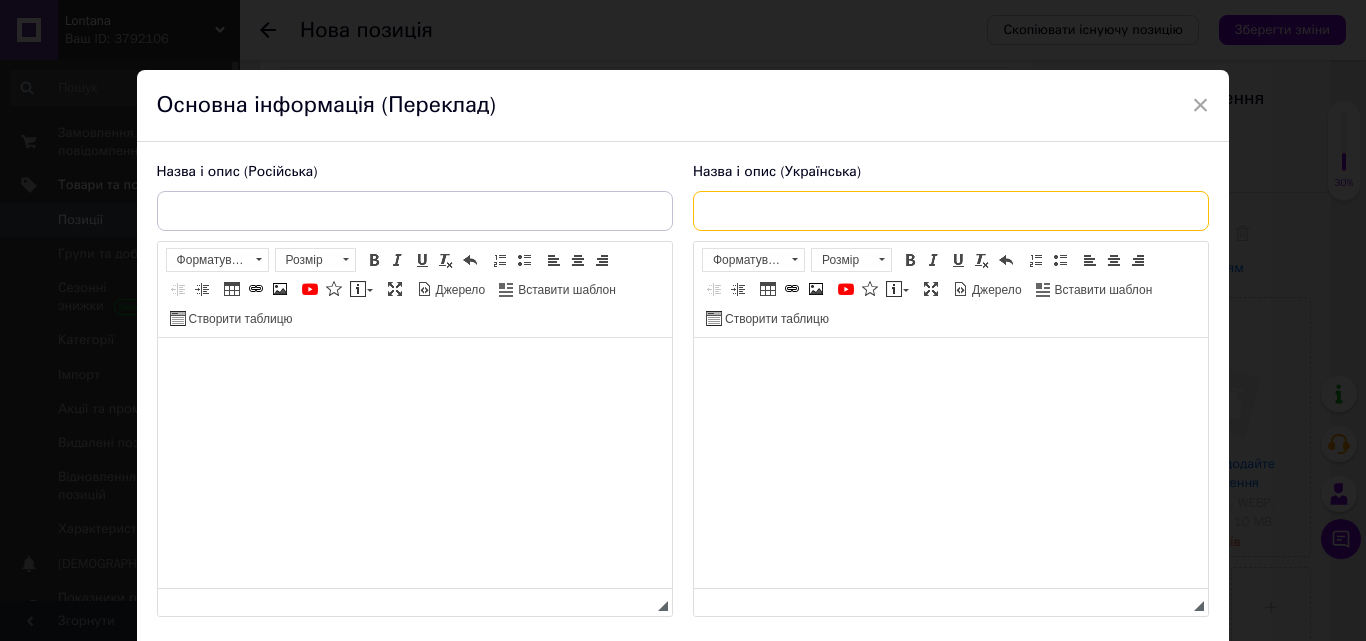 click at bounding box center (951, 211) 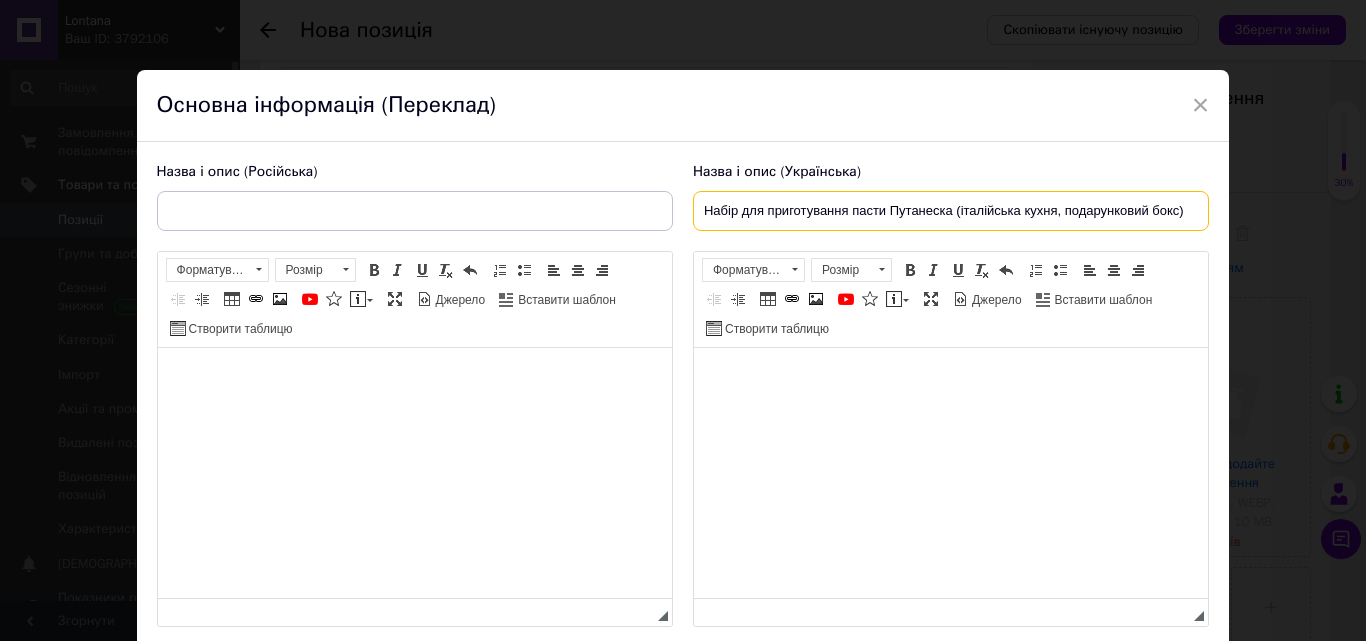 type on "Набір для приготування пасти Путанеска (італійська кухня, подарунковий бокс)" 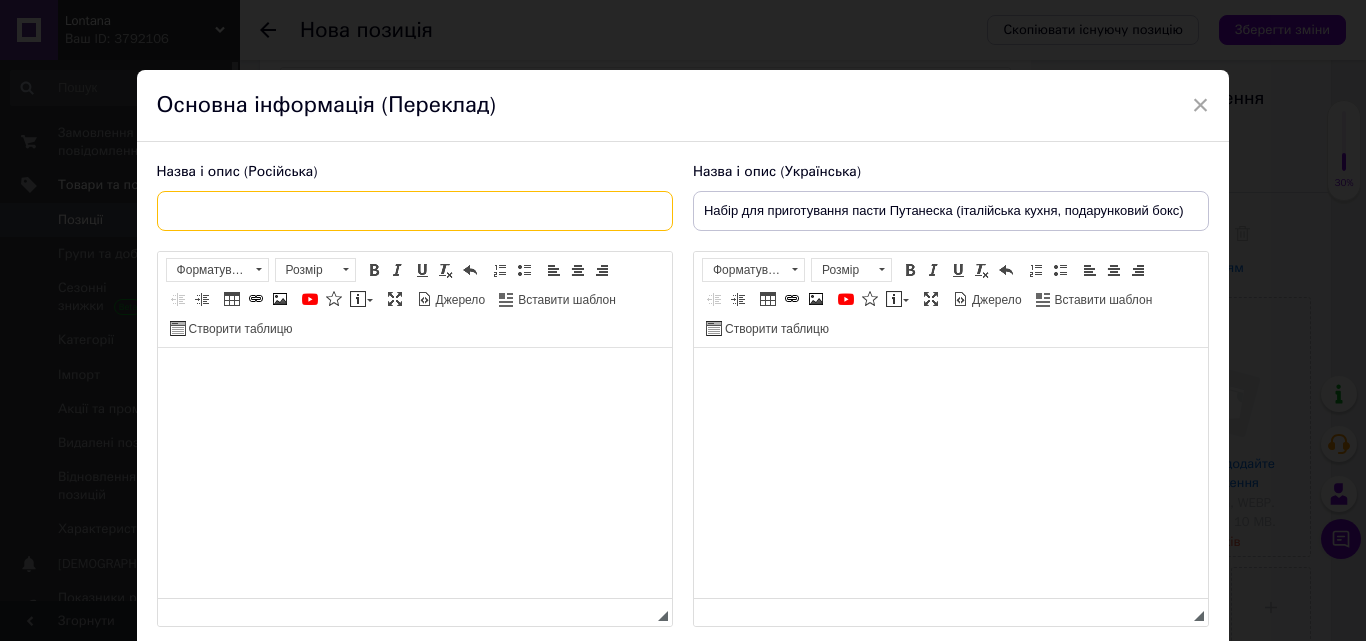 click at bounding box center (415, 211) 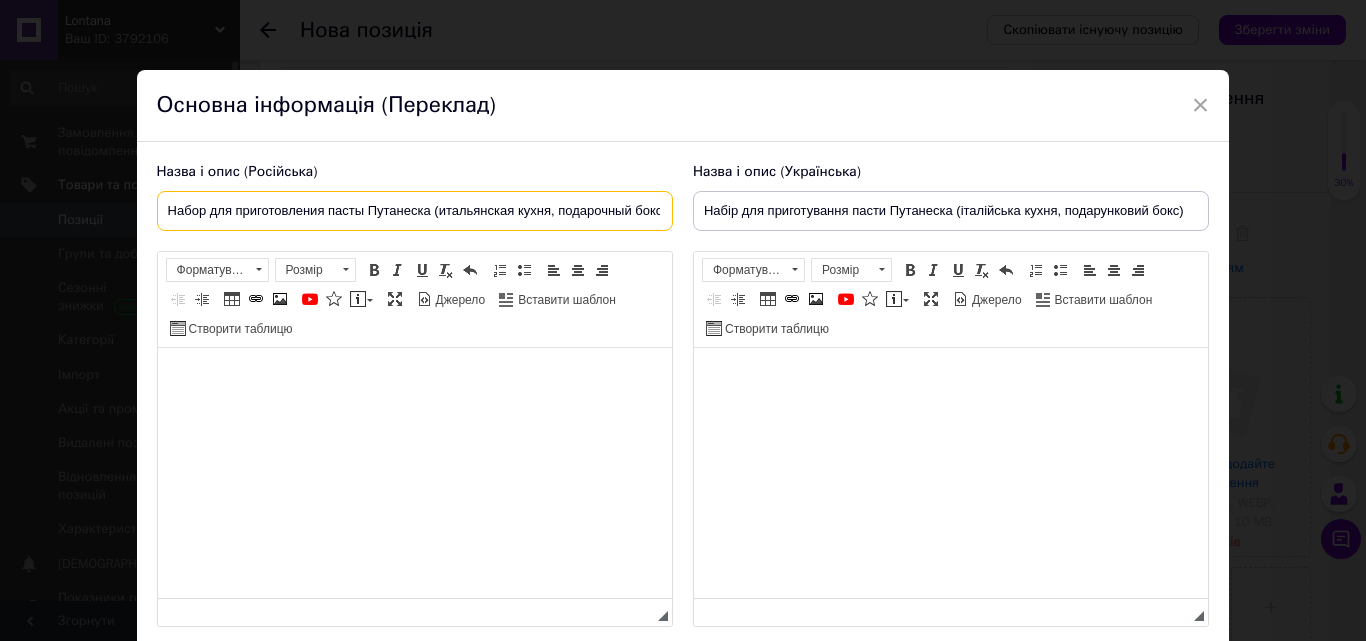 scroll, scrollTop: 0, scrollLeft: 9, axis: horizontal 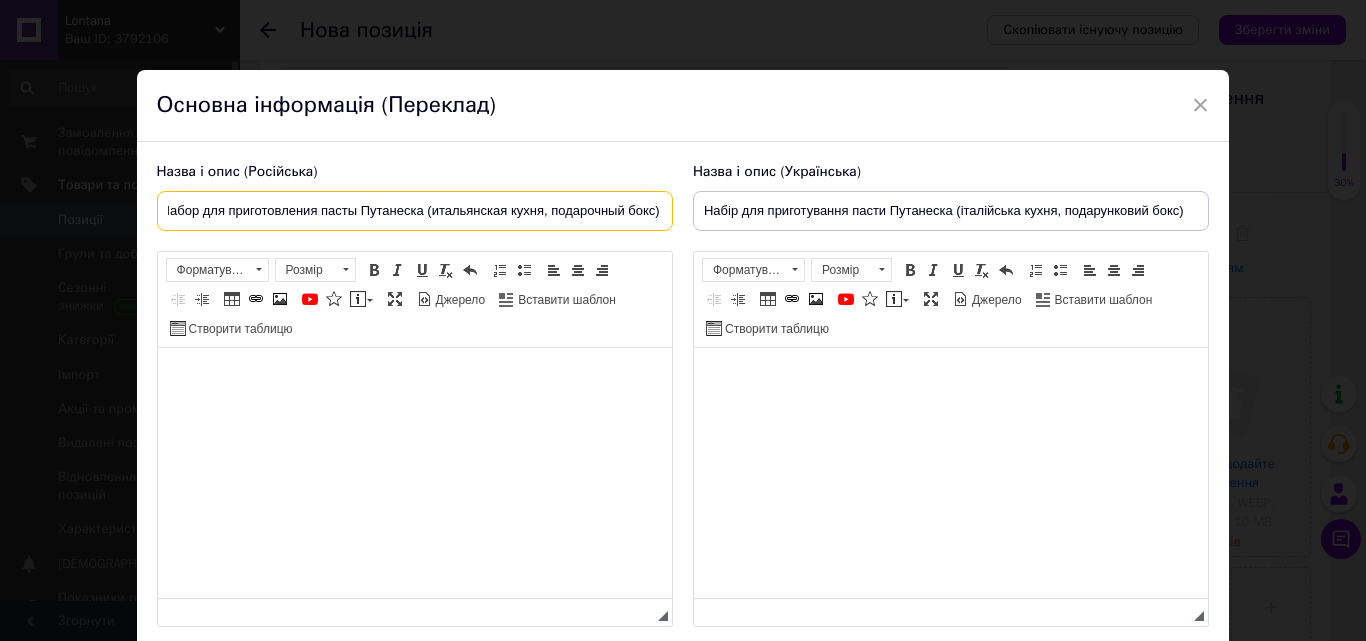 type on "Набор для приготовления пасты Путанеска (итальянская кухня, подарочный бокс)" 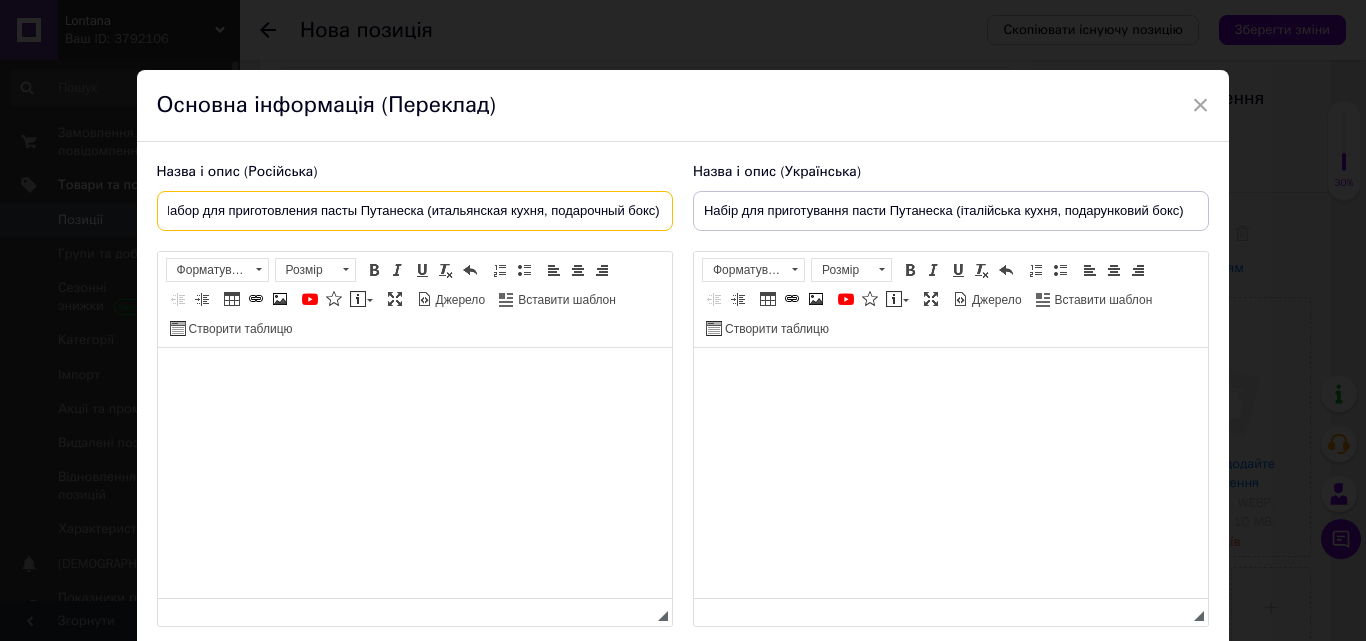 scroll, scrollTop: 0, scrollLeft: 0, axis: both 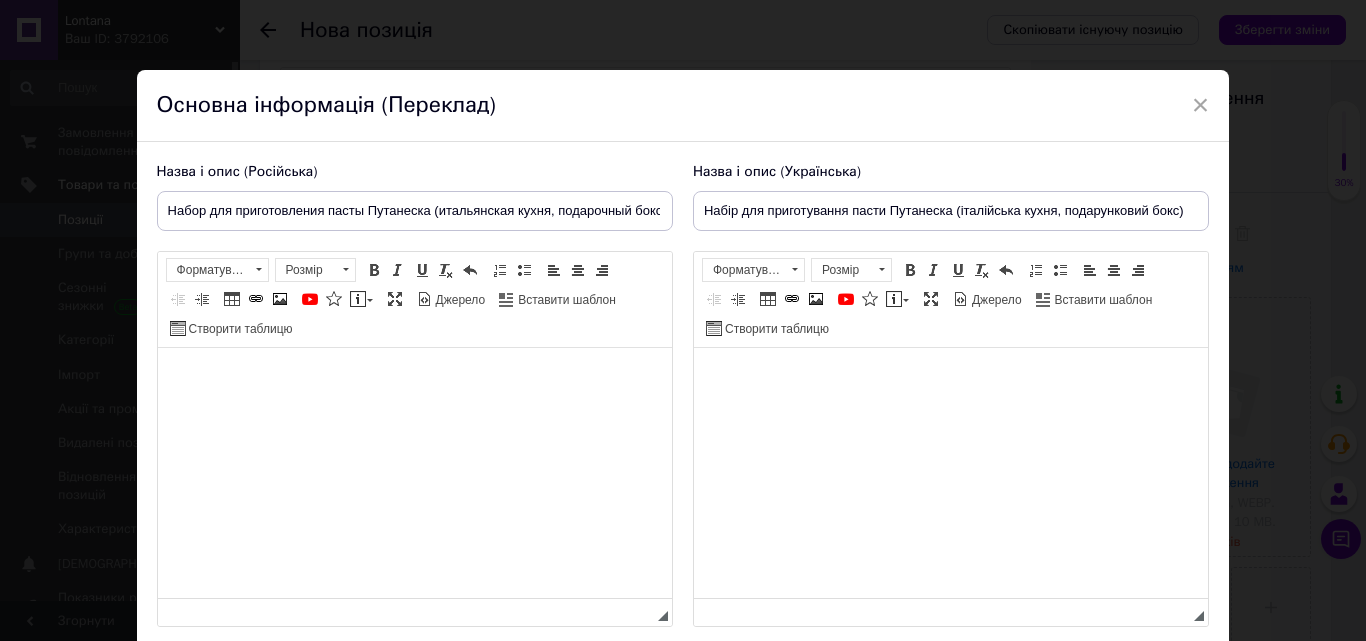 click at bounding box center (950, 378) 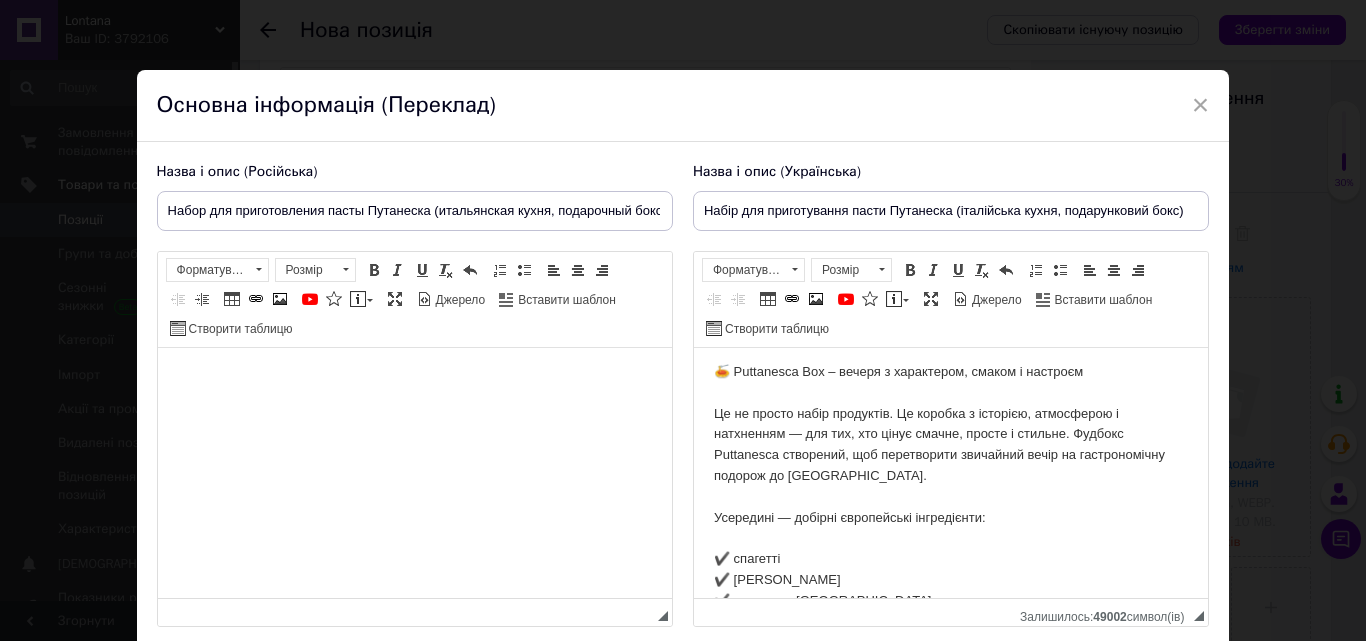 scroll, scrollTop: 0, scrollLeft: 0, axis: both 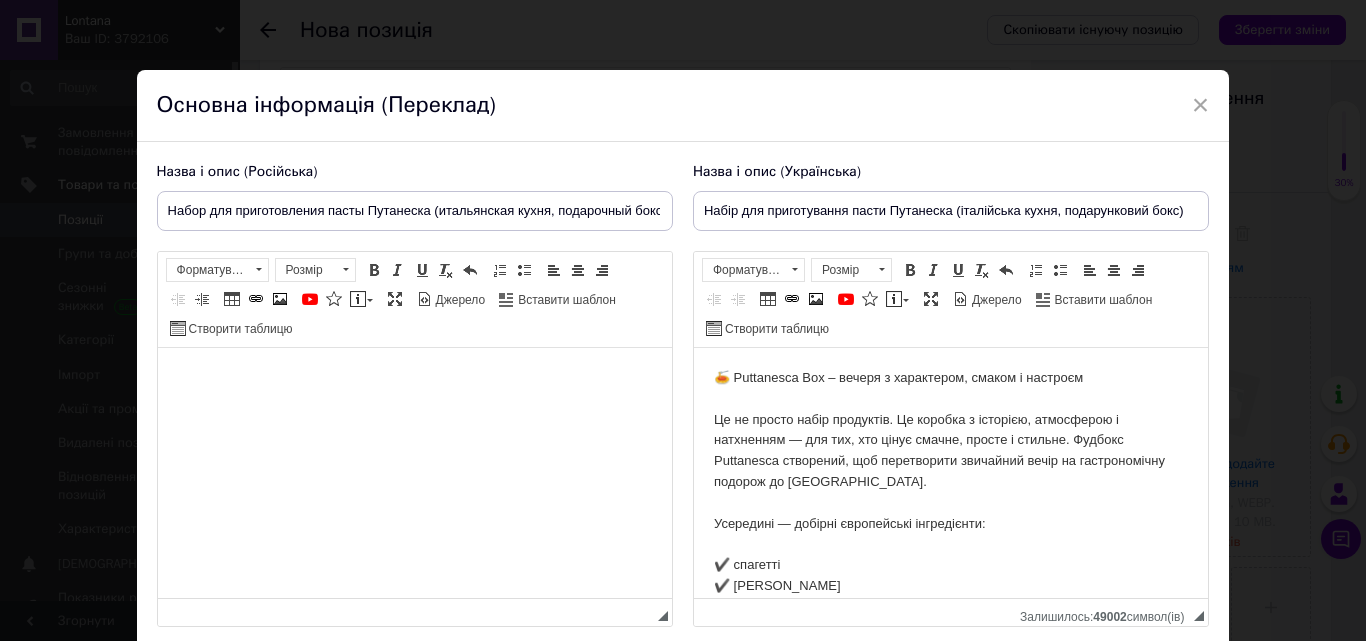 click on "🍝 Puttanesca Box – вечеря з характером, смаком і настроєм Це не просто набір продуктів. Це коробка з історією, атмосферою і натхненням — для тих, хто цінує смачне, просте і стильне. Фудбокс Puttanesca створений, щоб перетворити звичайний вечір на гастрономічну подорож до [GEOGRAPHIC_DATA]. Усередині — добірні європейські інгредієнти: ✔️ спагетті ✔️ томати пелаті ✔️ анчоуси в олії ✔️ каперси ✔️ чорні оливки Ідеально для: — подарунка гурману — затишної вечері без зайвих зусиль — гастрономічної несподіванки для пари — потішити себе новим досвідом та смаками" at bounding box center (950, 680) 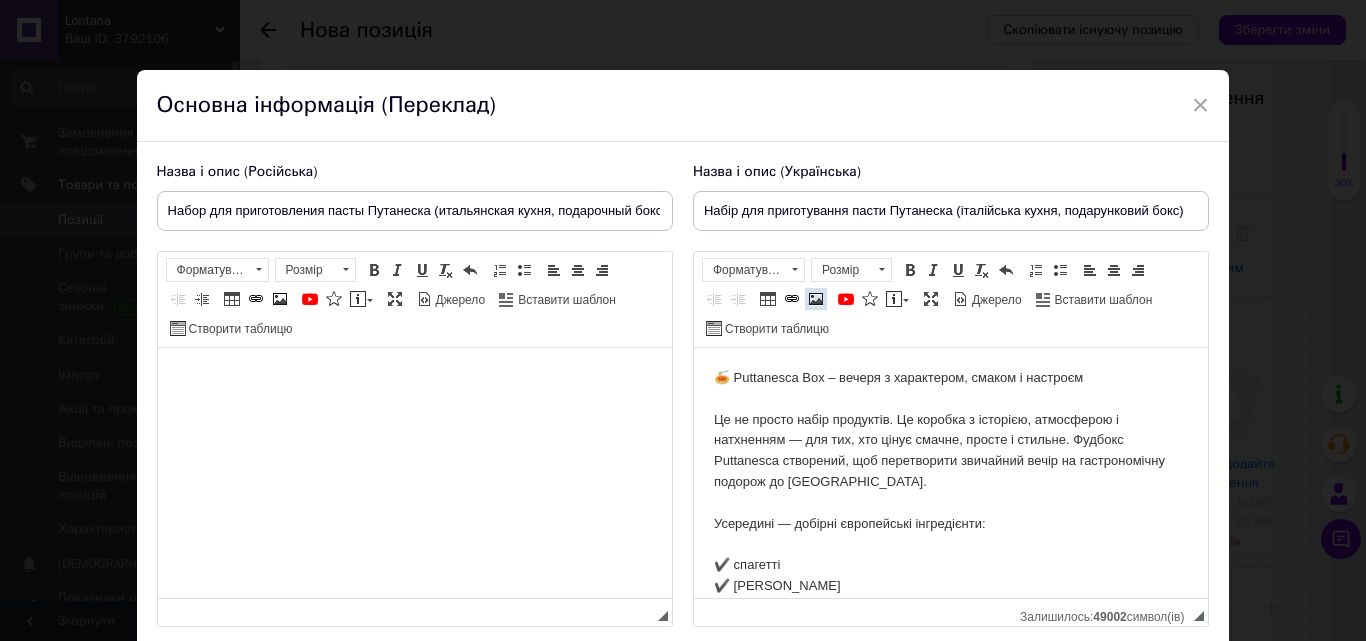 click at bounding box center [816, 299] 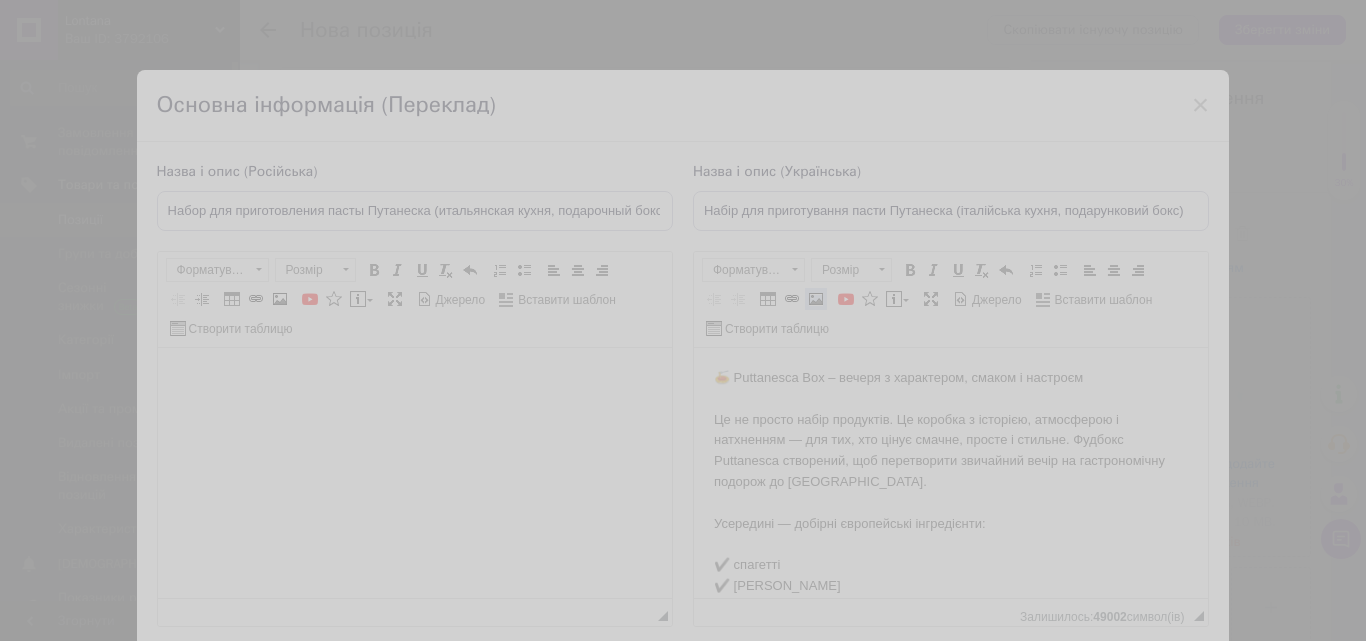 select 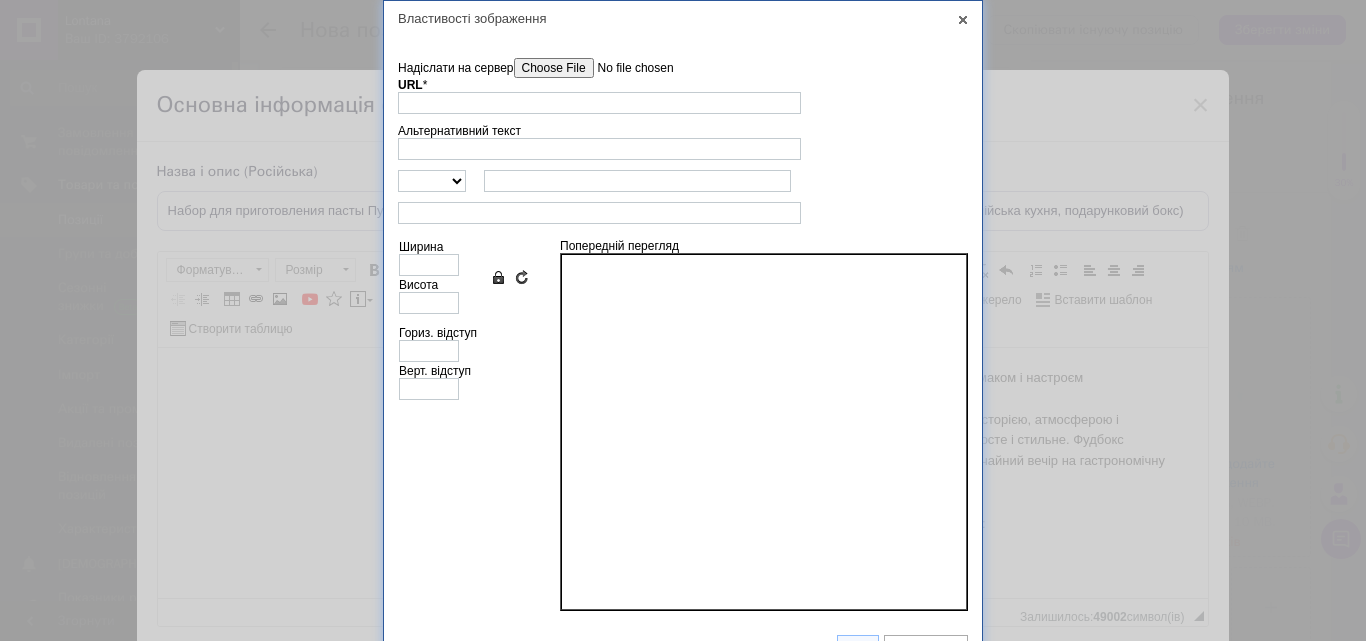 click on "Надіслати на сервер" at bounding box center [627, 68] 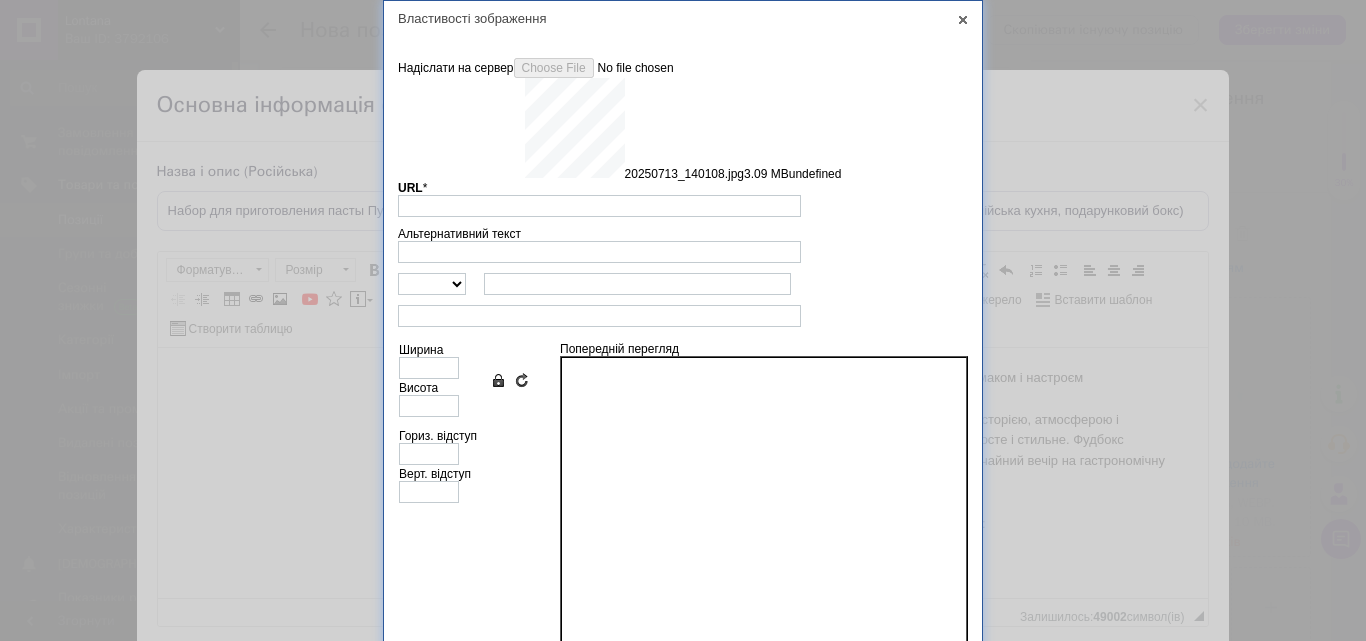 type on "[URL][DOMAIN_NAME]" 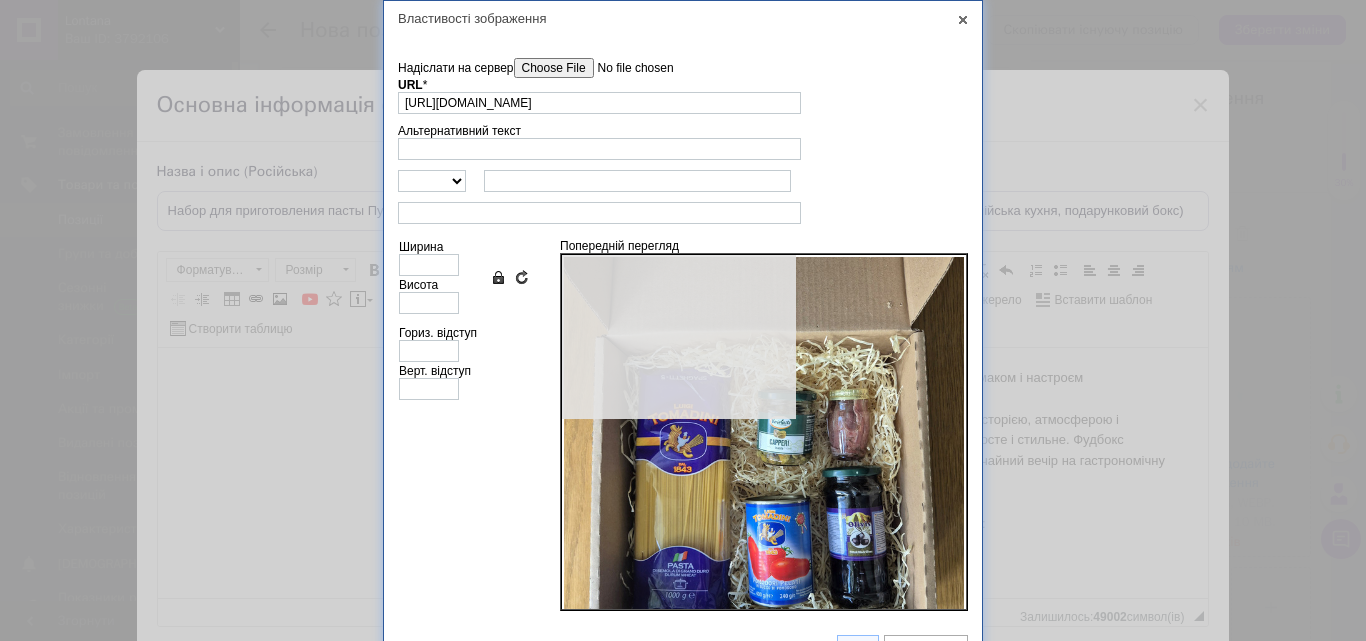 type on "640" 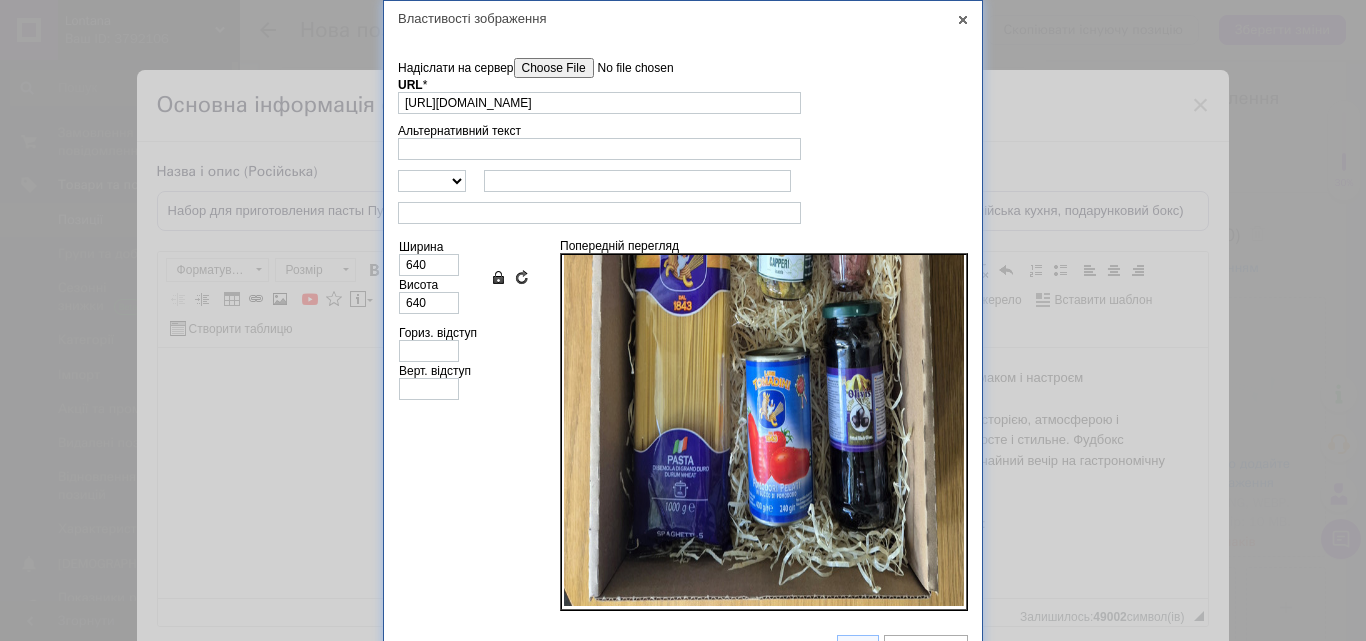 scroll, scrollTop: 299, scrollLeft: 0, axis: vertical 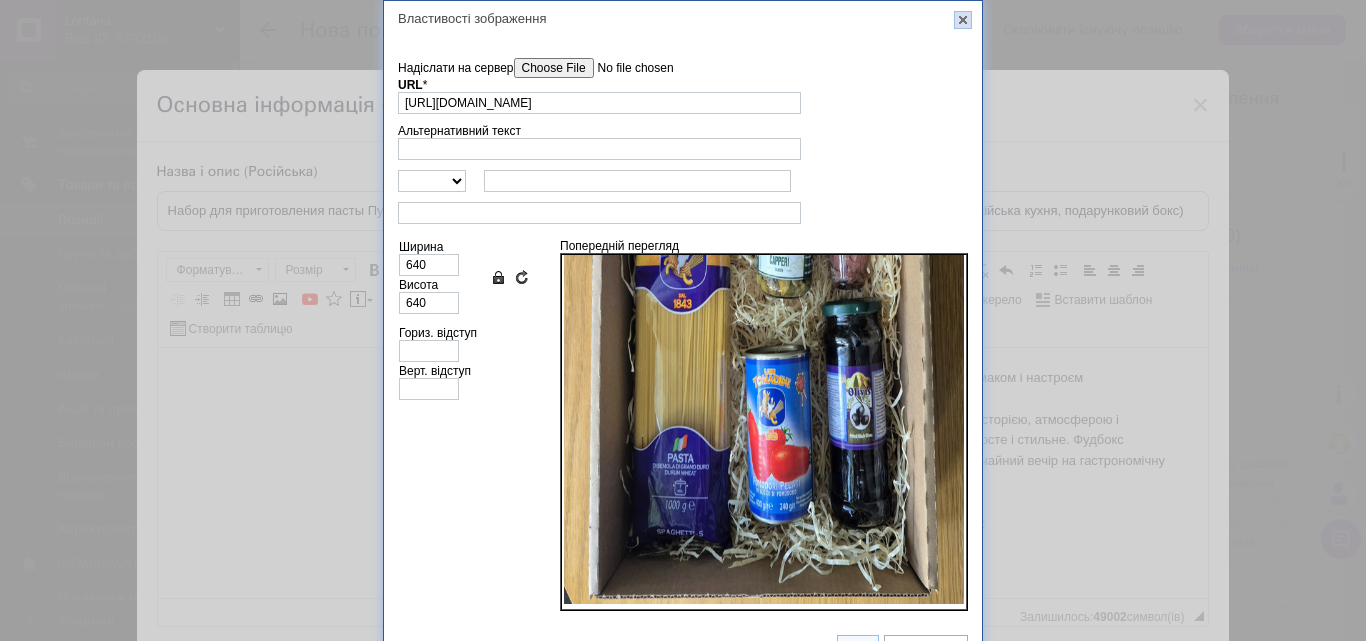 click on "X" at bounding box center [963, 20] 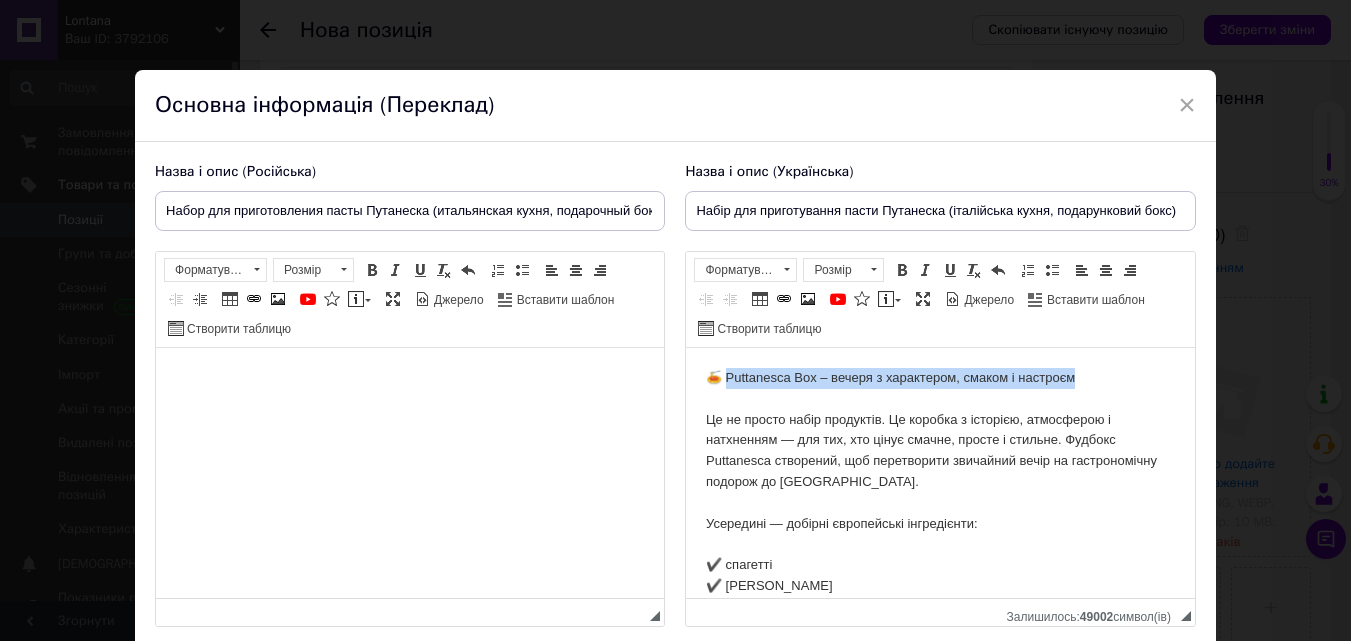 drag, startPoint x: 728, startPoint y: 373, endPoint x: 1096, endPoint y: 356, distance: 368.39246 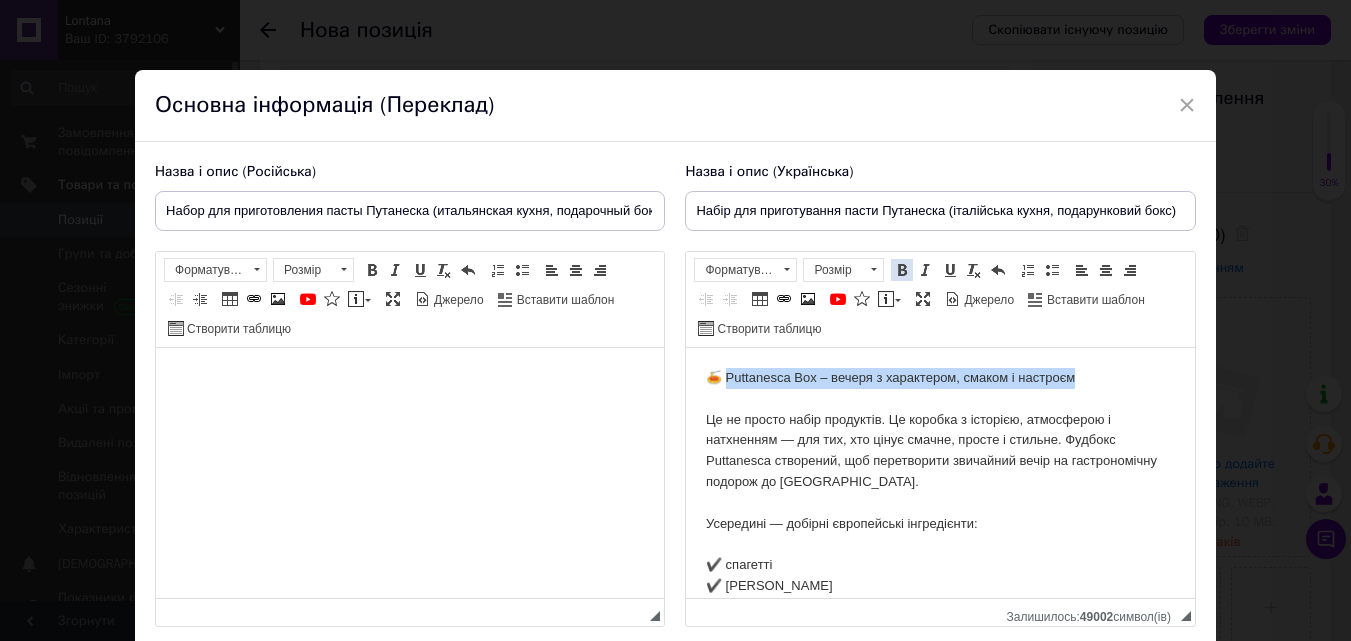 click on "Жирний  Сполучення клавіш Ctrl+B" at bounding box center [902, 270] 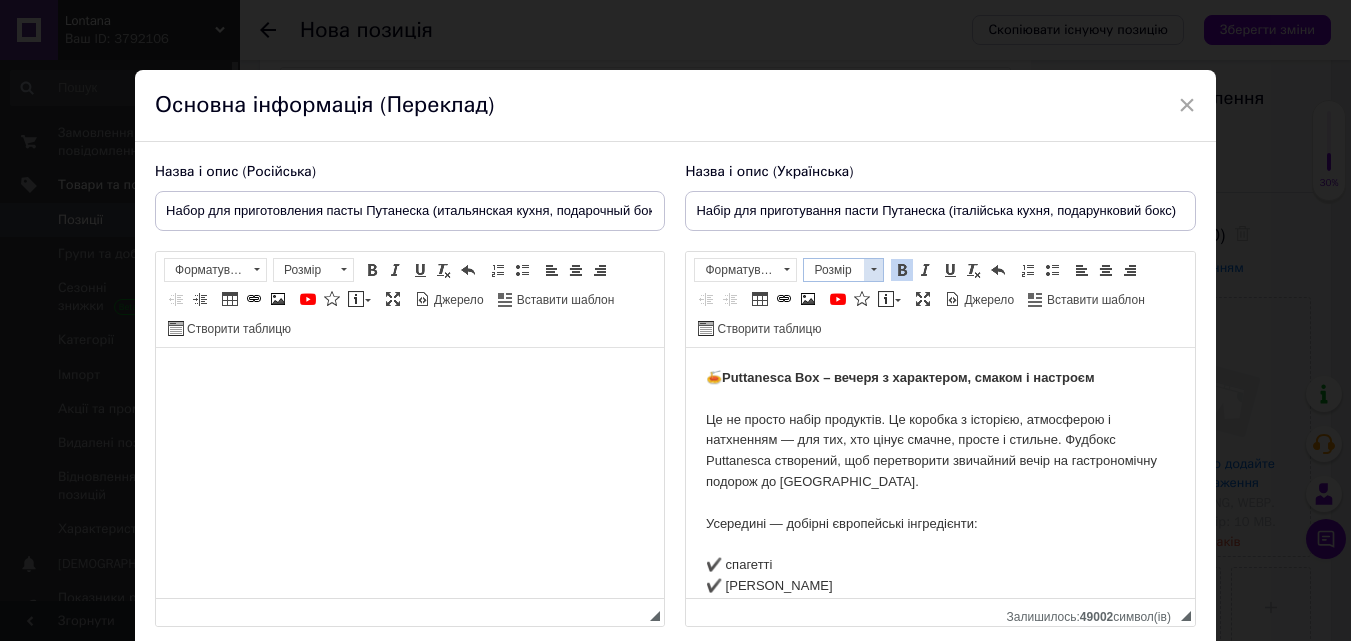click at bounding box center [873, 270] 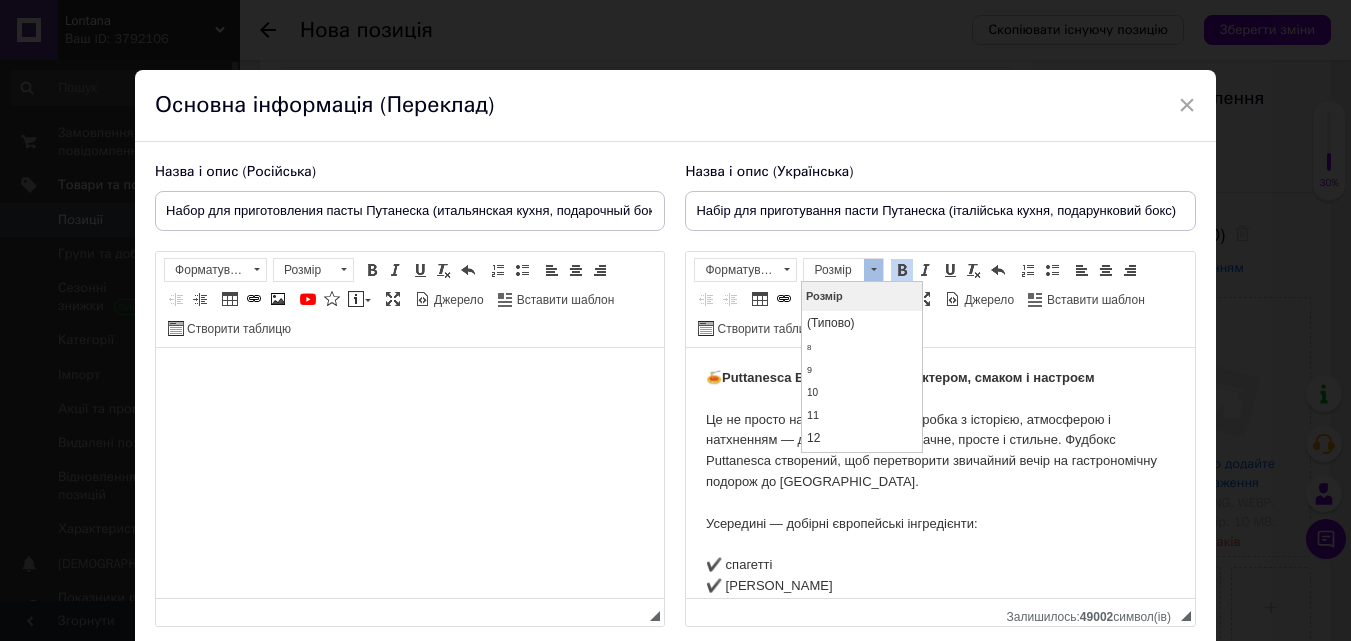 scroll, scrollTop: 0, scrollLeft: 0, axis: both 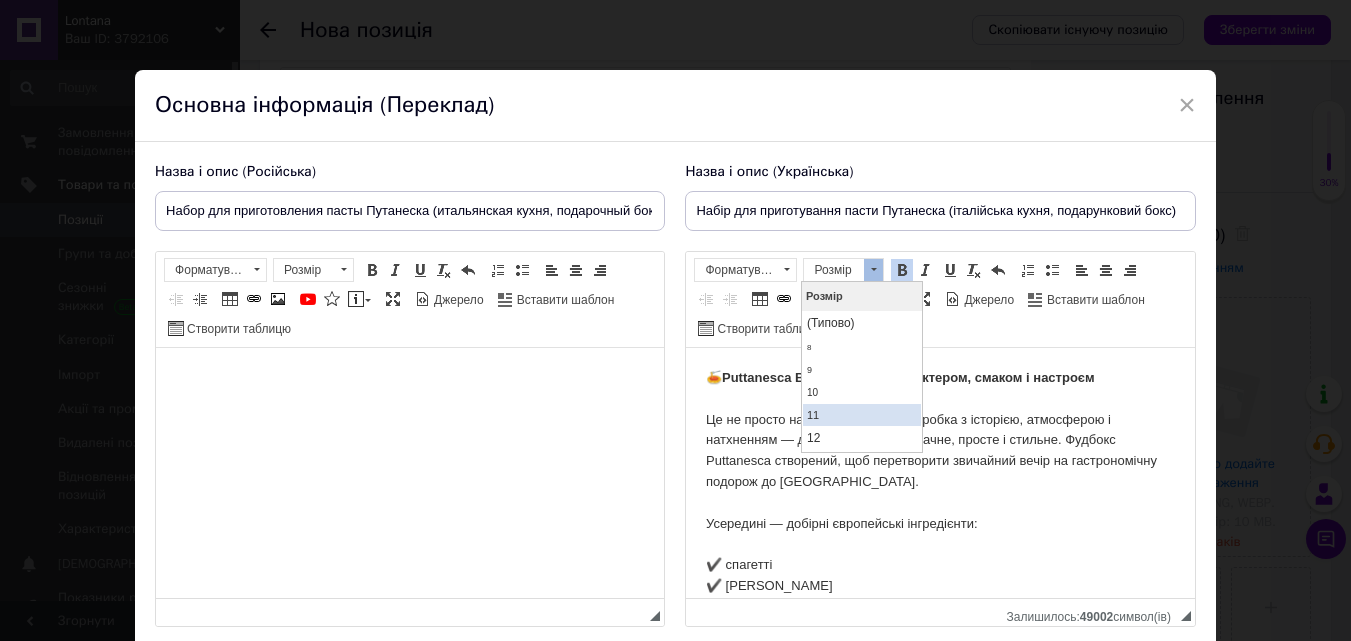 click on "11" at bounding box center [861, 415] 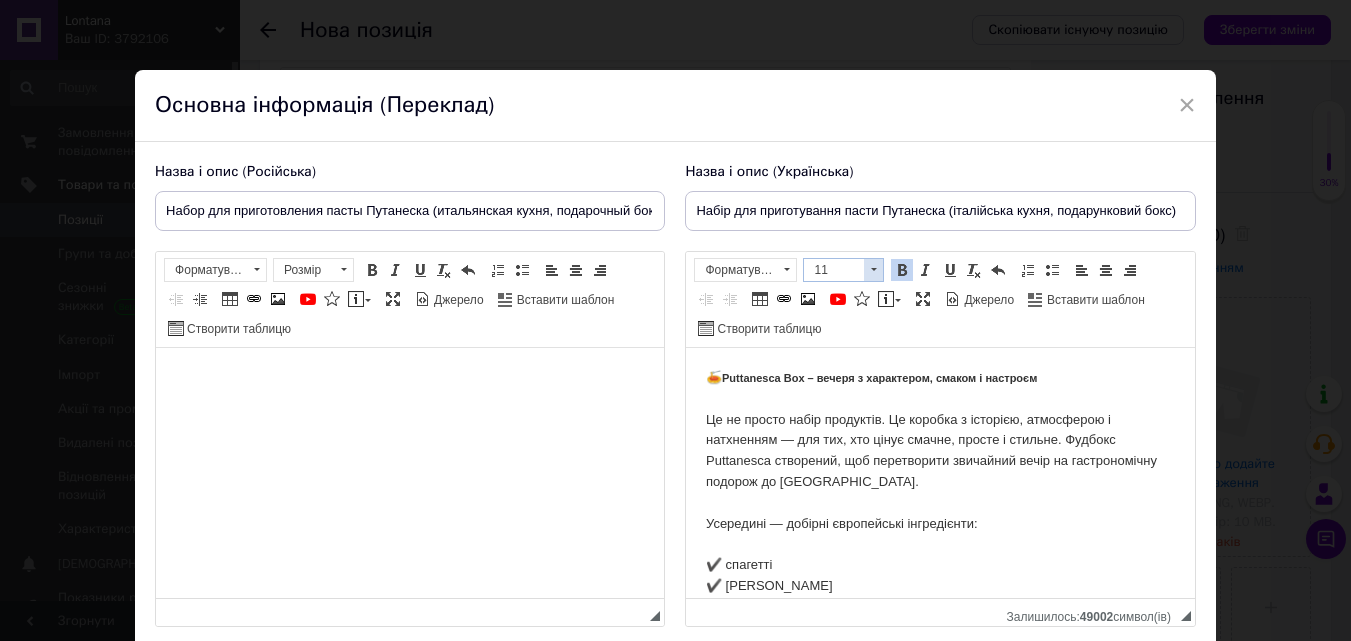 click on "11" at bounding box center (834, 270) 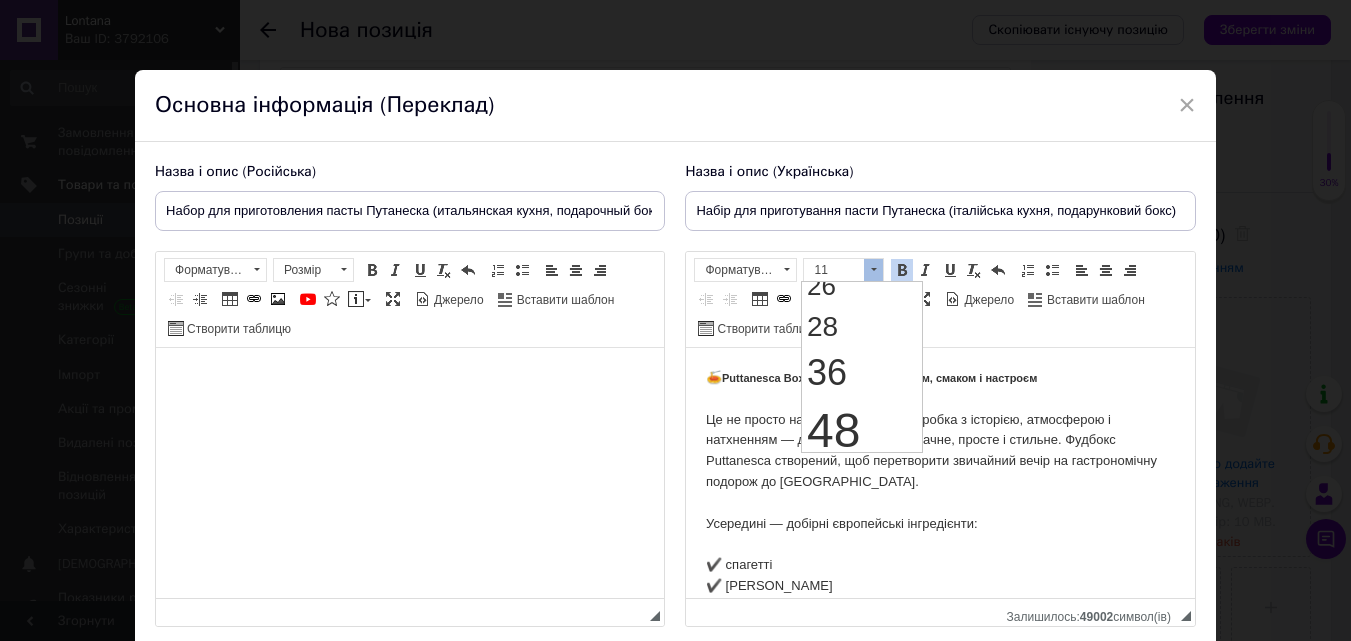 scroll, scrollTop: 400, scrollLeft: 0, axis: vertical 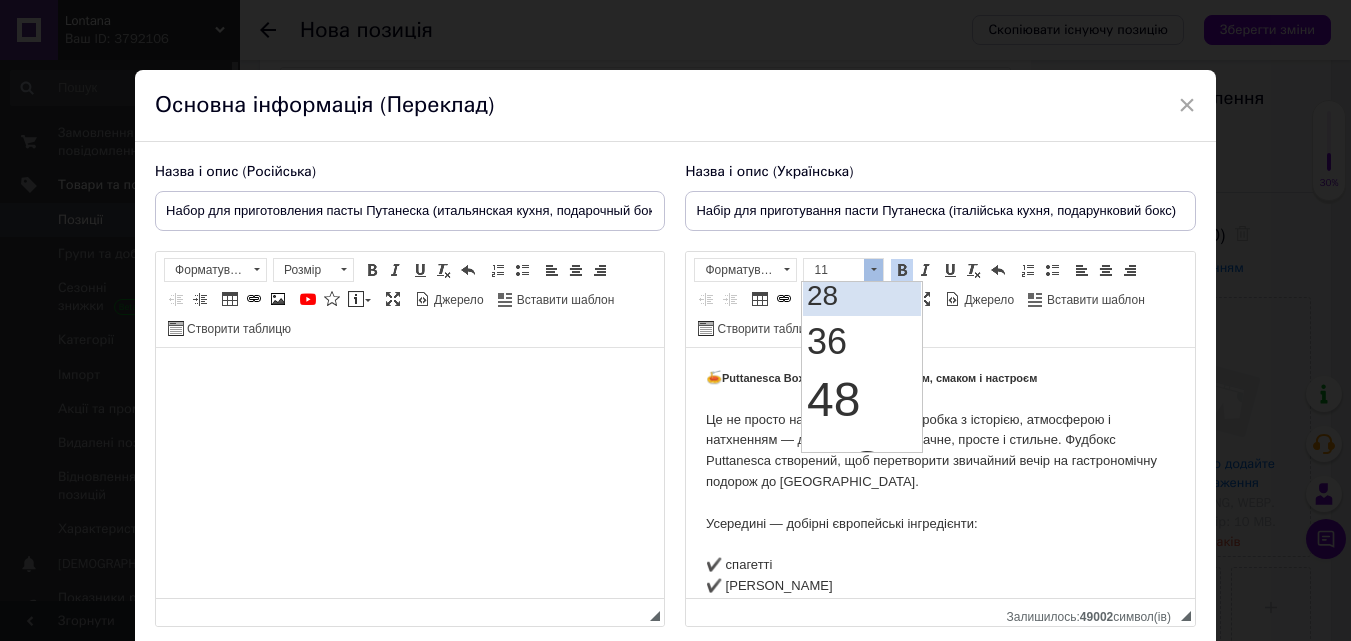 click on "28" at bounding box center [861, 296] 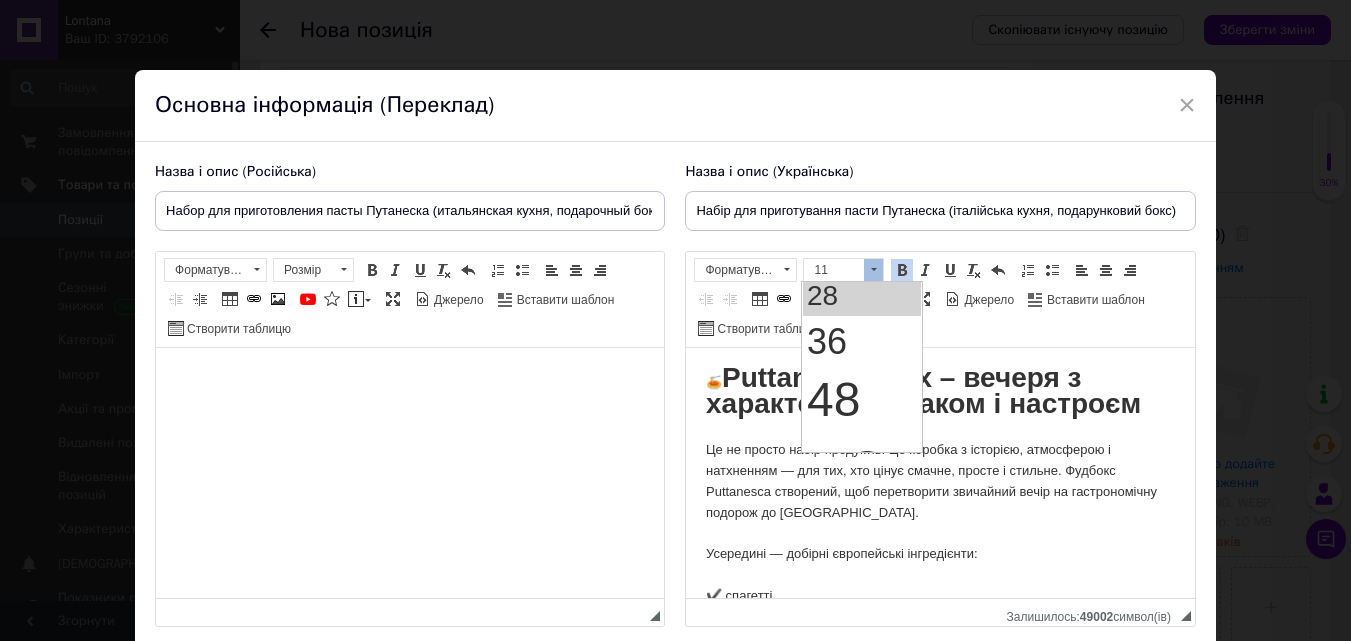 scroll, scrollTop: 0, scrollLeft: 0, axis: both 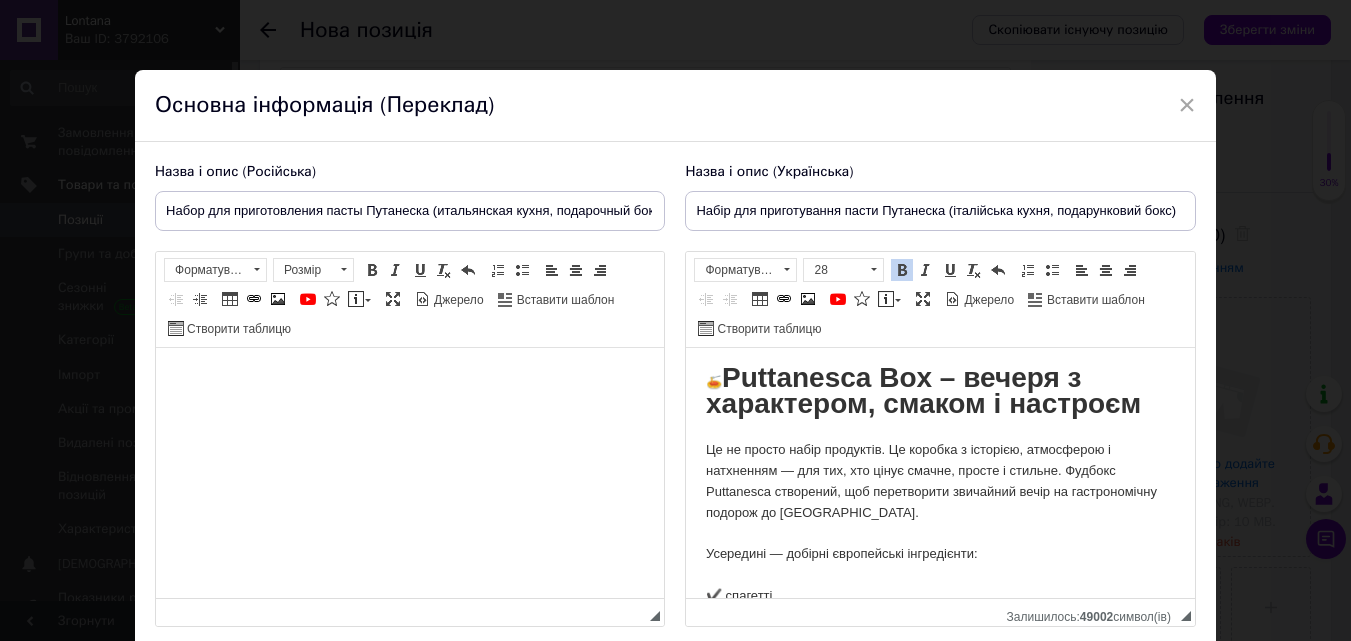 click on "🍝  Puttanesca Box – вечеря з характером, смаком і настроєм Це не просто набір продуктів. Це коробка з історією, атмосферою і натхненням — для тих, хто цінує смачне, просте і стильне. Фудбокс Puttanesca створений, щоб перетворити звичайний вечір на гастрономічну подорож до [GEOGRAPHIC_DATA]. Усередині — добірні європейські інгредієнти: ✔️ спагетті ✔️ томати пелаті ✔️ анчоуси в олії ✔️ каперси ✔️ чорні оливки Ідеально для: — подарунка гурману — затишної вечері без зайвих зусиль — гастрономічної несподіванки для пари — потішити себе новим досвідом та смаками" at bounding box center [940, 695] 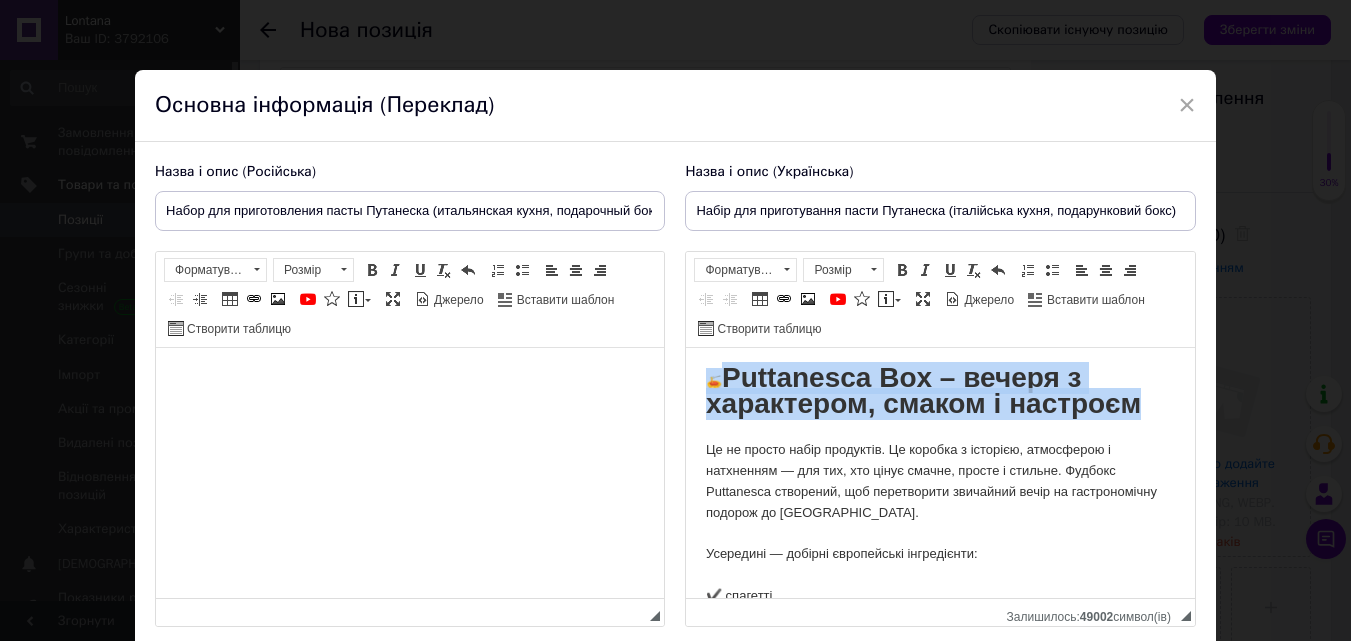 drag, startPoint x: 708, startPoint y: 377, endPoint x: 1150, endPoint y: 397, distance: 442.45227 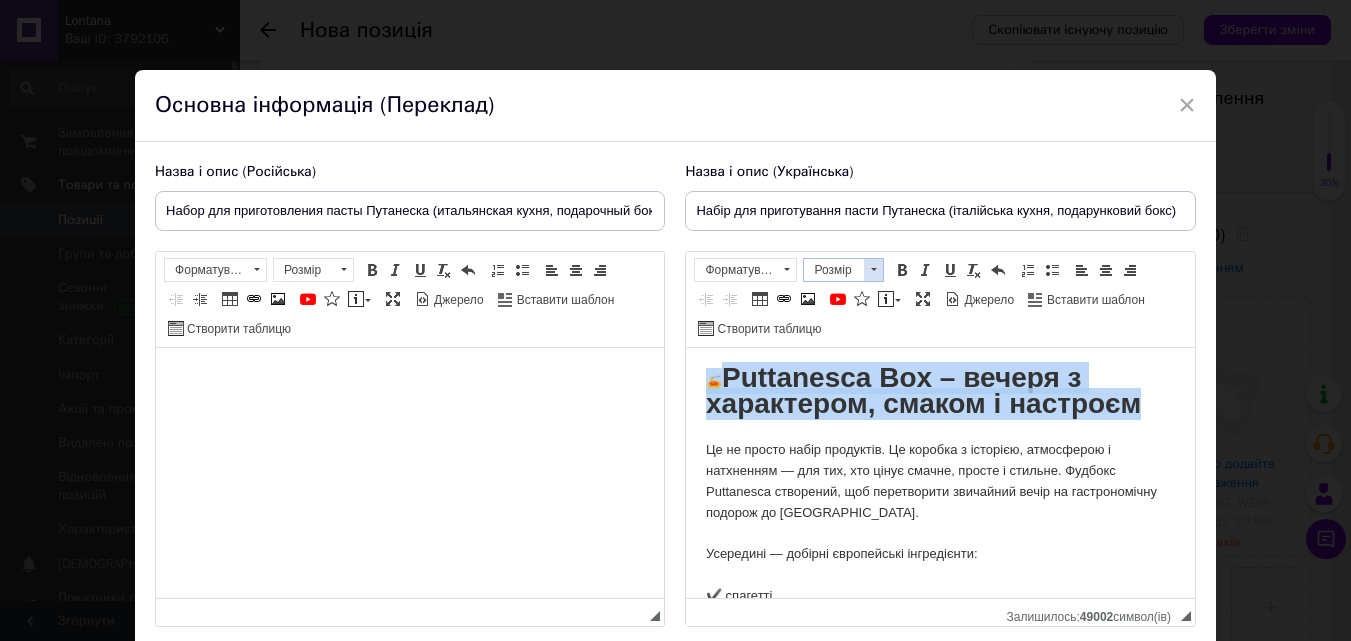 click on "Розмір" at bounding box center (834, 270) 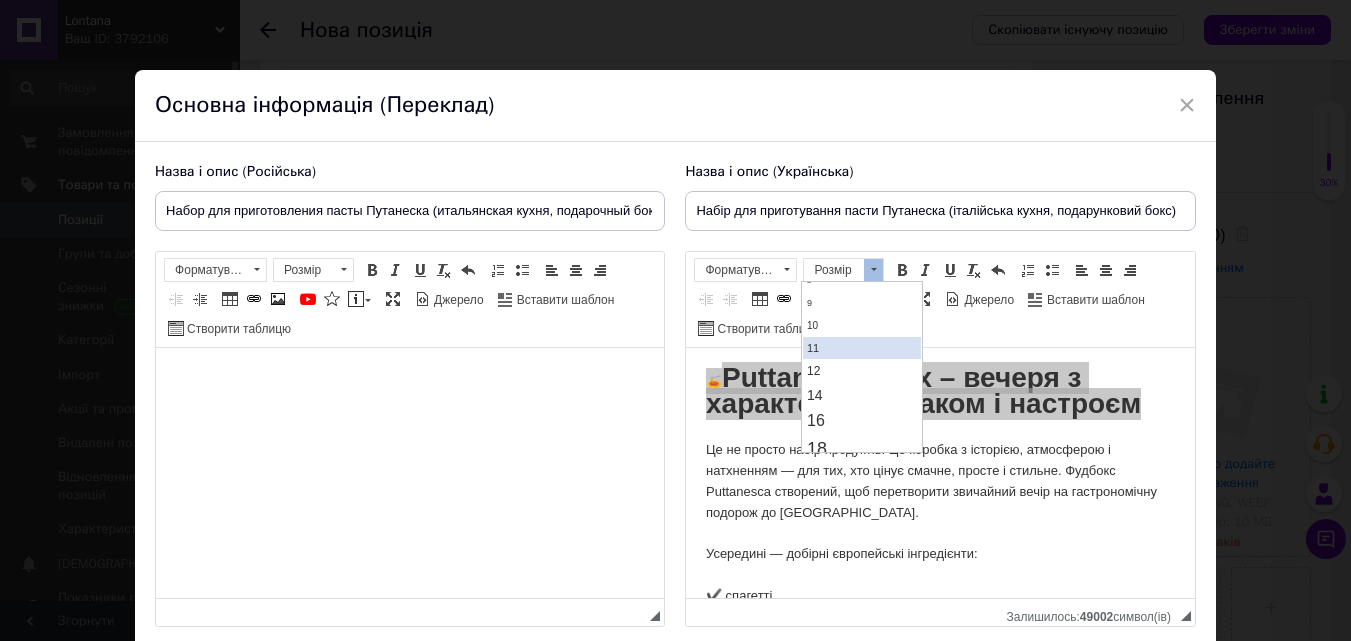 scroll, scrollTop: 100, scrollLeft: 0, axis: vertical 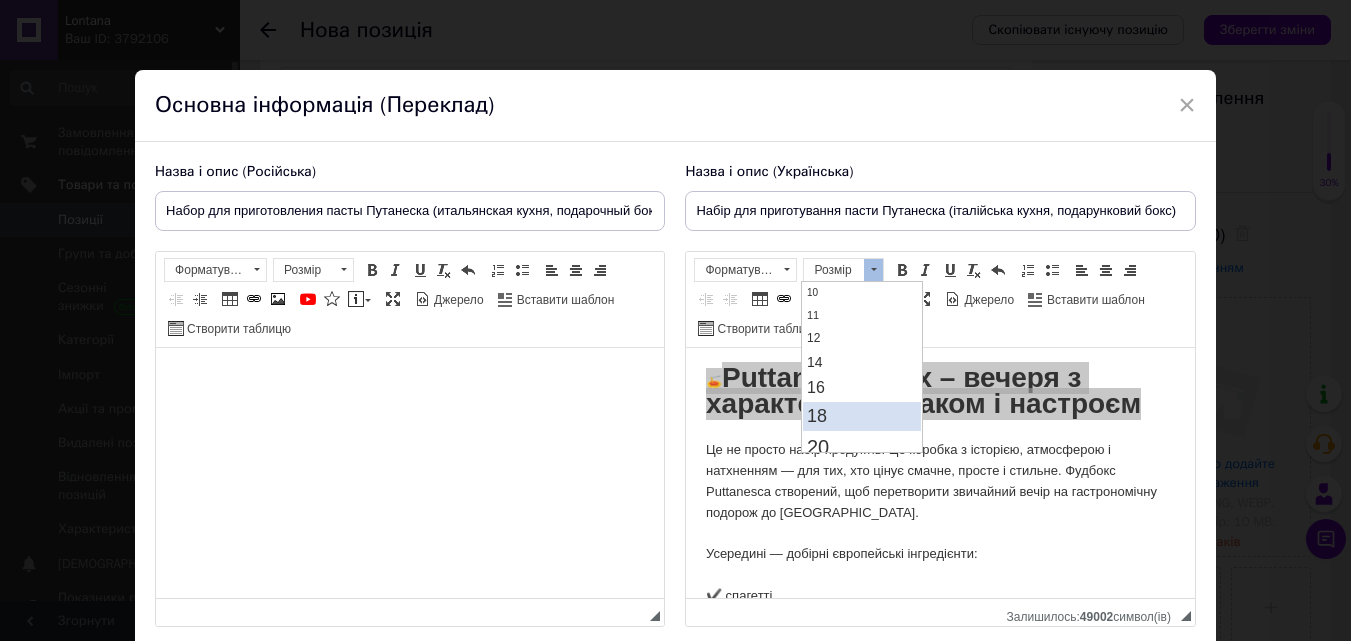 click on "18" at bounding box center [861, 416] 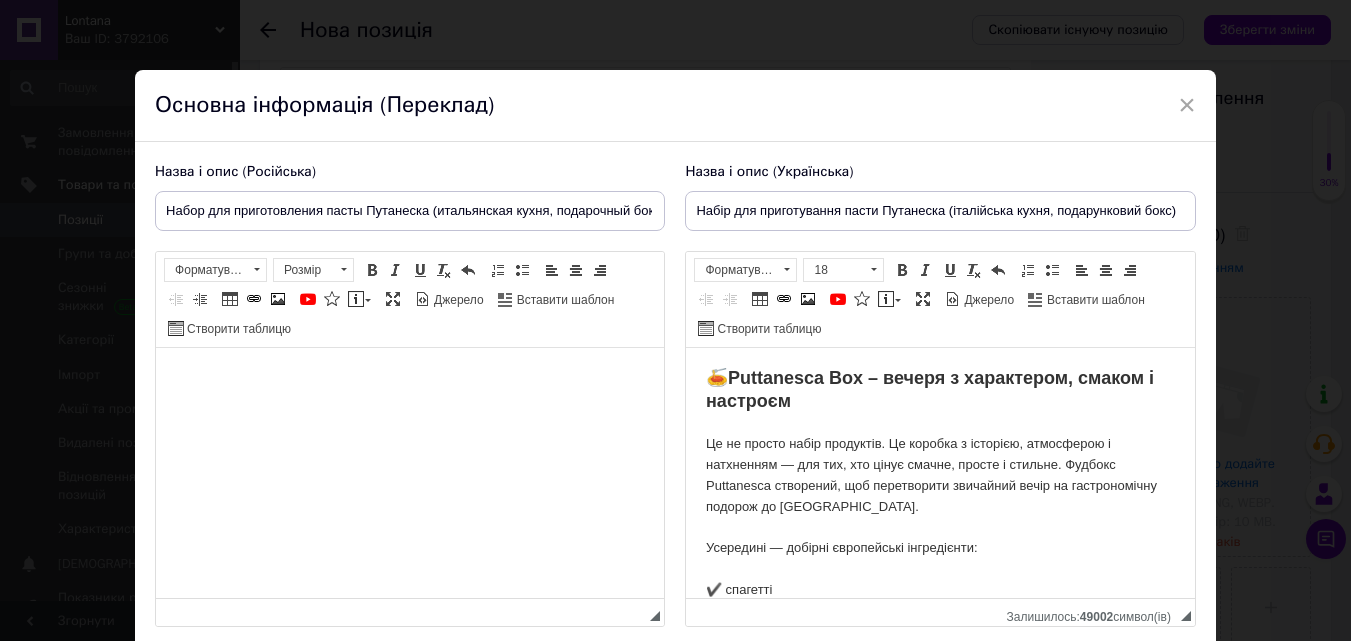 scroll, scrollTop: 0, scrollLeft: 0, axis: both 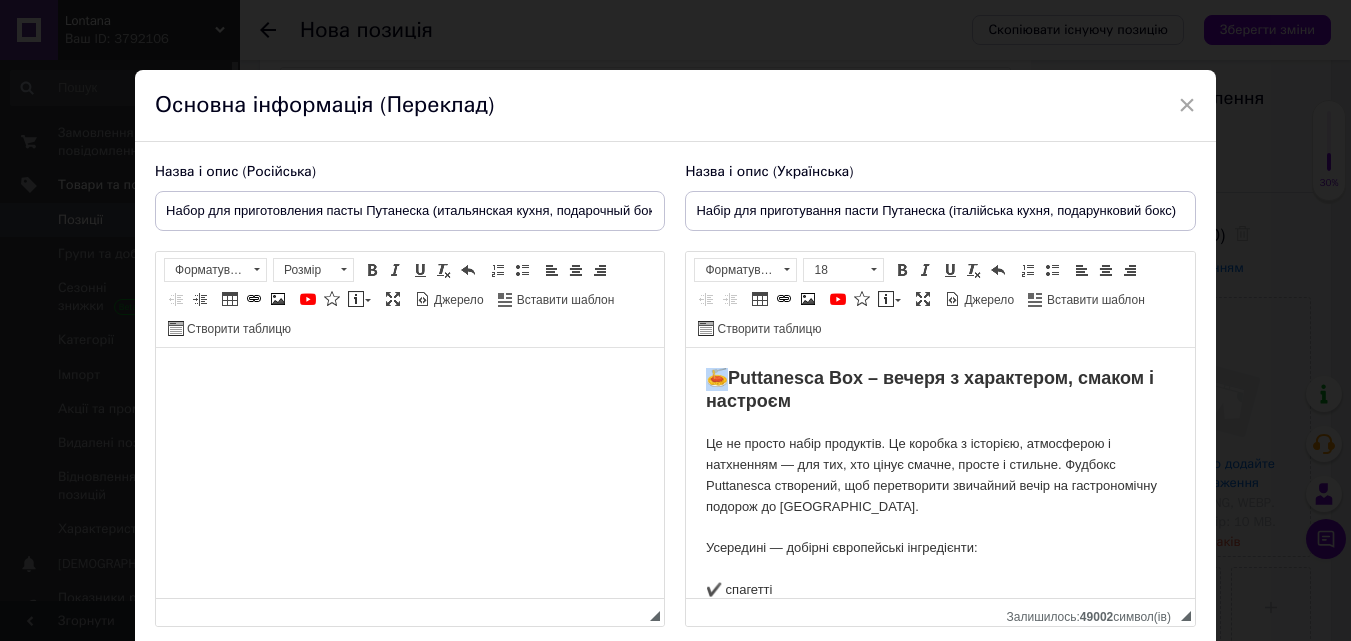 click on "🍝  Puttanesca Box – вечеря з характером, смаком і настроєм Це не просто набір продуктів. Це коробка з історією, атмосферою і натхненням — для тих, хто цінує смачне, просте і стильне. Фудбокс Puttanesca створений, щоб перетворити звичайний вечір на гастрономічну подорож до [GEOGRAPHIC_DATA]. Усередині — добірні європейські інгредієнти: ✔️ спагетті ✔️ томати пелаті ✔️ анчоуси в олії ✔️ каперси ✔️ чорні оливки Ідеально для: — подарунка гурману — затишної вечері без зайвих зусиль — гастрономічної несподіванки для пари — потішити себе новим досвідом та смаками" at bounding box center (940, 692) 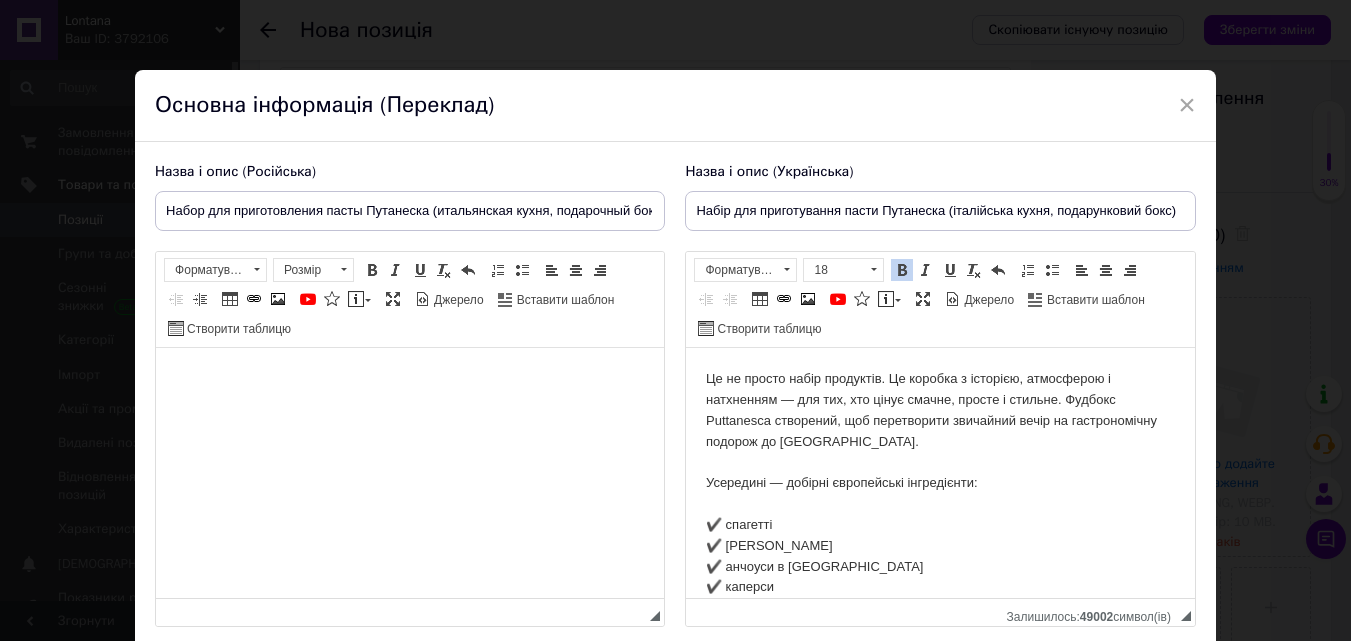 scroll, scrollTop: 100, scrollLeft: 0, axis: vertical 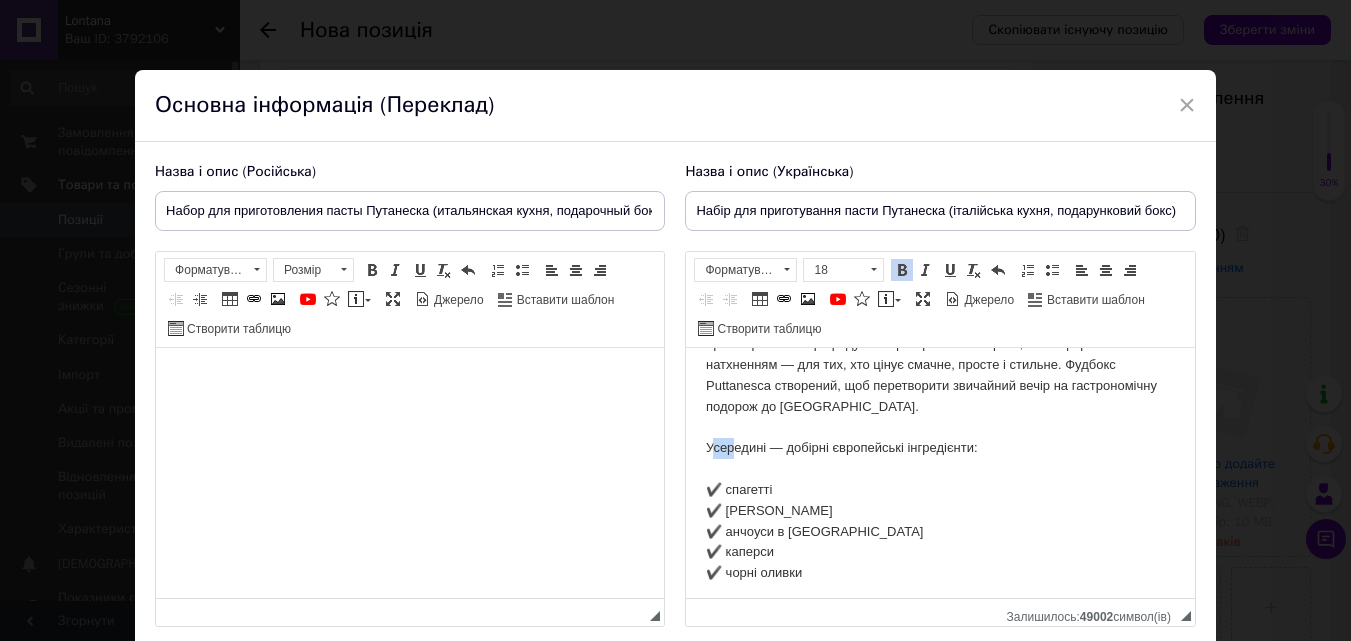 drag, startPoint x: 709, startPoint y: 449, endPoint x: 735, endPoint y: 447, distance: 26.076809 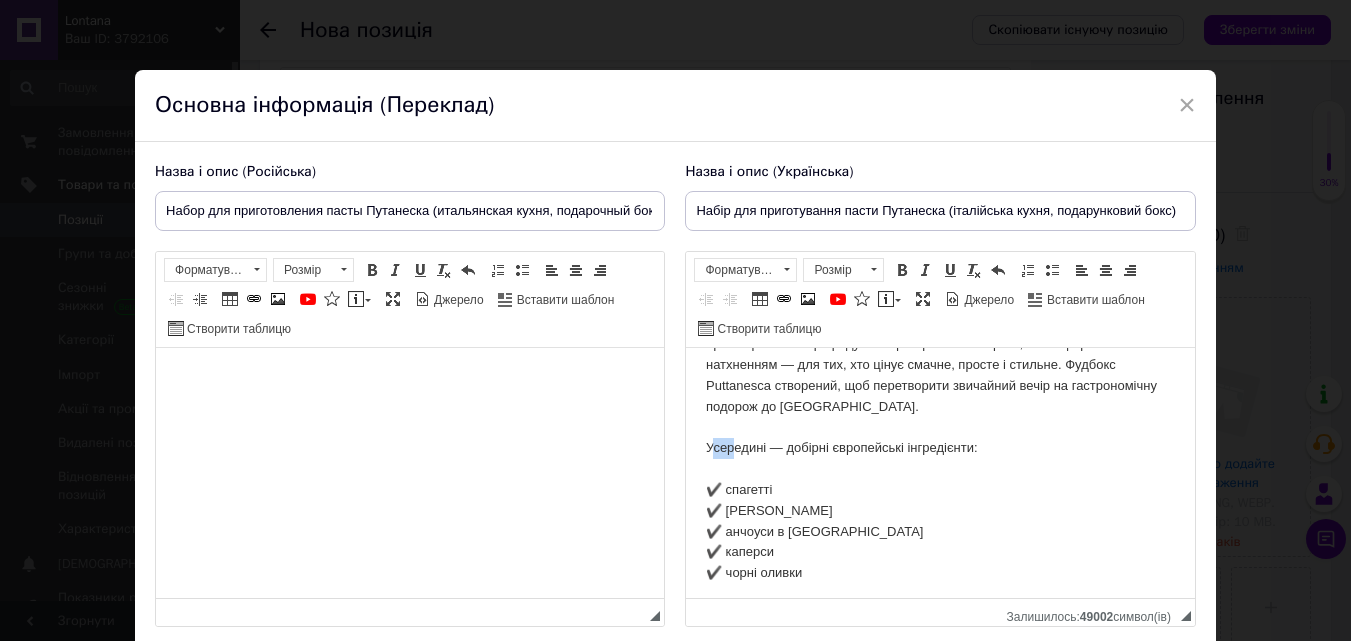click on "🍝  Puttanesca Box – вечеря з характером, смаком і настроєм Це не просто набір продуктів. Це коробка з історією, атмосферою і натхненням — для тих, хто цінує смачне, просте і стильне. Фудбокс Puttanesca створений, щоб перетворити звичайний вечір на гастрономічну подорож до [GEOGRAPHIC_DATA]. Усередині — добірні європейські інгредієнти: ✔️ спагетті ✔️ томати пелаті ✔️ анчоуси в олії ✔️ каперси ✔️ чорні оливки Ідеально для: — подарунка гурману — затишної вечері без зайвих зусиль — гастрономічної несподіванки для пари — потішити себе новим досвідом та смаками" at bounding box center (940, 592) 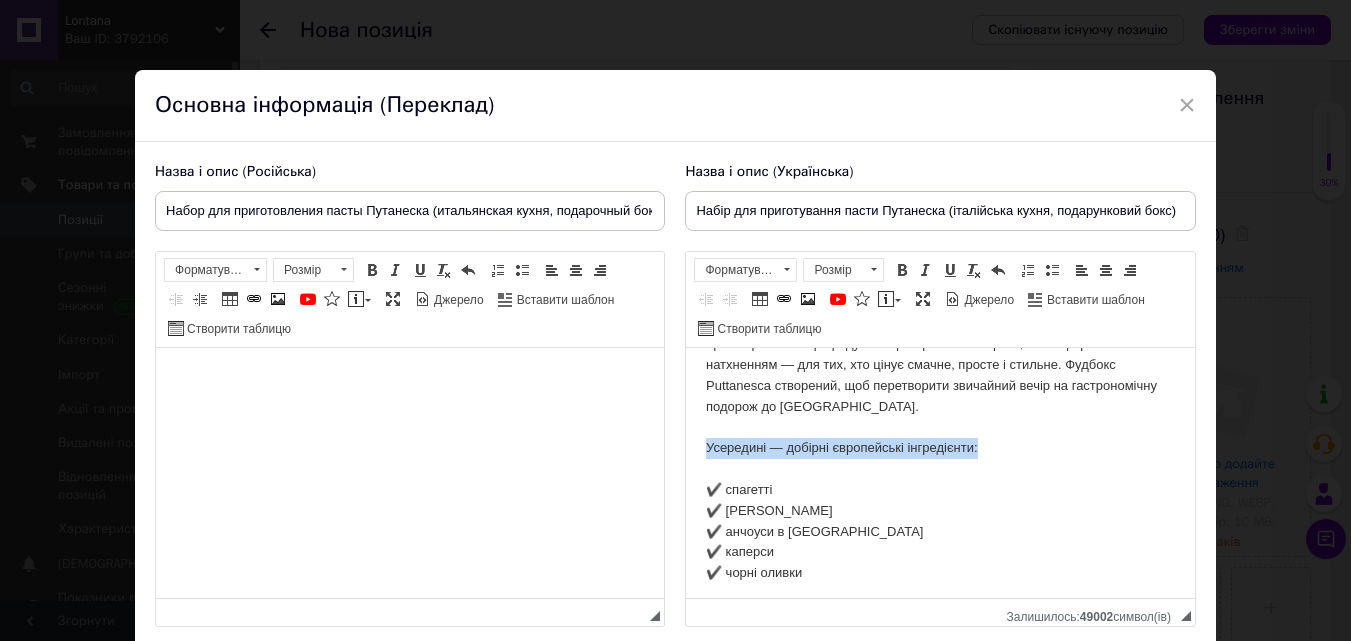drag, startPoint x: 704, startPoint y: 445, endPoint x: 981, endPoint y: 451, distance: 277.06497 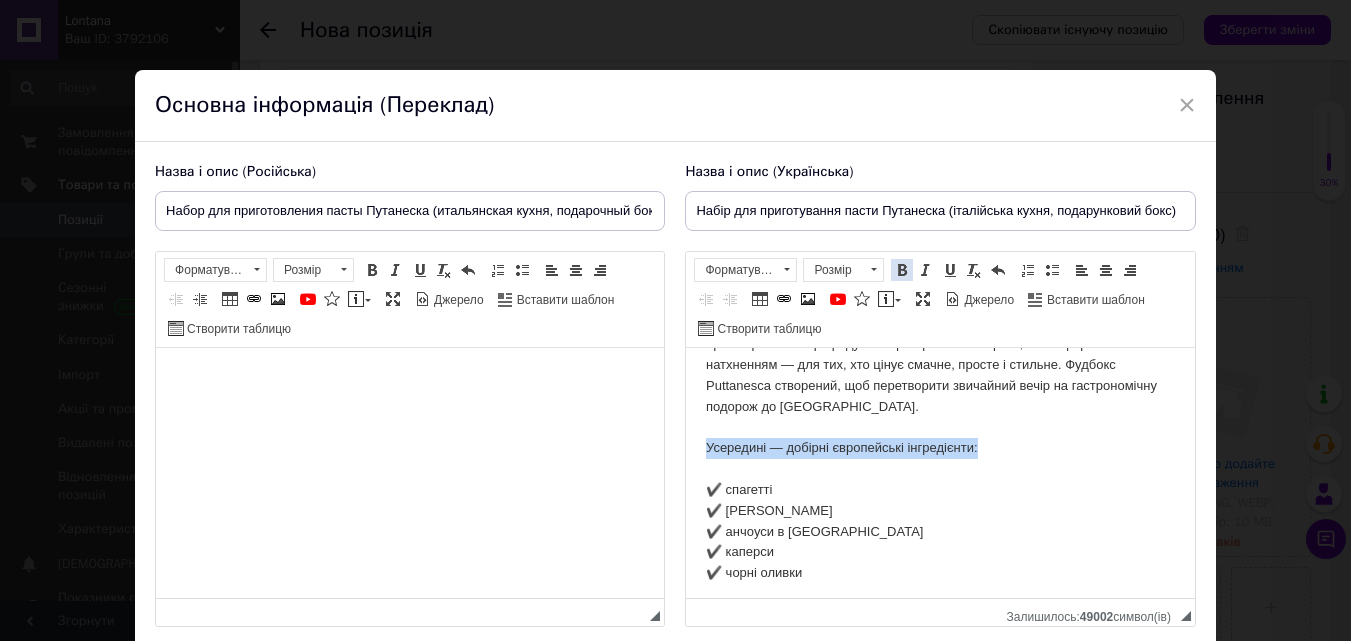 click at bounding box center (902, 270) 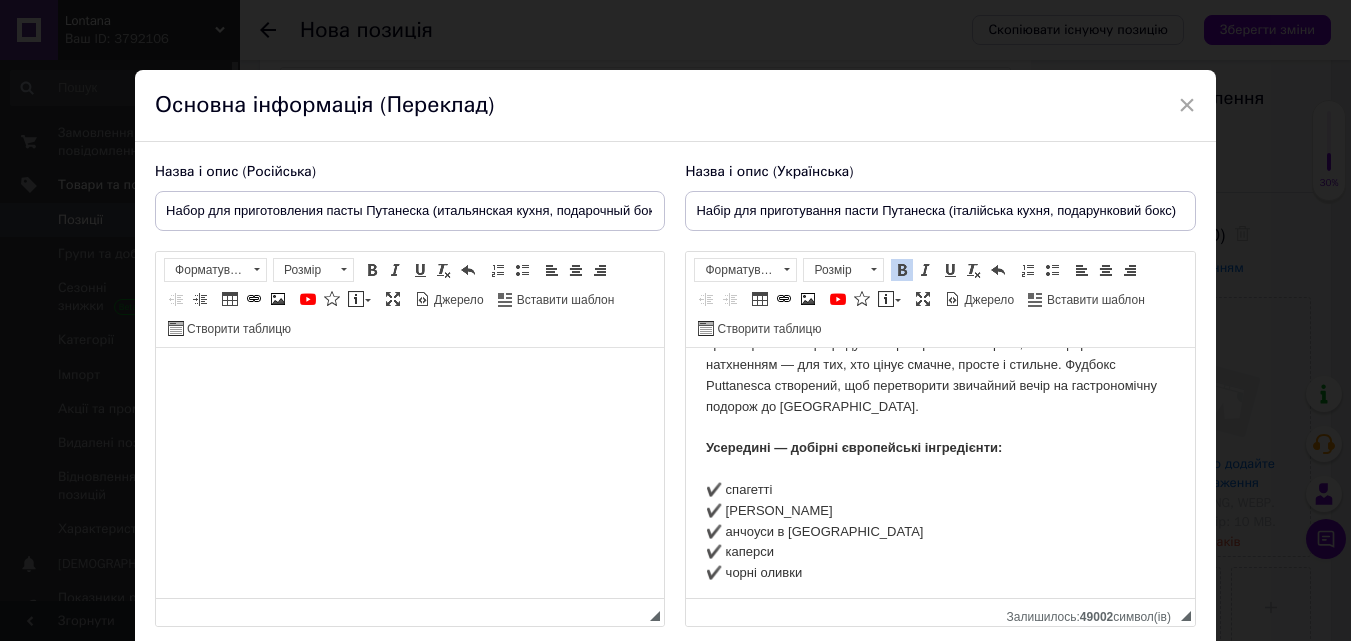 click on "🍝  Puttanesca Box – вечеря з характером, смаком і настроєм Це не просто набір продуктів. Це коробка з історією, атмосферою і натхненням — для тих, хто цінує смачне, просте і стильне. Фудбокс Puttanesca створений, щоб перетворити звичайний вечір на гастрономічну подорож до [GEOGRAPHIC_DATA]. Усередині — добірні європейські інгредієнти: ✔️ спагетті ✔️ томати пелаті ✔️ анчоуси в олії ✔️ каперси ✔️ чорні оливки Ідеально для: — подарунка гурману — затишної вечері без зайвих зусиль — гастрономічної несподіванки для пари — потішити себе новим досвідом та смаками" at bounding box center (940, 592) 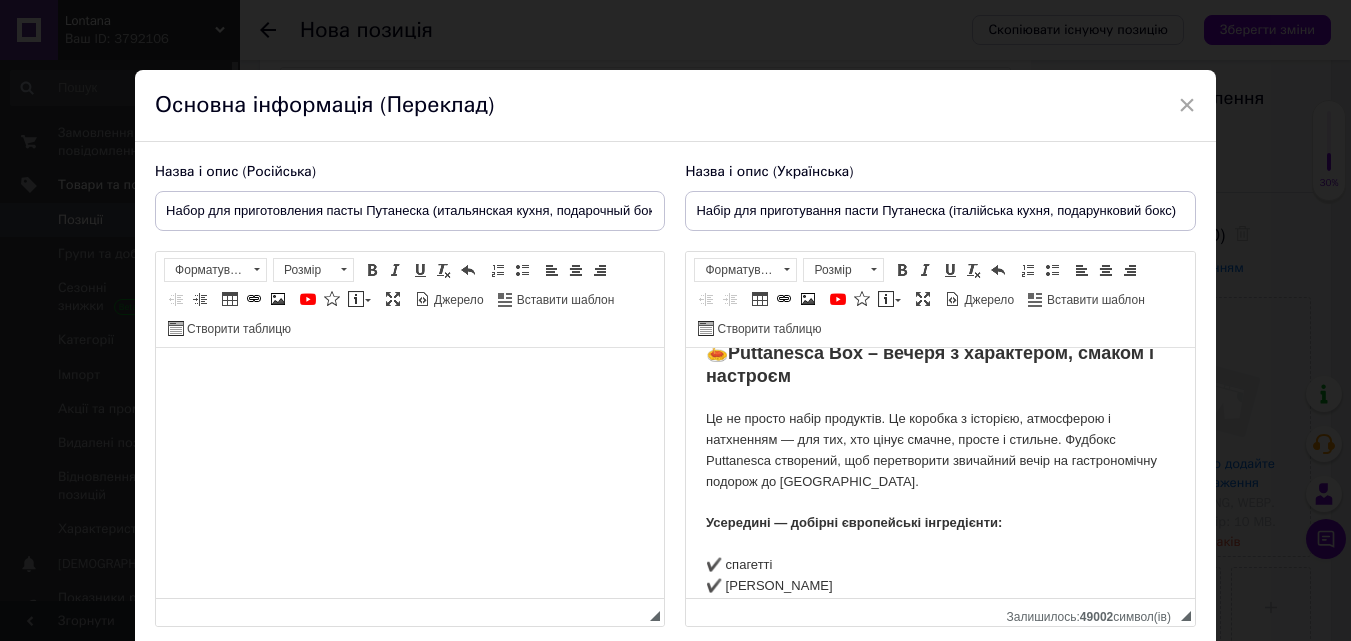 scroll, scrollTop: 0, scrollLeft: 0, axis: both 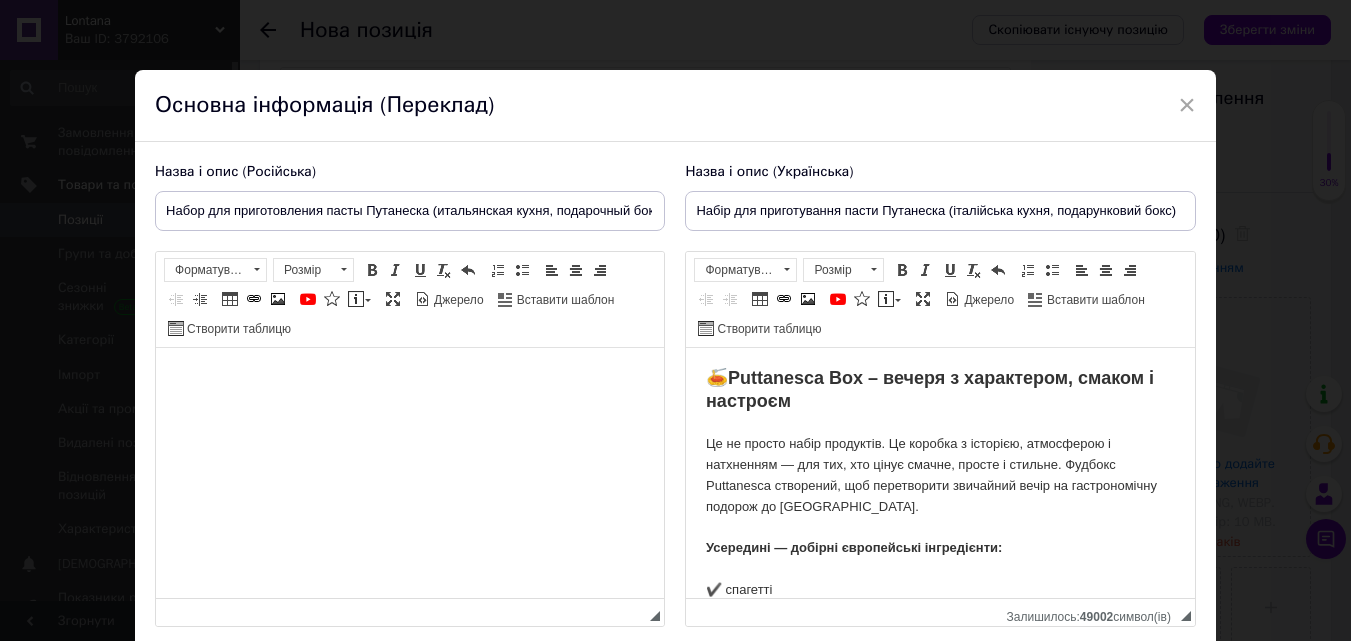 click at bounding box center (410, 378) 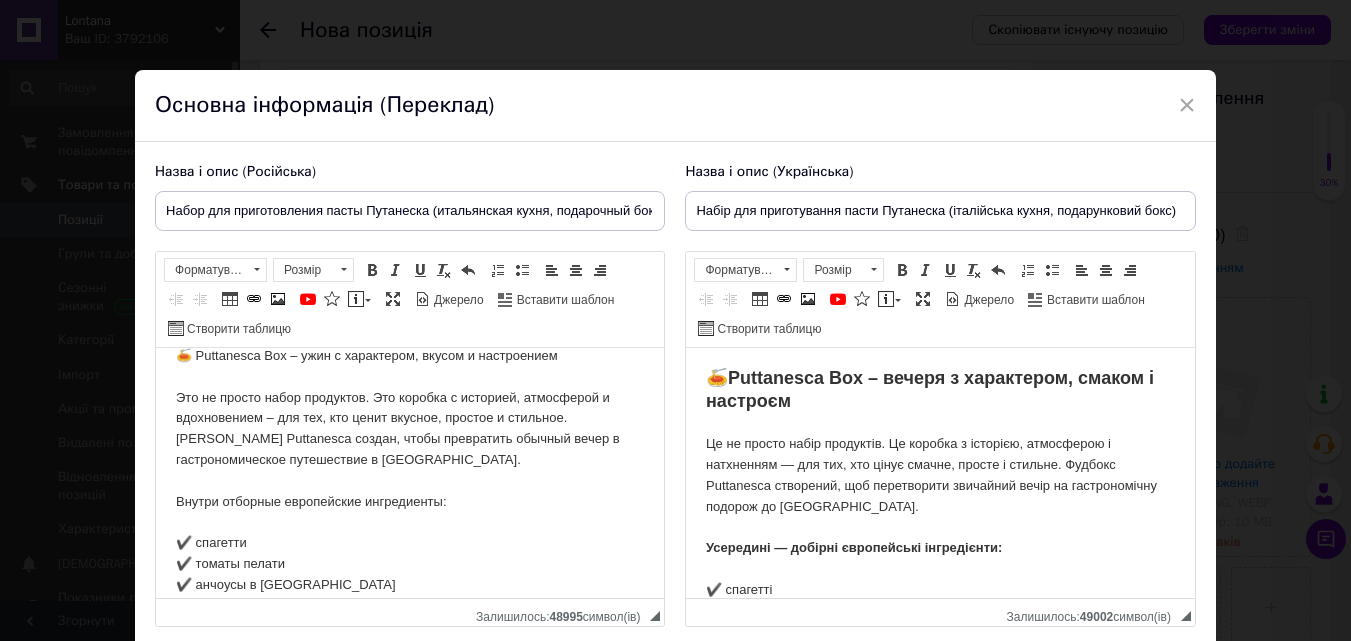 scroll, scrollTop: 0, scrollLeft: 0, axis: both 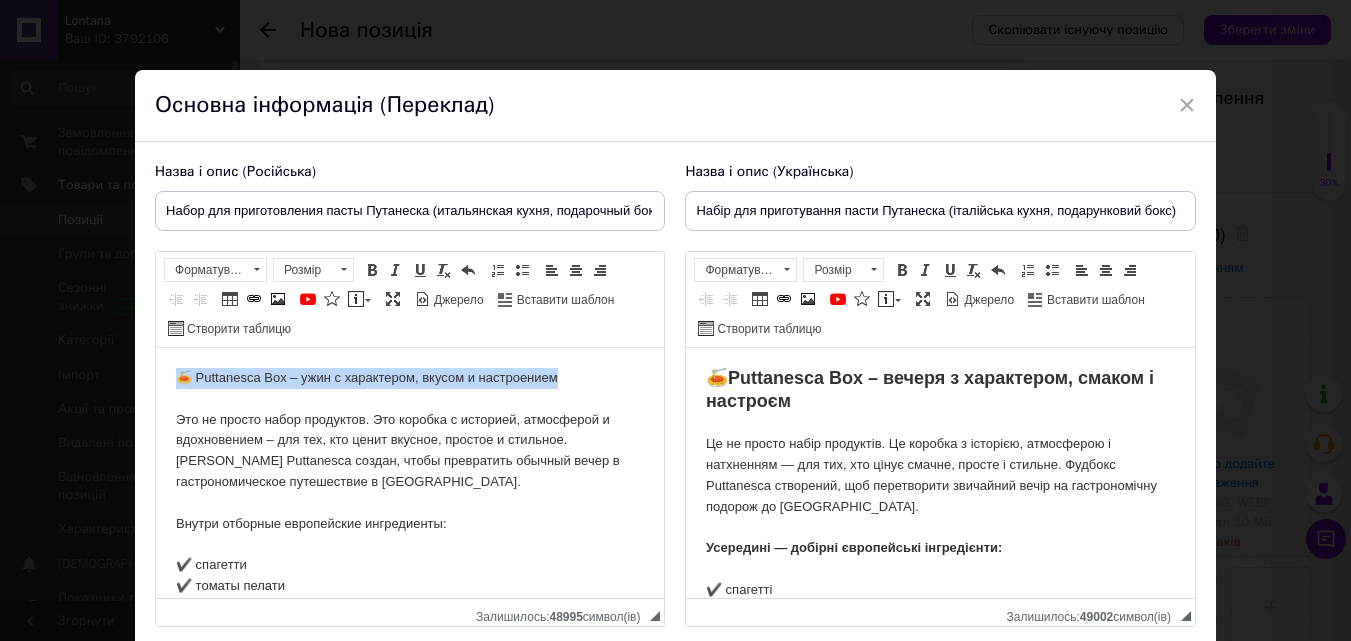 drag, startPoint x: 172, startPoint y: 376, endPoint x: 572, endPoint y: 356, distance: 400.4997 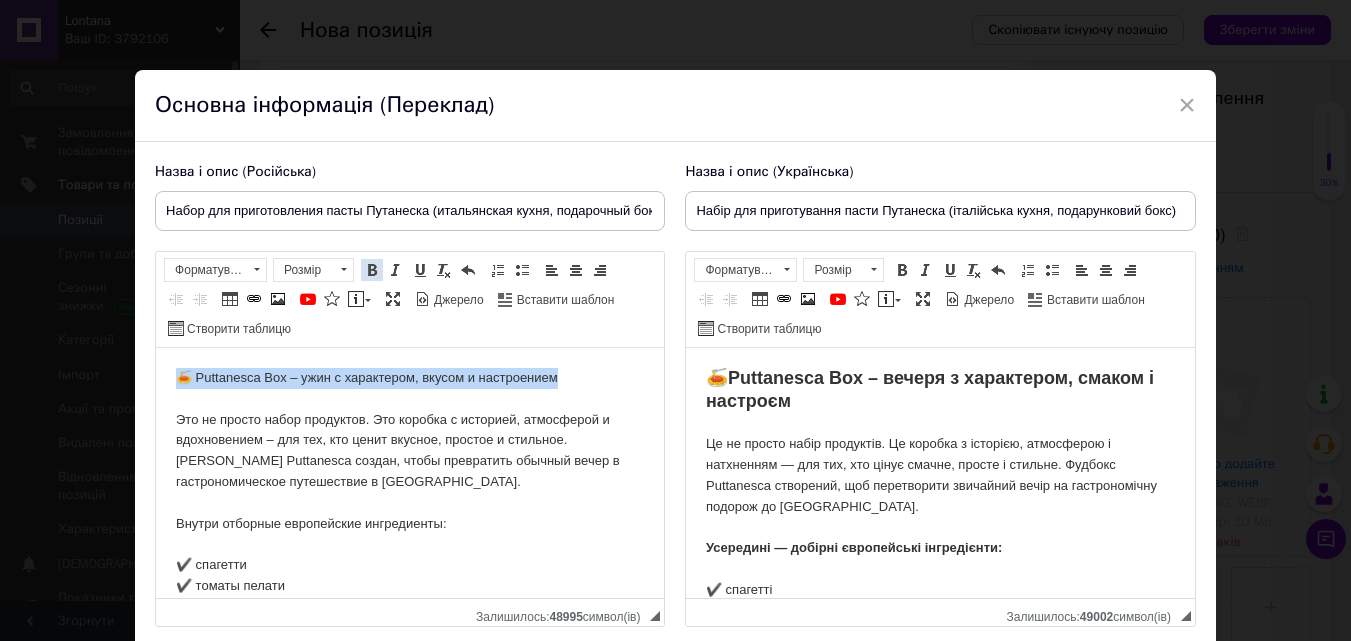 click at bounding box center (372, 270) 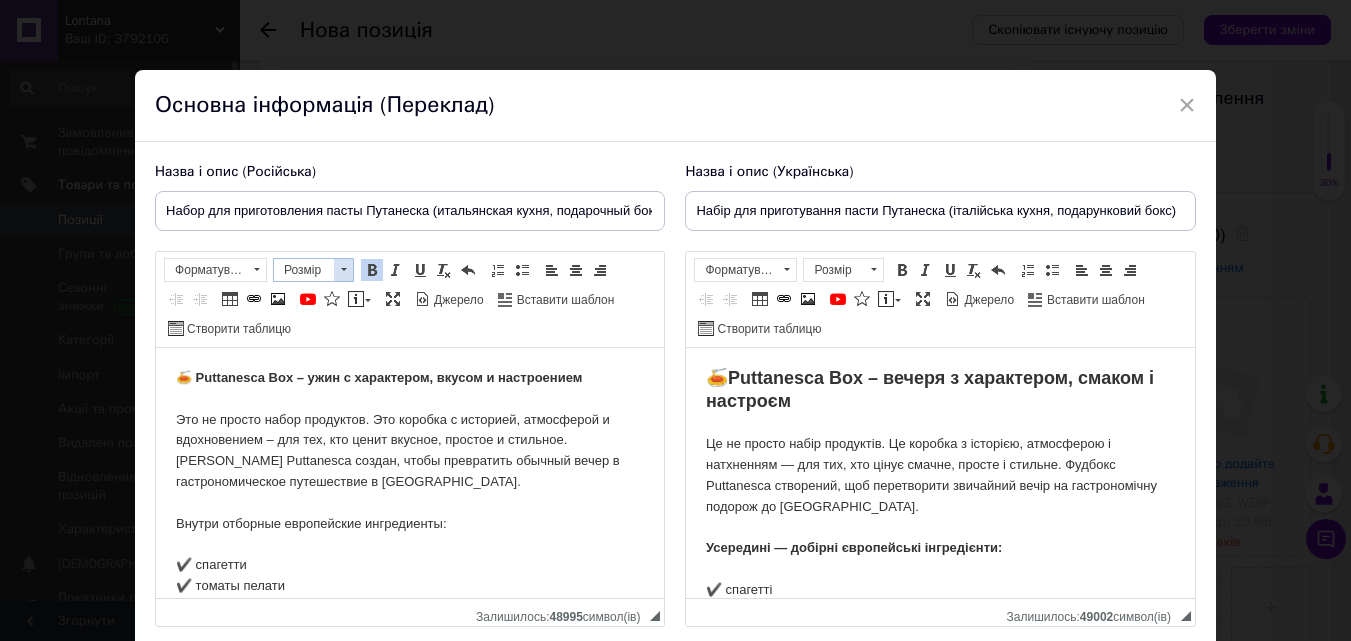click at bounding box center (344, 269) 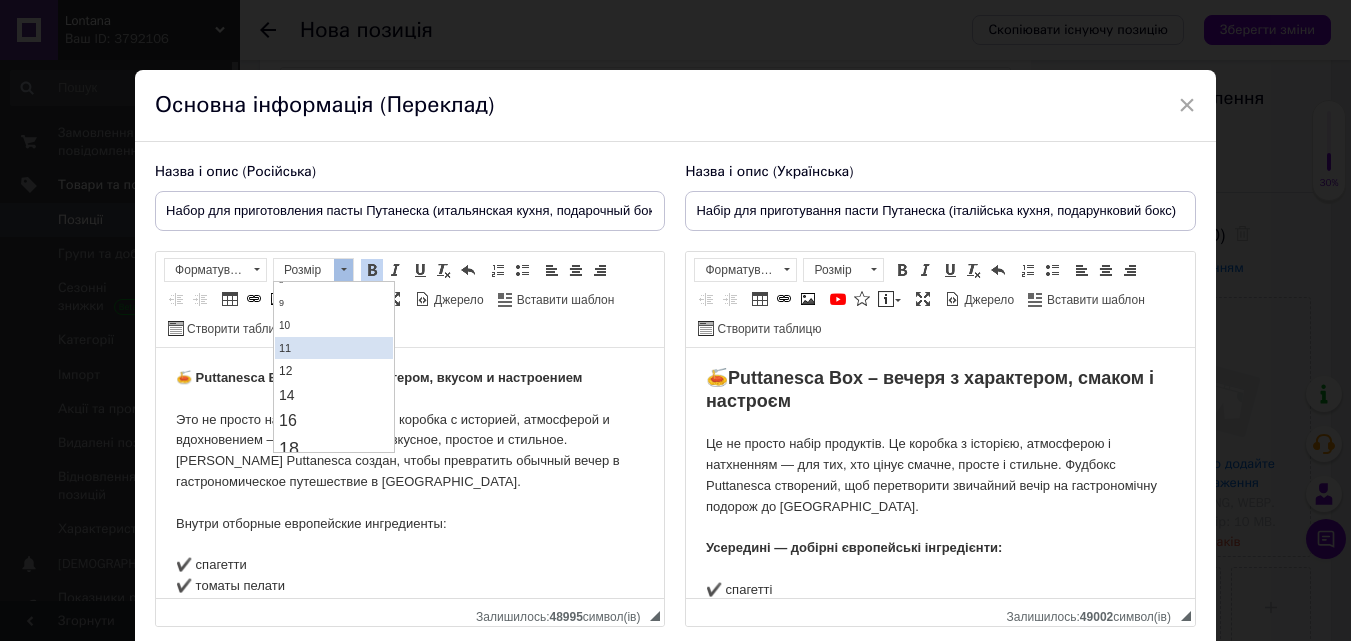 scroll, scrollTop: 100, scrollLeft: 0, axis: vertical 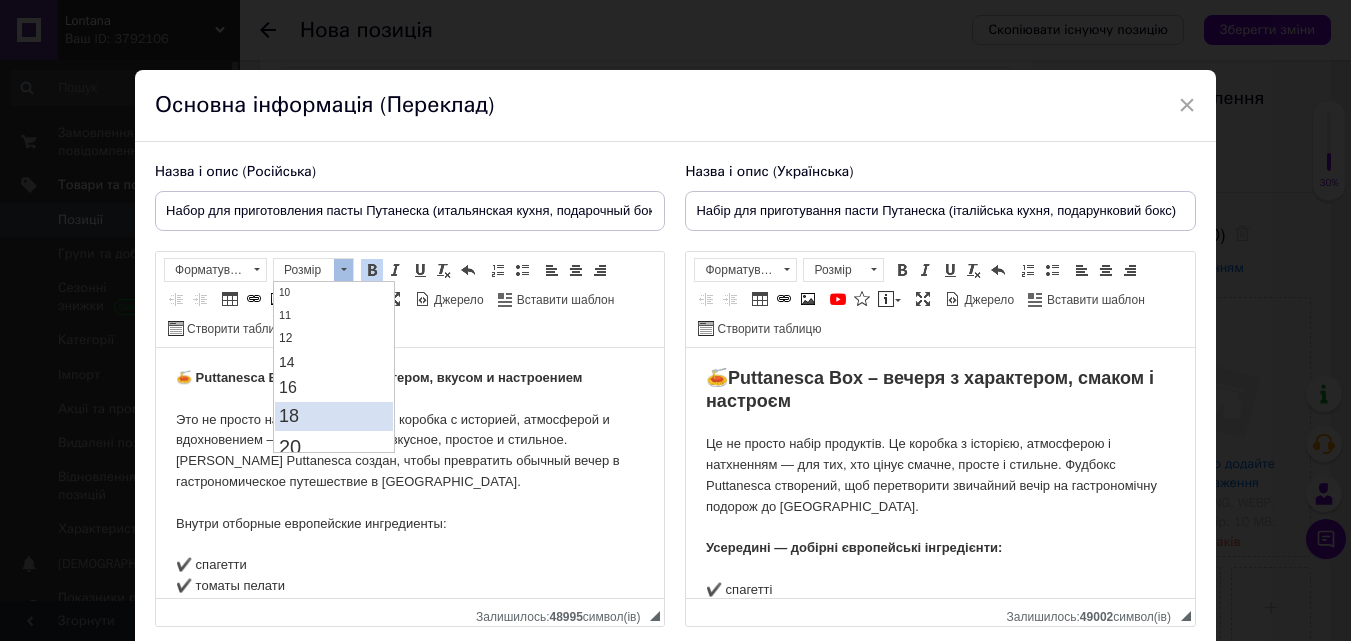 click on "18" at bounding box center (288, 416) 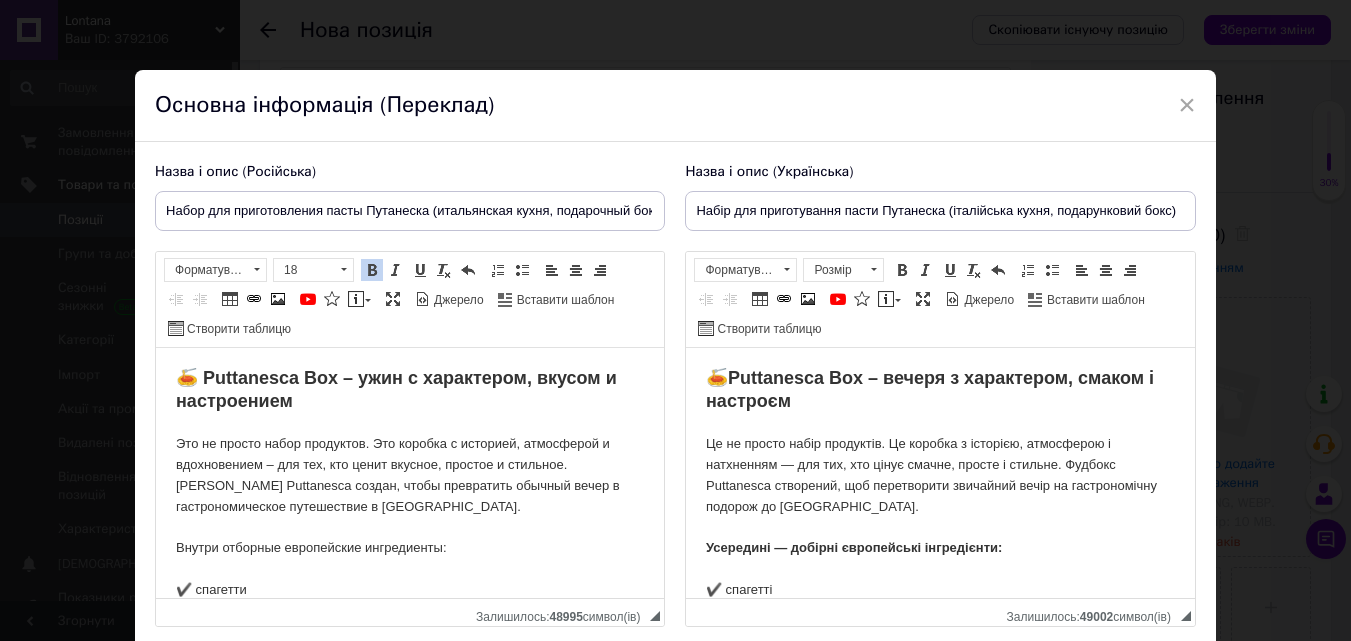 click on "🍝 Puttanesca Box – ужин с характером, вкусом и настроением Это не просто набор продуктов. Это коробка с историей, атмосферой и вдохновением – для тех, кто ценит вкусное, простое и стильное. [PERSON_NAME] Puttanesca создан, чтобы превратить обычный вечер в гастрономическое путешествие в [GEOGRAPHIC_DATA]. Внутри отборные европейские ингредиенты: ✔️ спагетти ✔️ томаты пелати ✔️ анчоусы в масле ✔️ каперсы ✔️ черные оливки Идеально для: — подарок гурману — уютный ужин без лишних усилий гастрономической неожиданности для пары - порадовать себя новым опытом и вкусами" at bounding box center [410, 692] 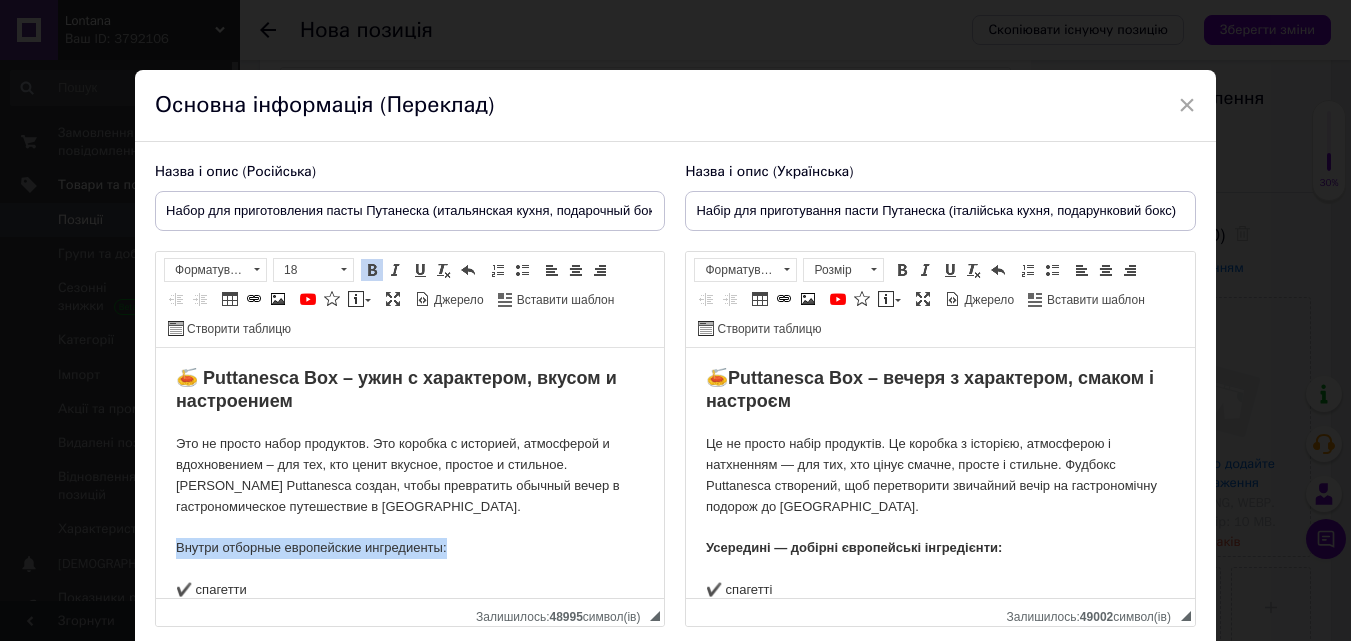 drag, startPoint x: 176, startPoint y: 548, endPoint x: 461, endPoint y: 546, distance: 285.00702 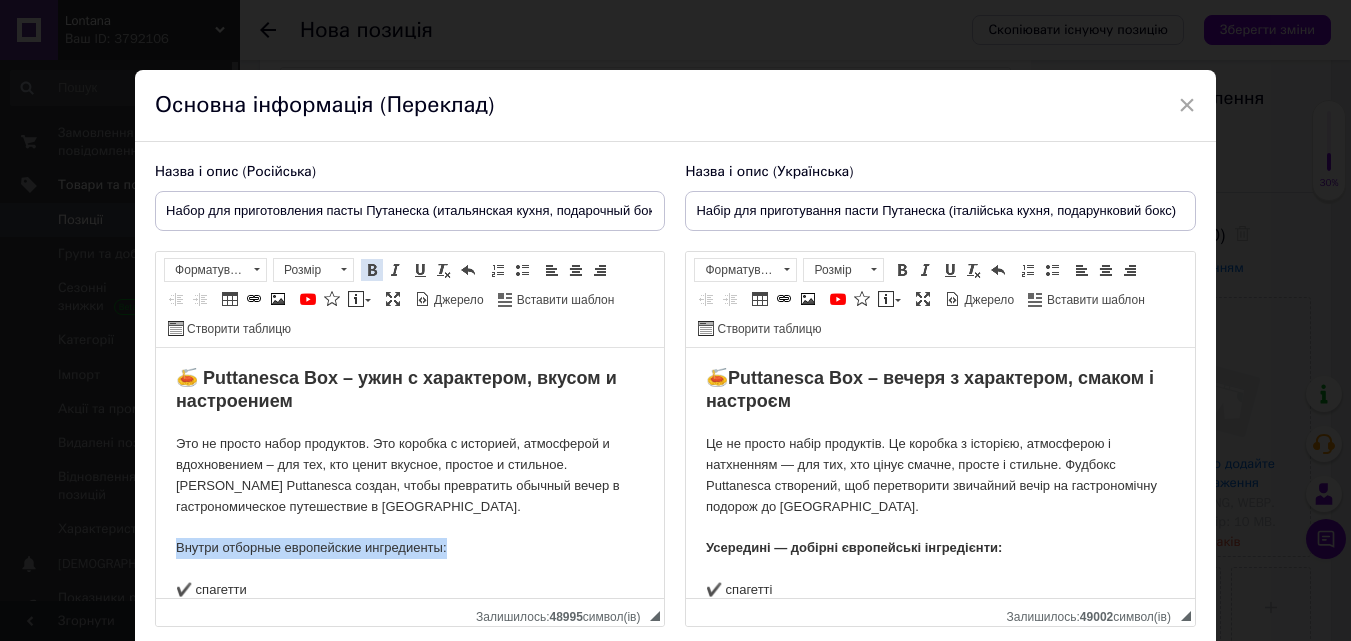 click at bounding box center (372, 270) 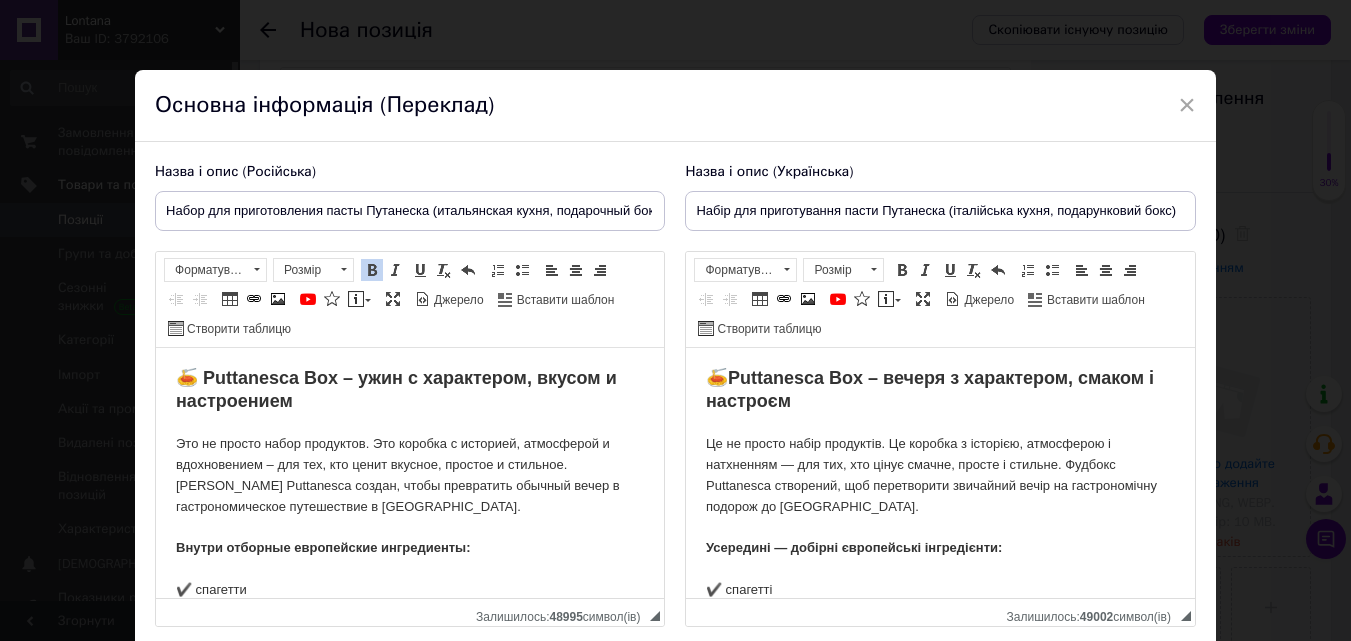 click on "🍝 Puttanesca Box – ужин с характером, вкусом и настроением Это не просто набор продуктов. Это коробка с историей, атмосферой и вдохновением – для тех, кто ценит вкусное, простое и стильное. [PERSON_NAME] Puttanesca создан, чтобы превратить обычный вечер в гастрономическое путешествие в [GEOGRAPHIC_DATA]. Внутри отборные европейские ингредиенты: ✔️ спагетти ✔️ томаты пелати ✔️ анчоусы в масле ✔️ каперсы ✔️ черные оливки Идеально для: — подарок гурману — уютный ужин без лишних усилий гастрономической неожиданности для пары - порадовать себя новым опытом и вкусами" at bounding box center [410, 692] 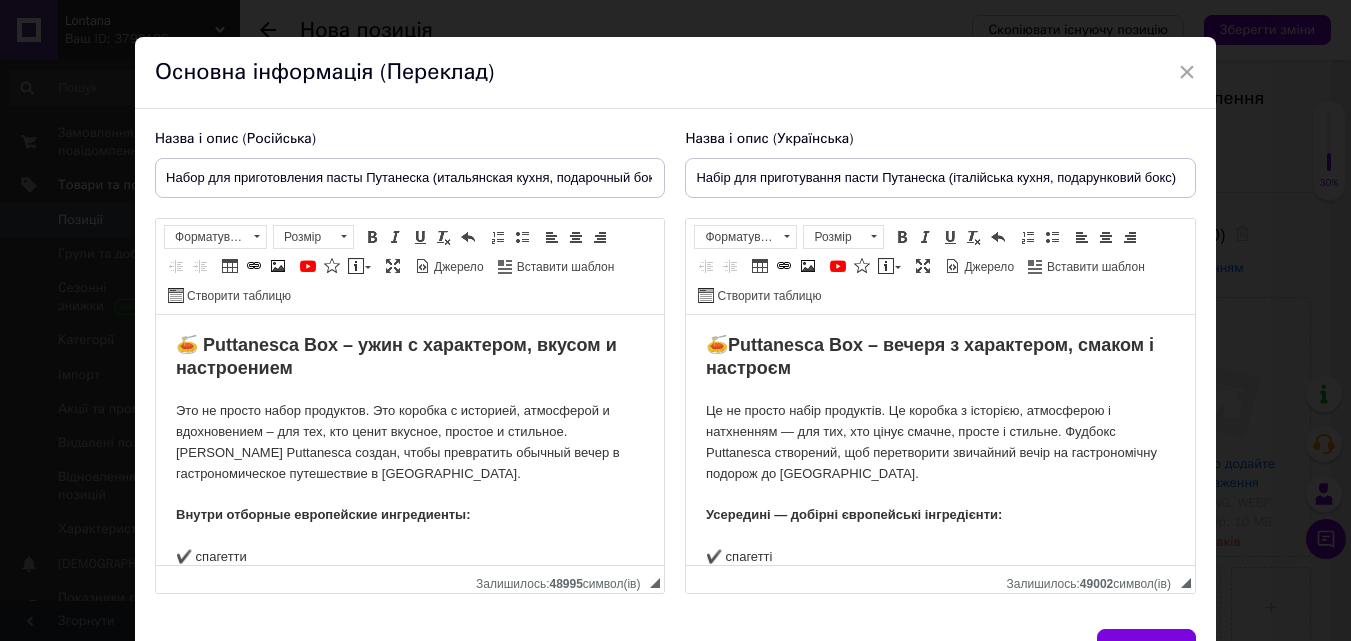 scroll, scrollTop: 0, scrollLeft: 0, axis: both 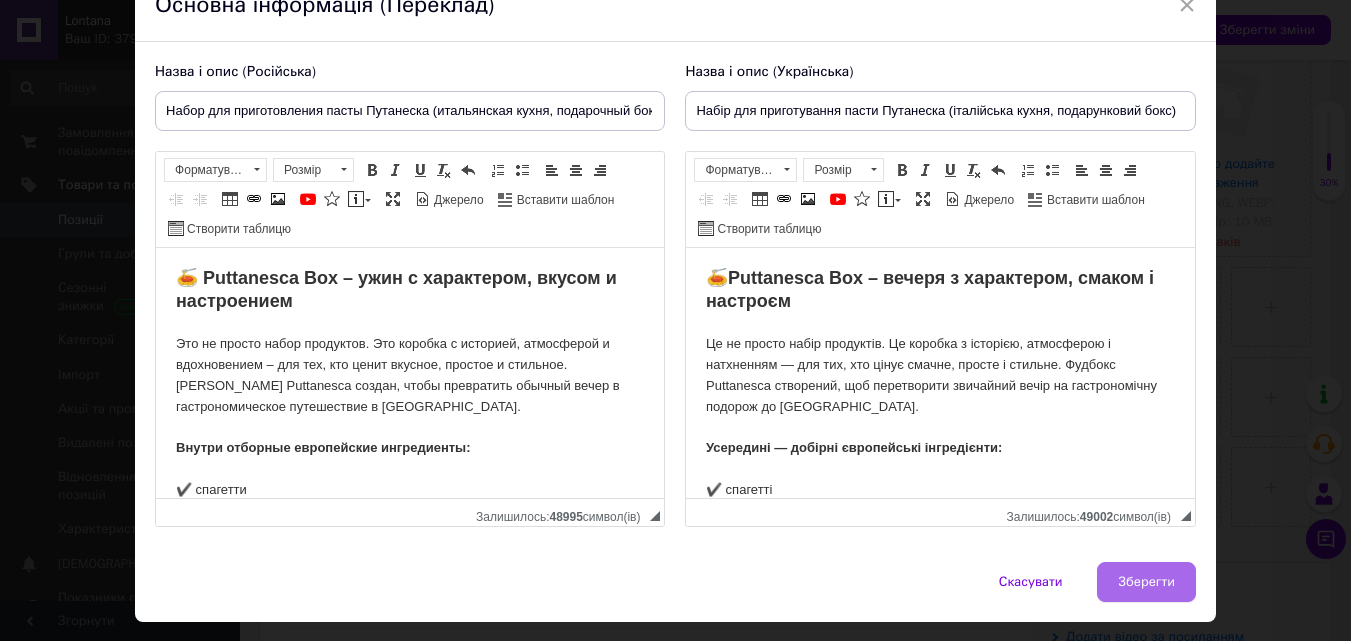 click on "Зберегти" at bounding box center [1146, 582] 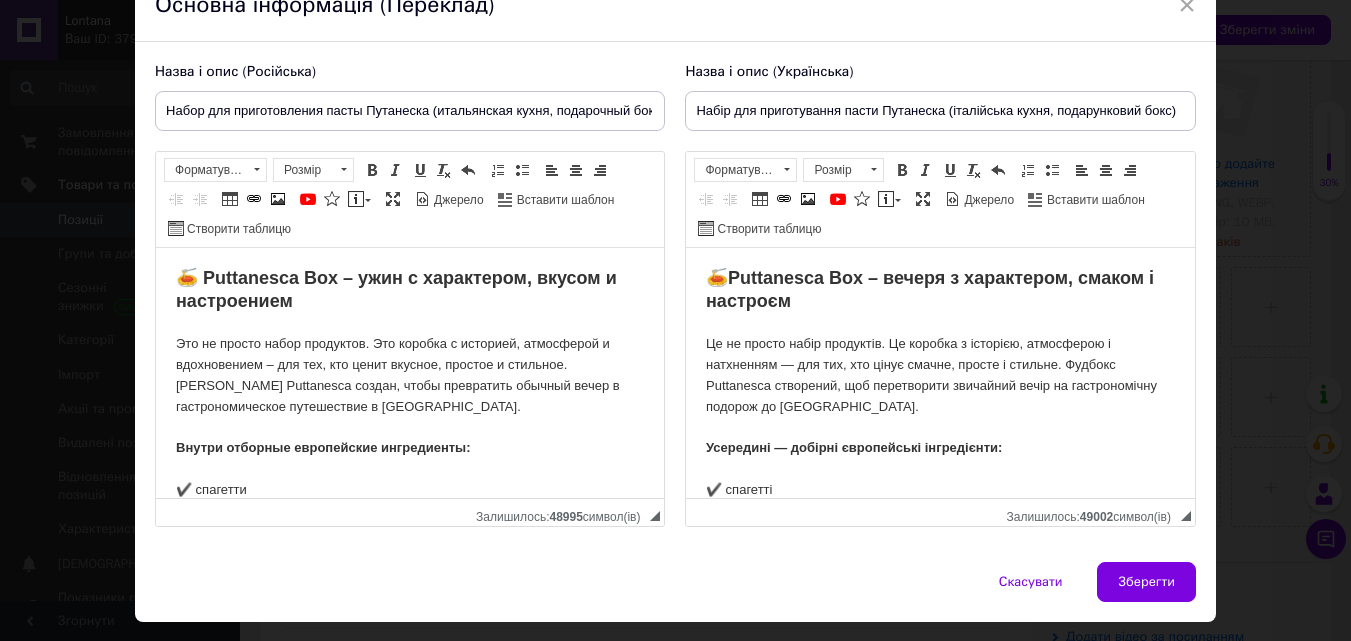 type on "Набор для приготовления пасты Путанеска (итальянская кухня, подарочный бокс)" 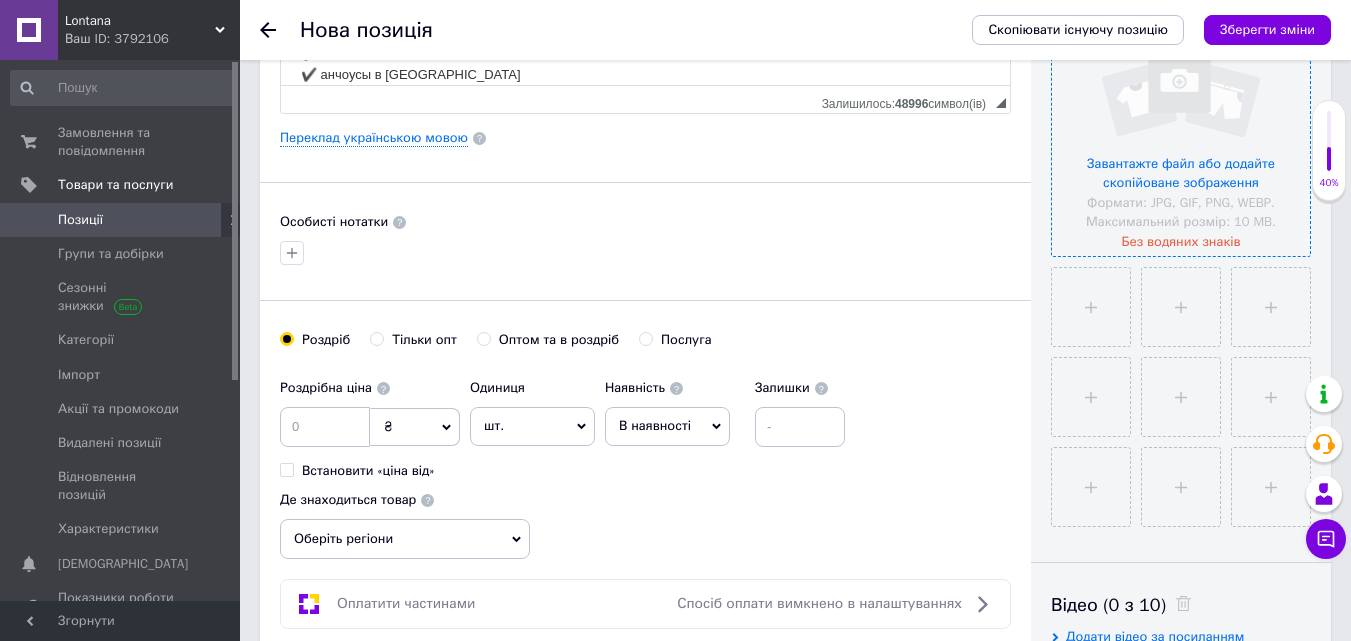 click at bounding box center (1181, 127) 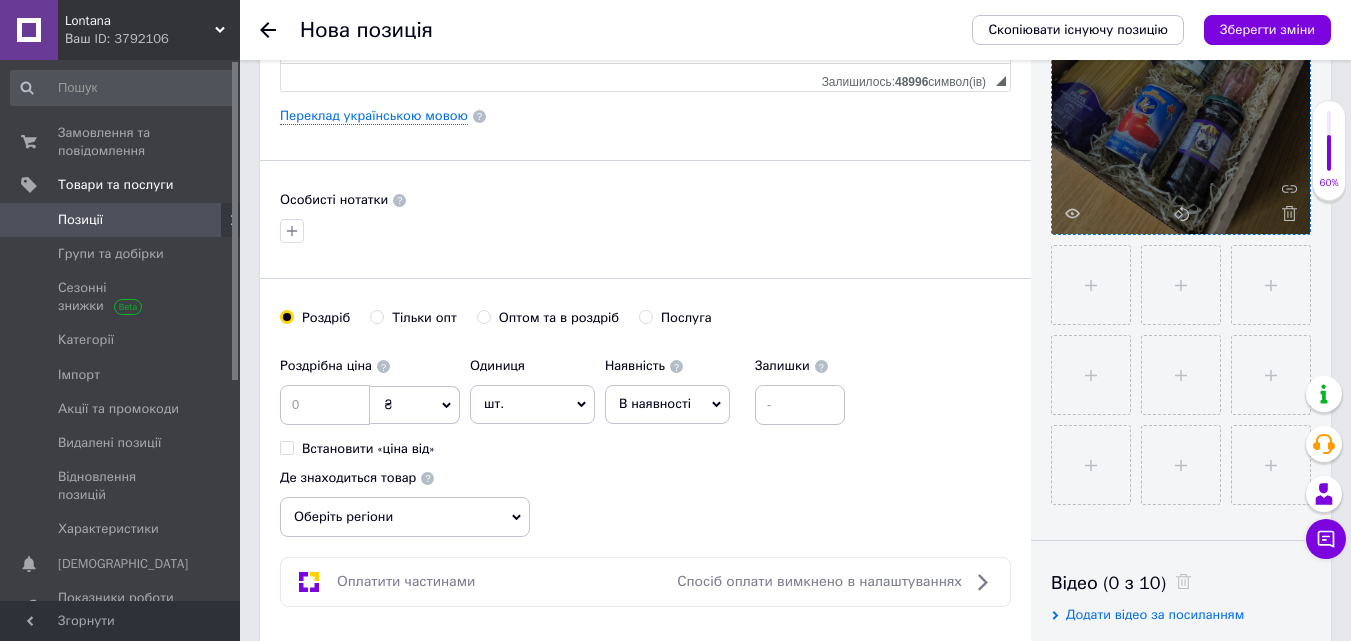 scroll, scrollTop: 500, scrollLeft: 0, axis: vertical 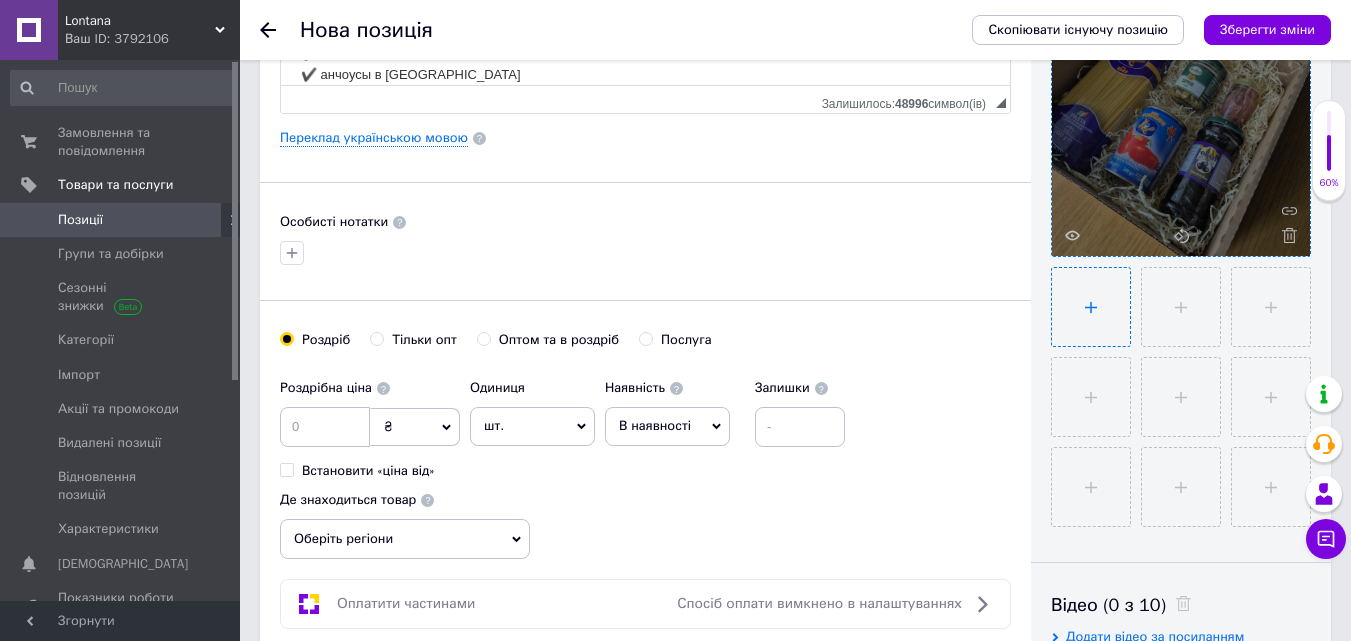 click at bounding box center [1091, 307] 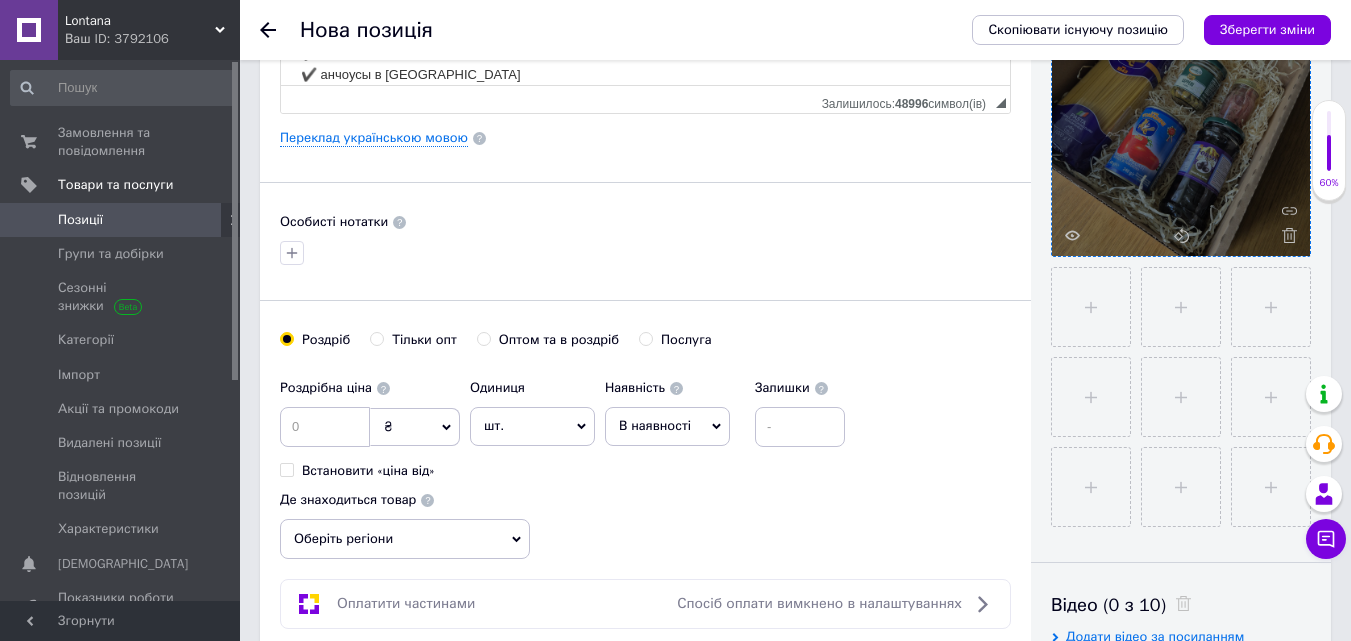 type 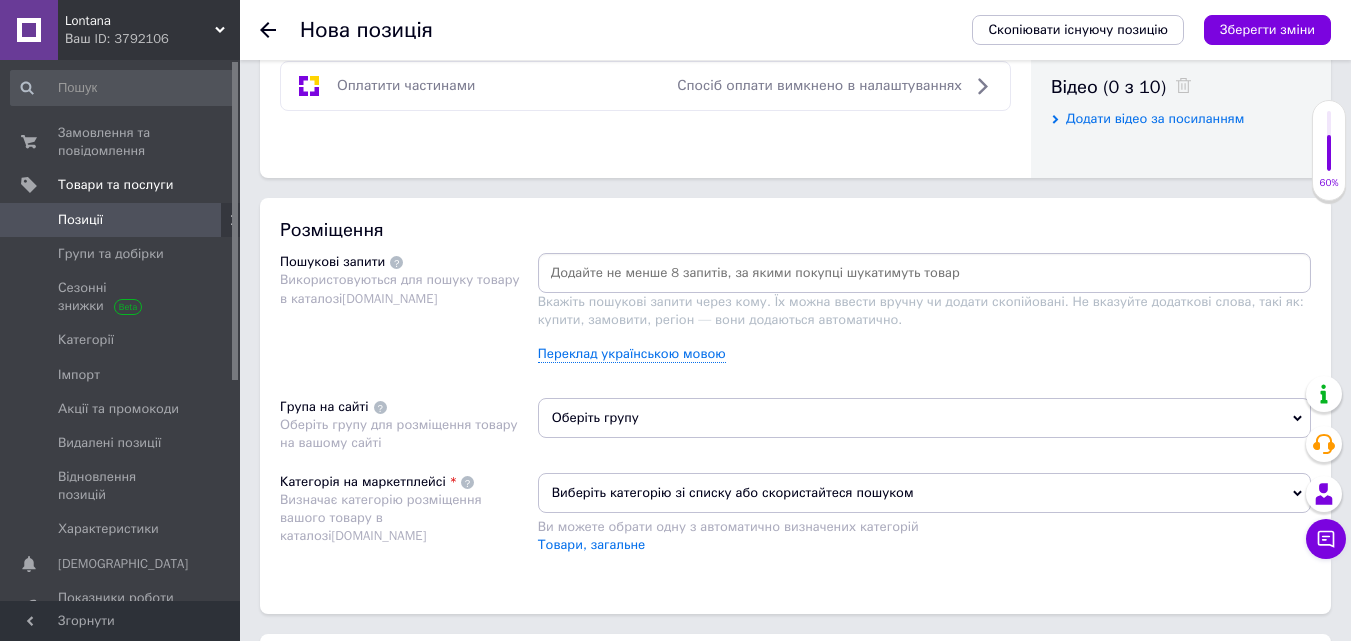 scroll, scrollTop: 1000, scrollLeft: 0, axis: vertical 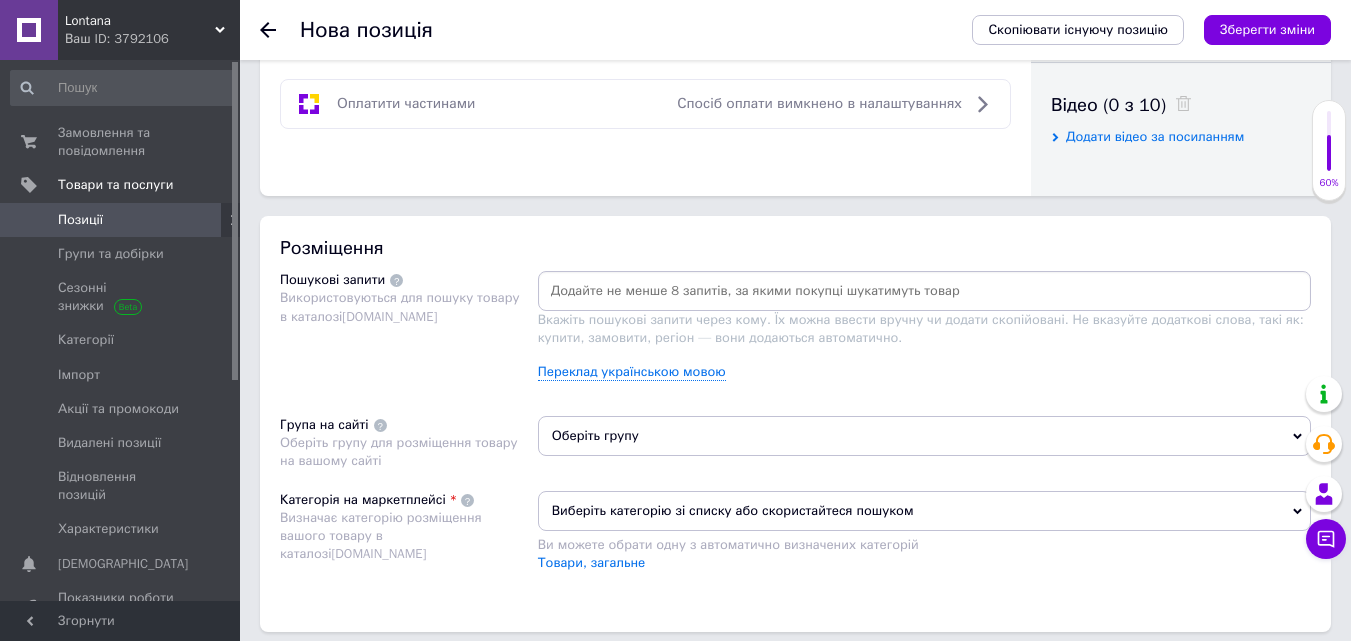 click on "Оберіть групу" at bounding box center (924, 436) 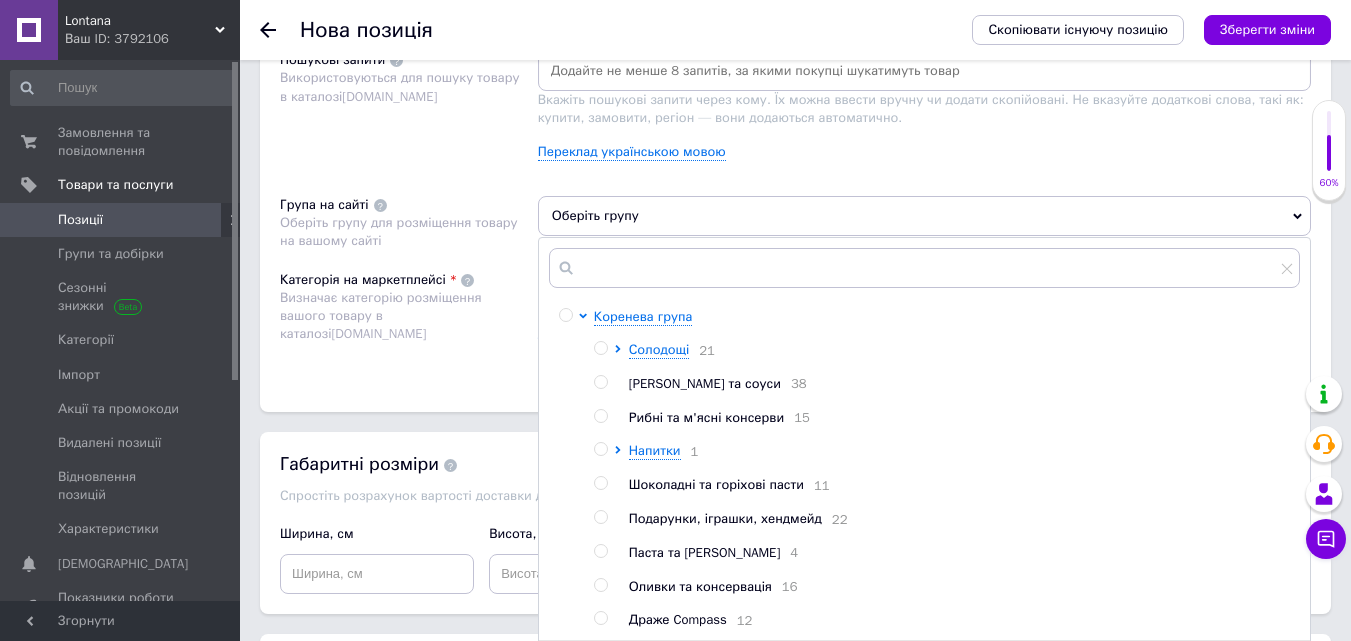 scroll, scrollTop: 1300, scrollLeft: 0, axis: vertical 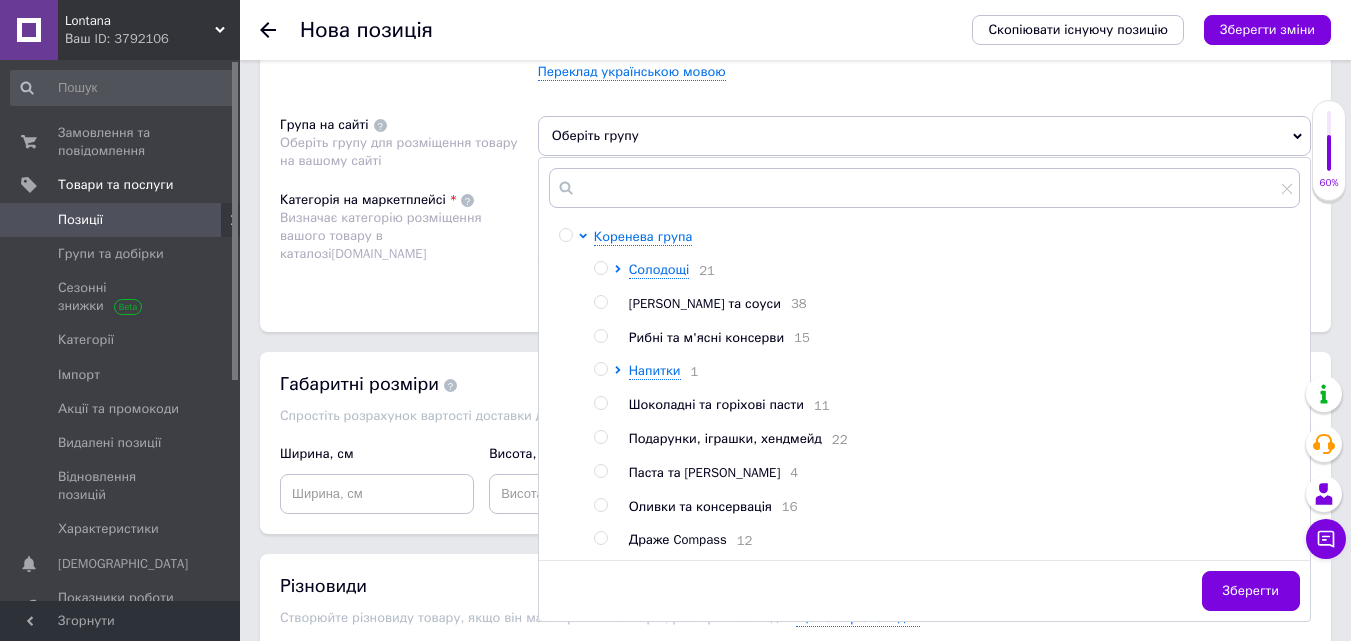 click at bounding box center (600, 437) 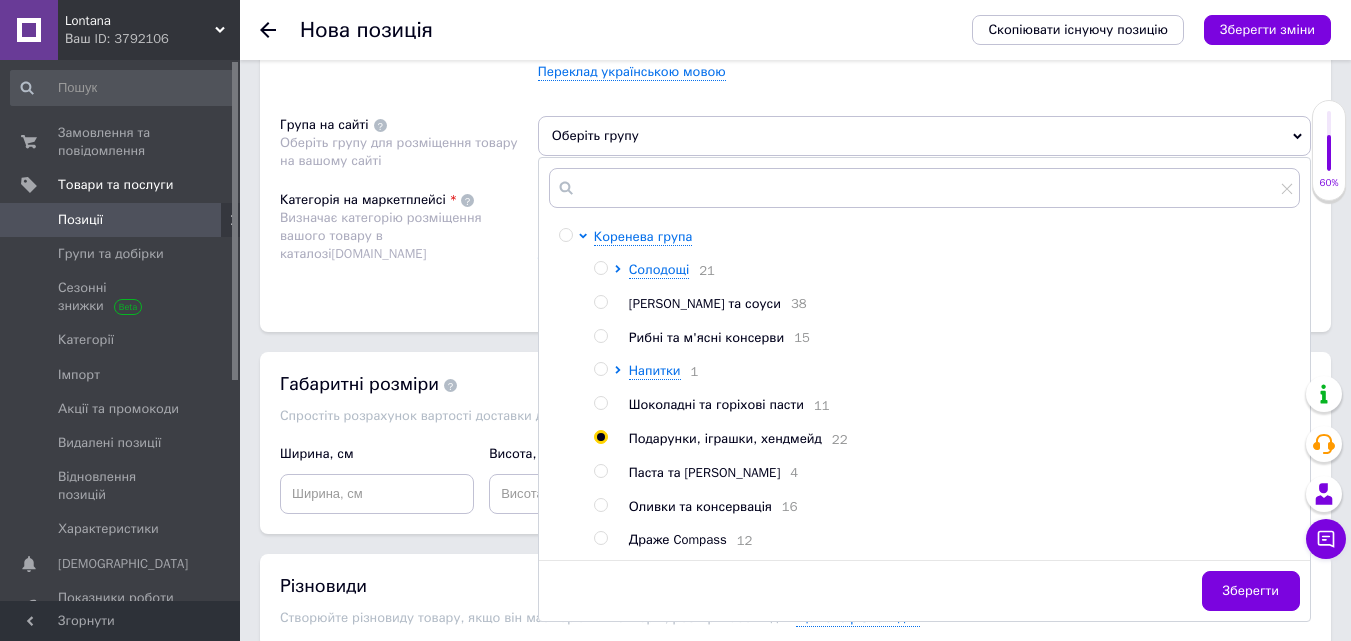 radio on "true" 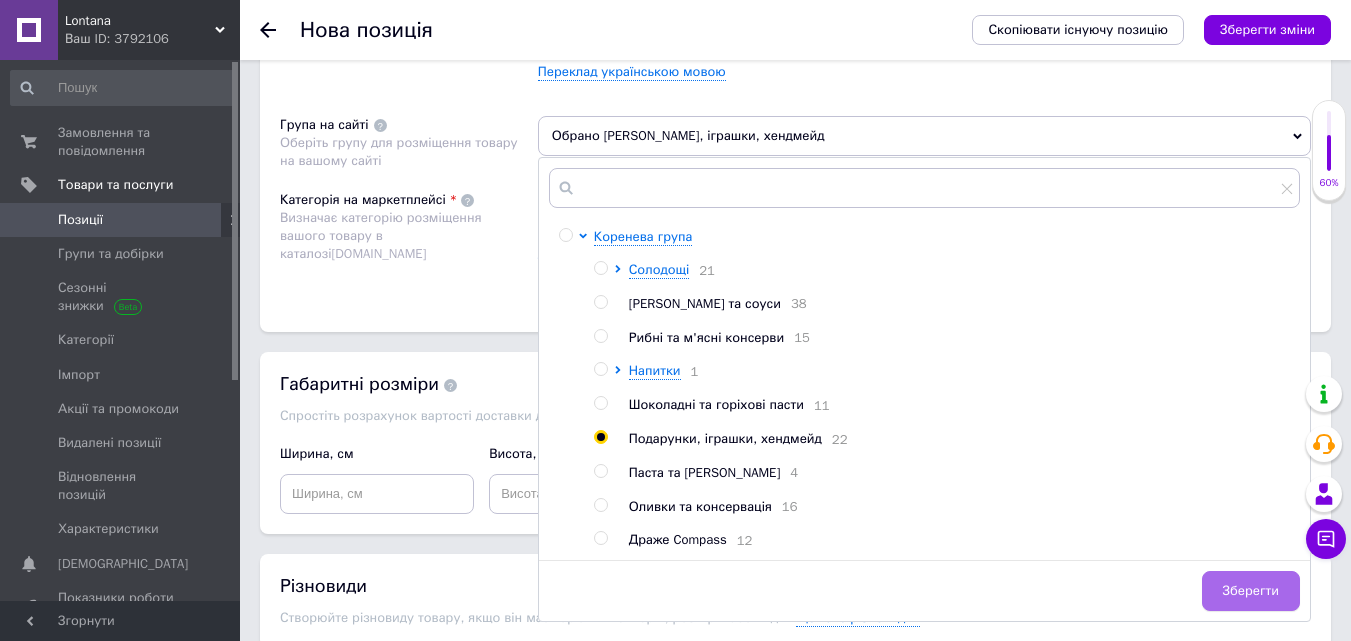 click on "Зберегти" at bounding box center (1251, 591) 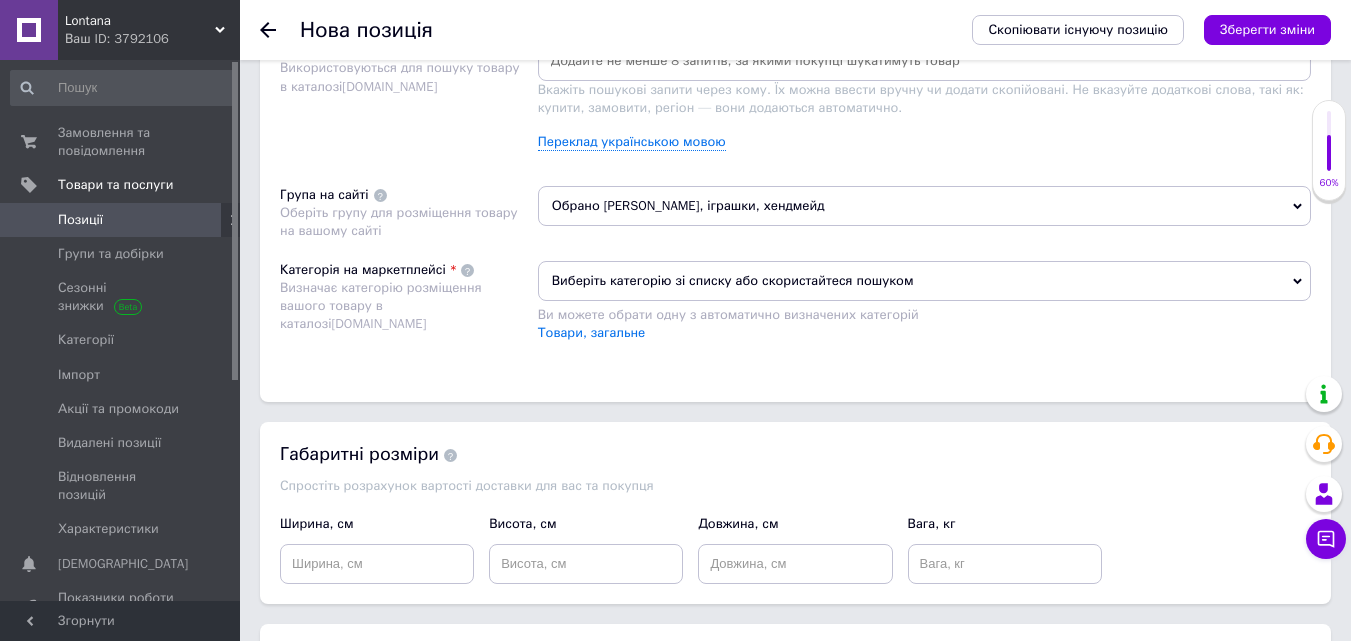 scroll, scrollTop: 1200, scrollLeft: 0, axis: vertical 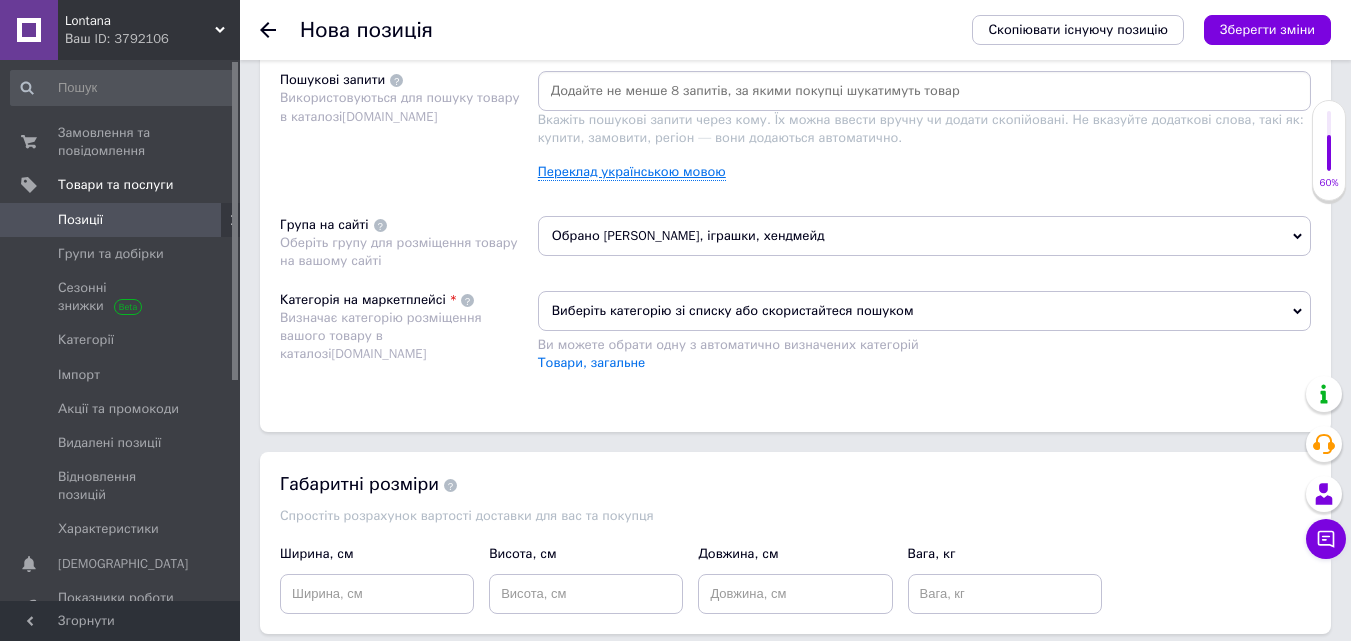 click on "Переклад українською мовою" at bounding box center (632, 172) 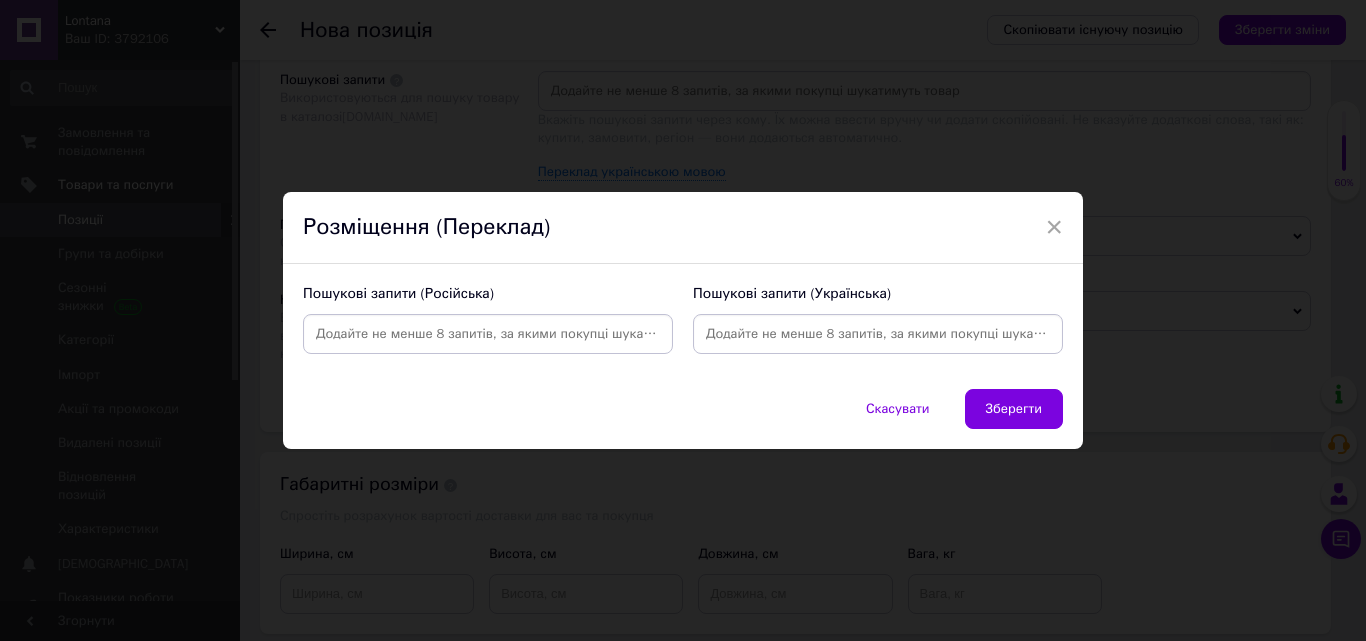 click at bounding box center [488, 334] 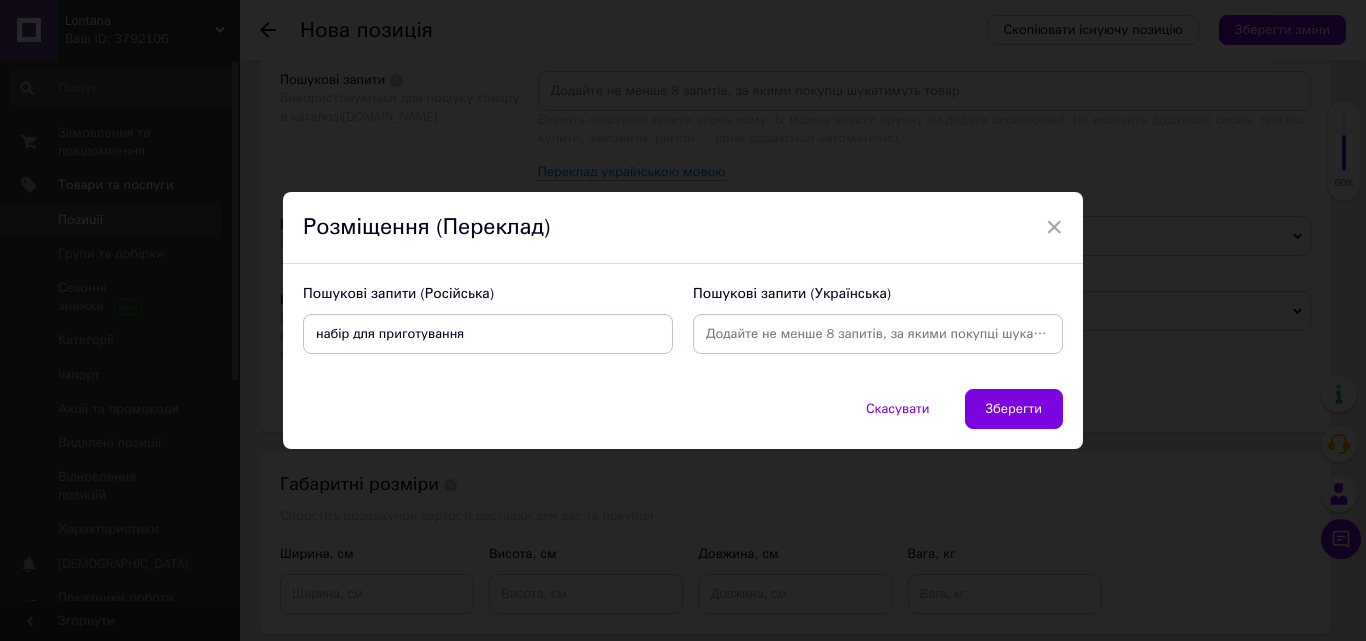 type 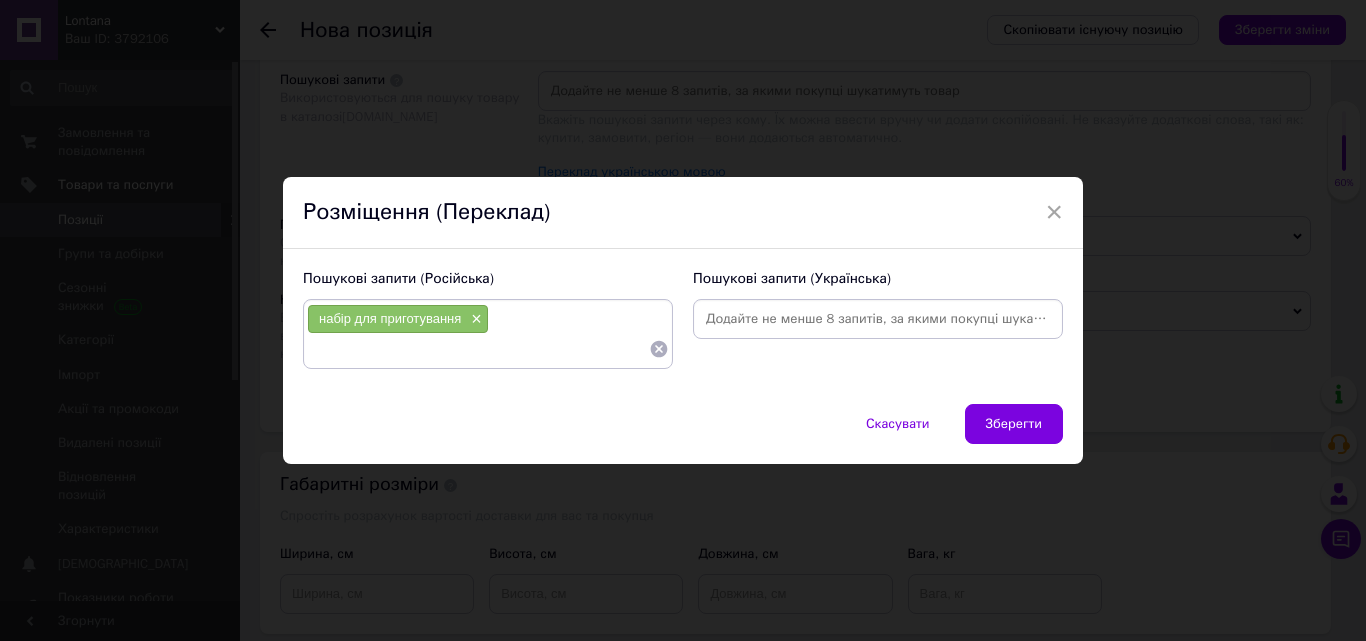 click at bounding box center (878, 319) 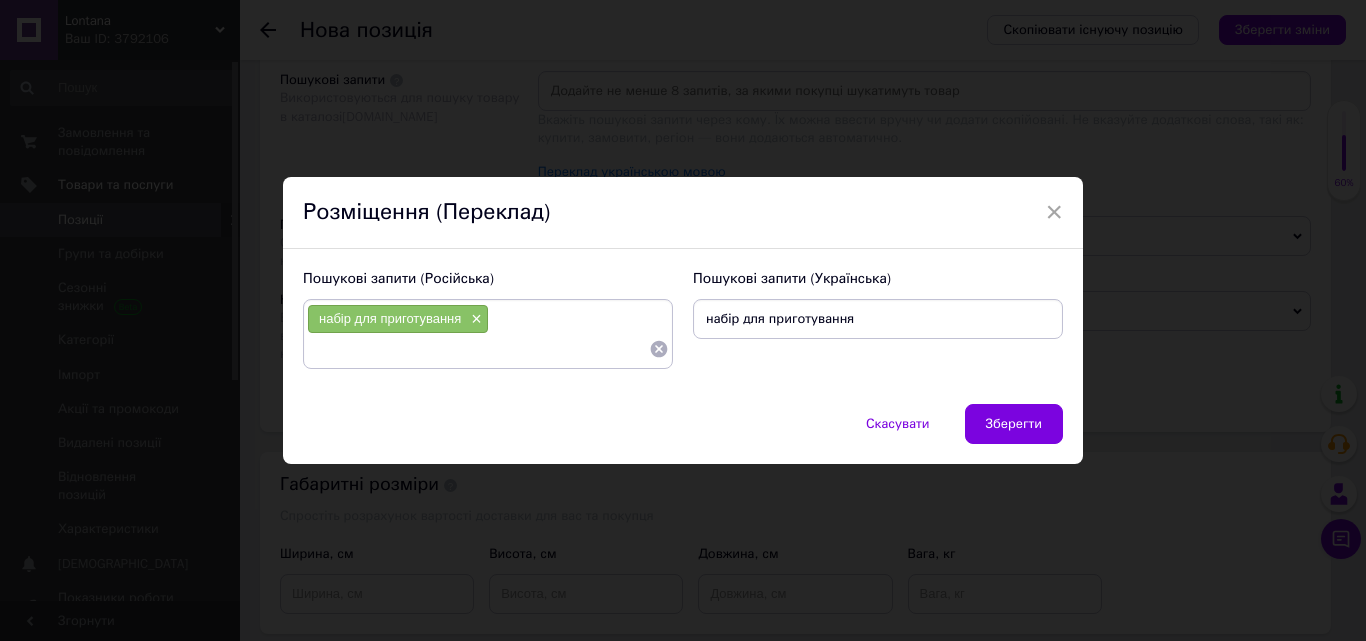 type 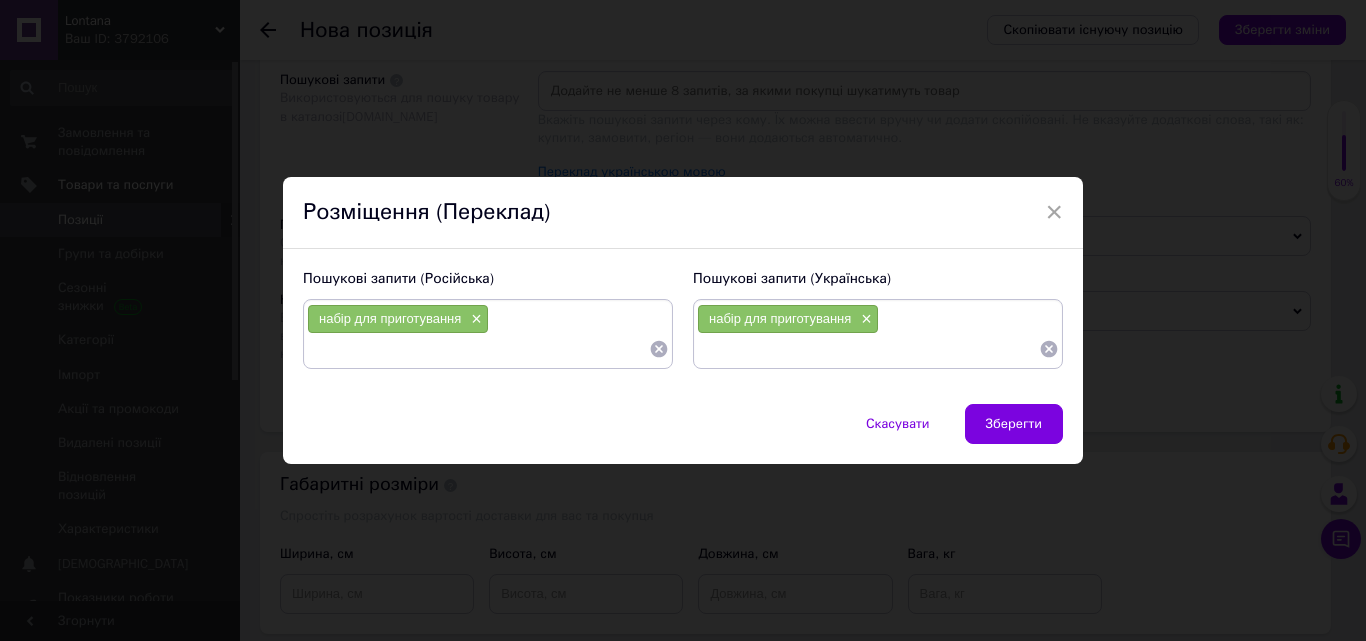 click at bounding box center [478, 349] 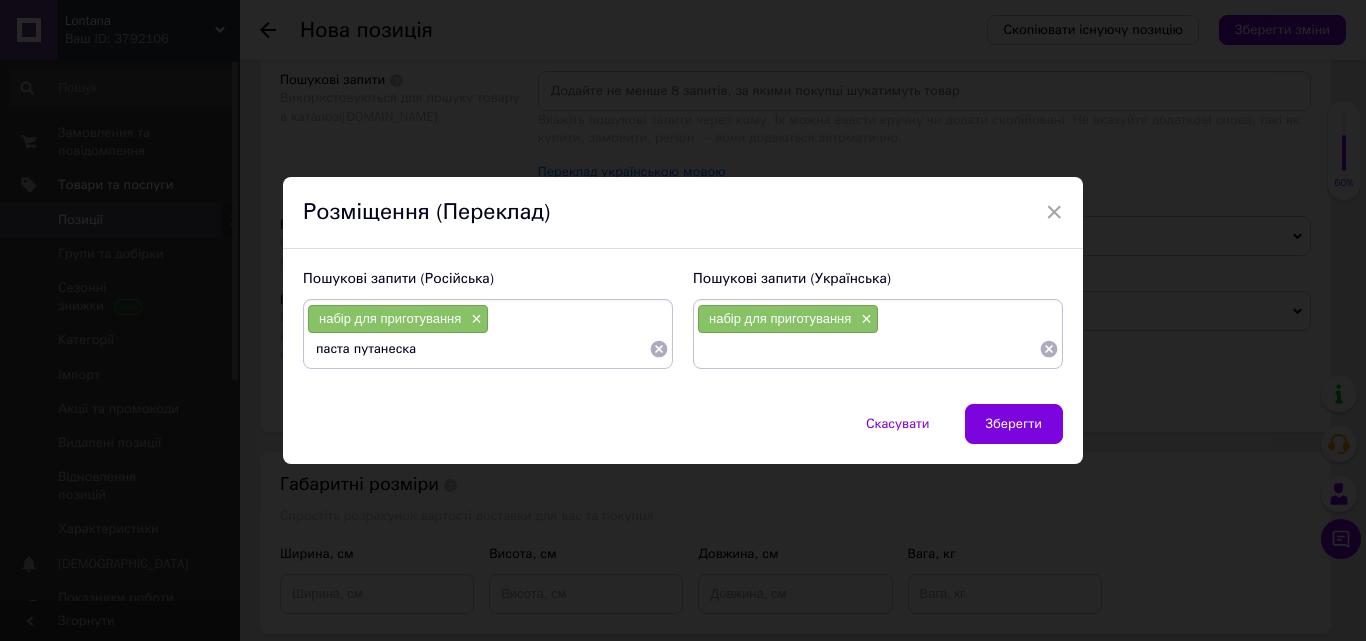 type 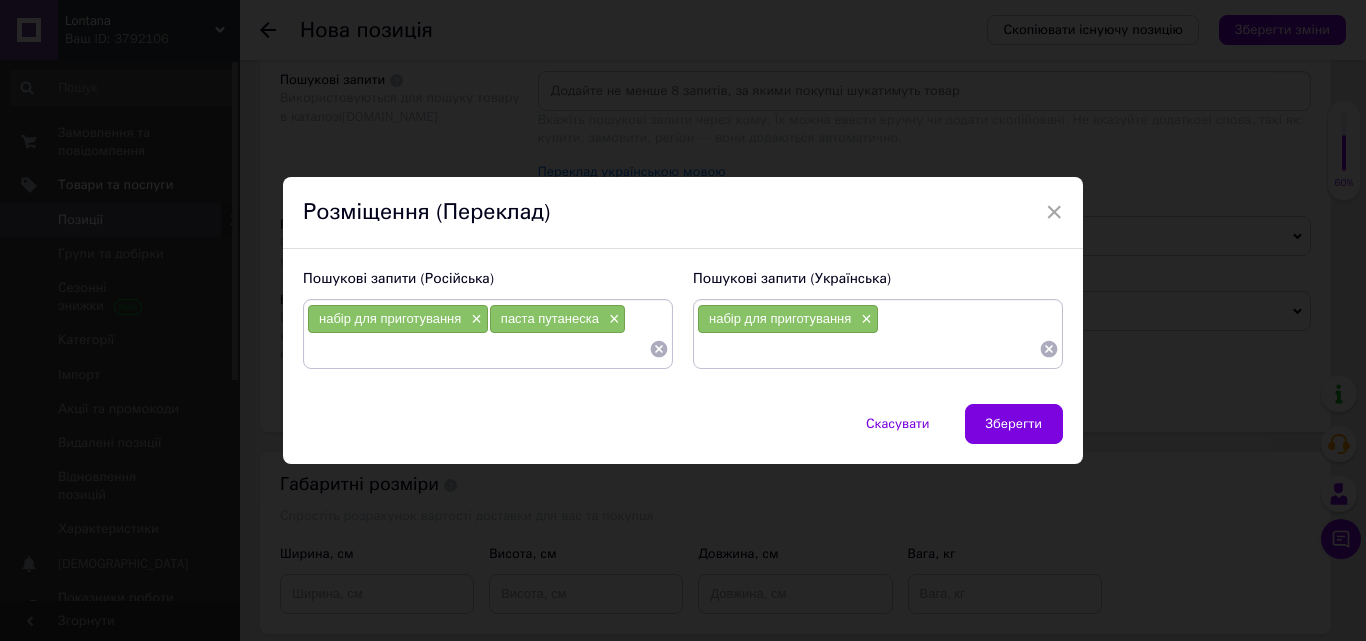 click at bounding box center (868, 349) 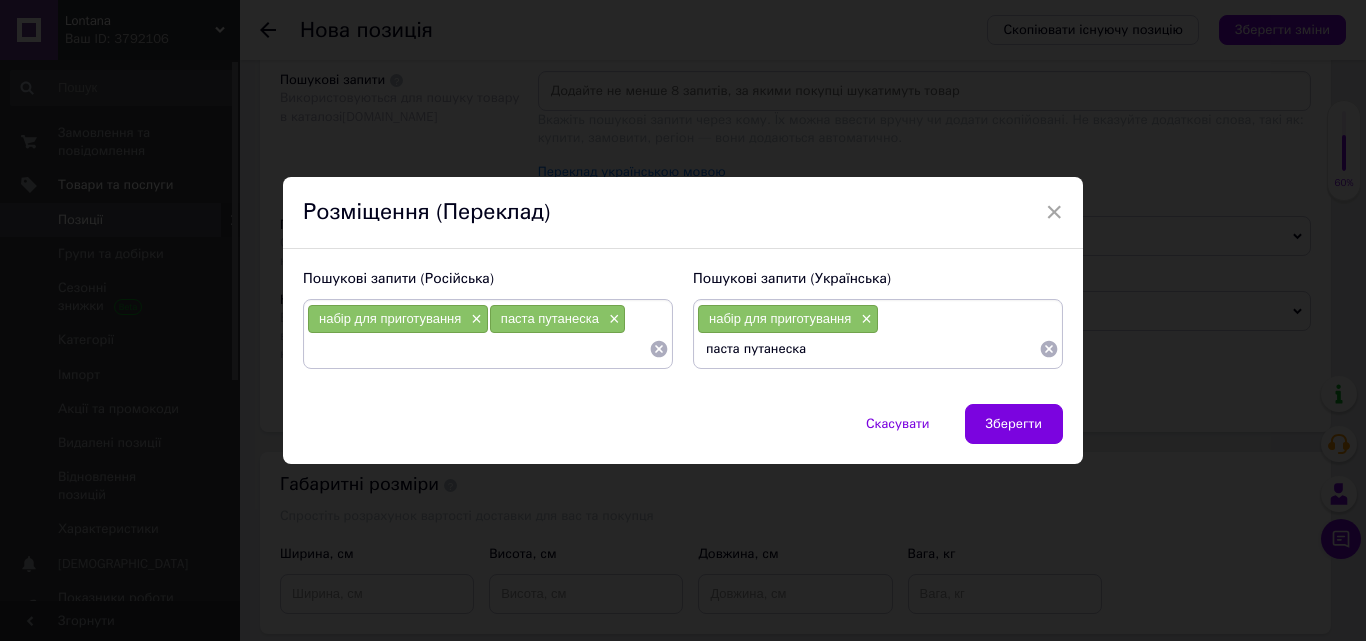 type 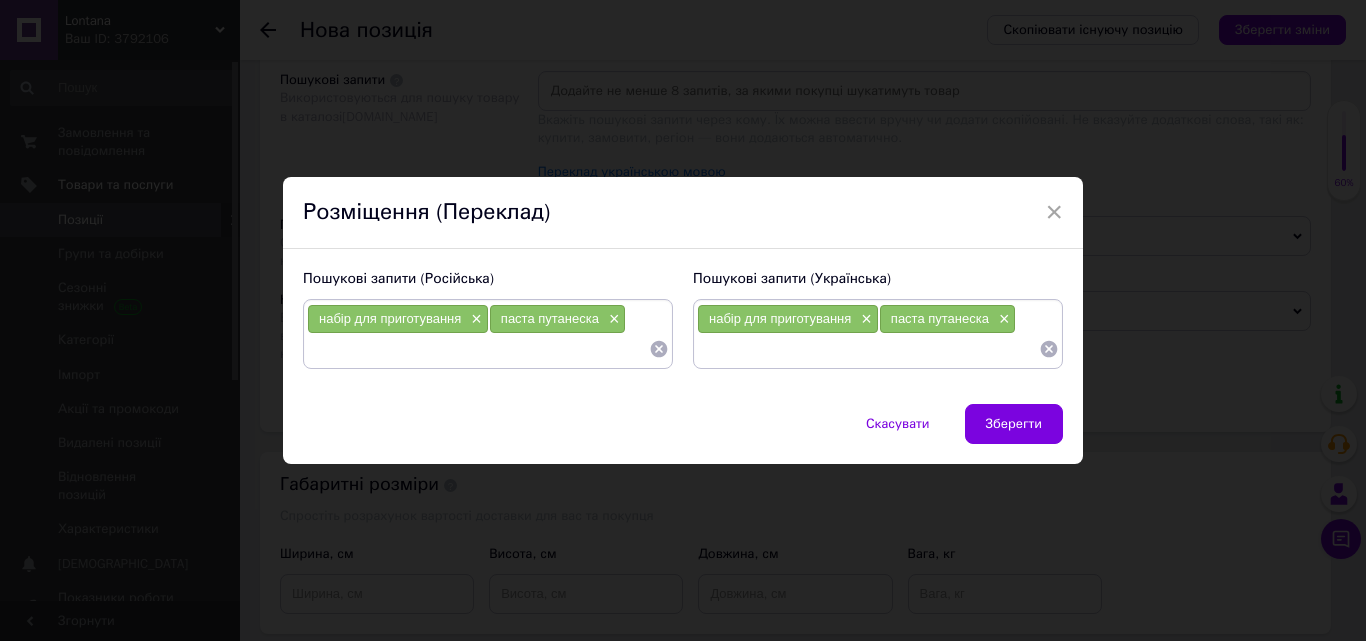 click at bounding box center [478, 349] 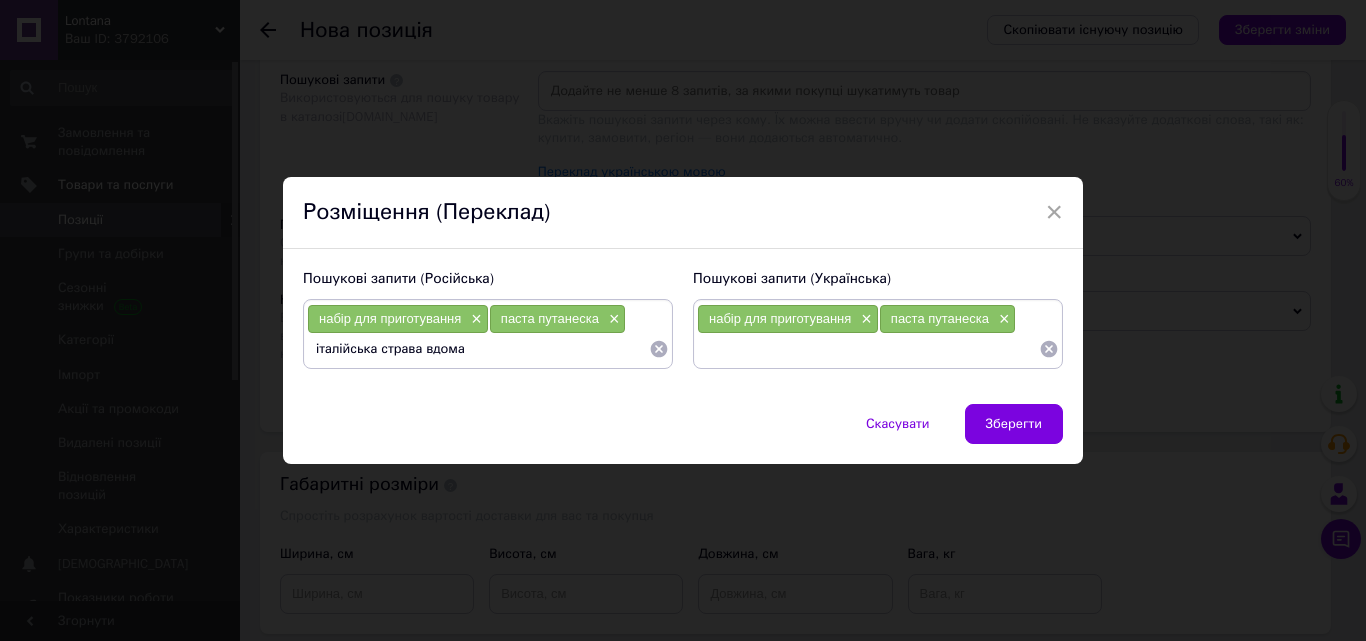 type 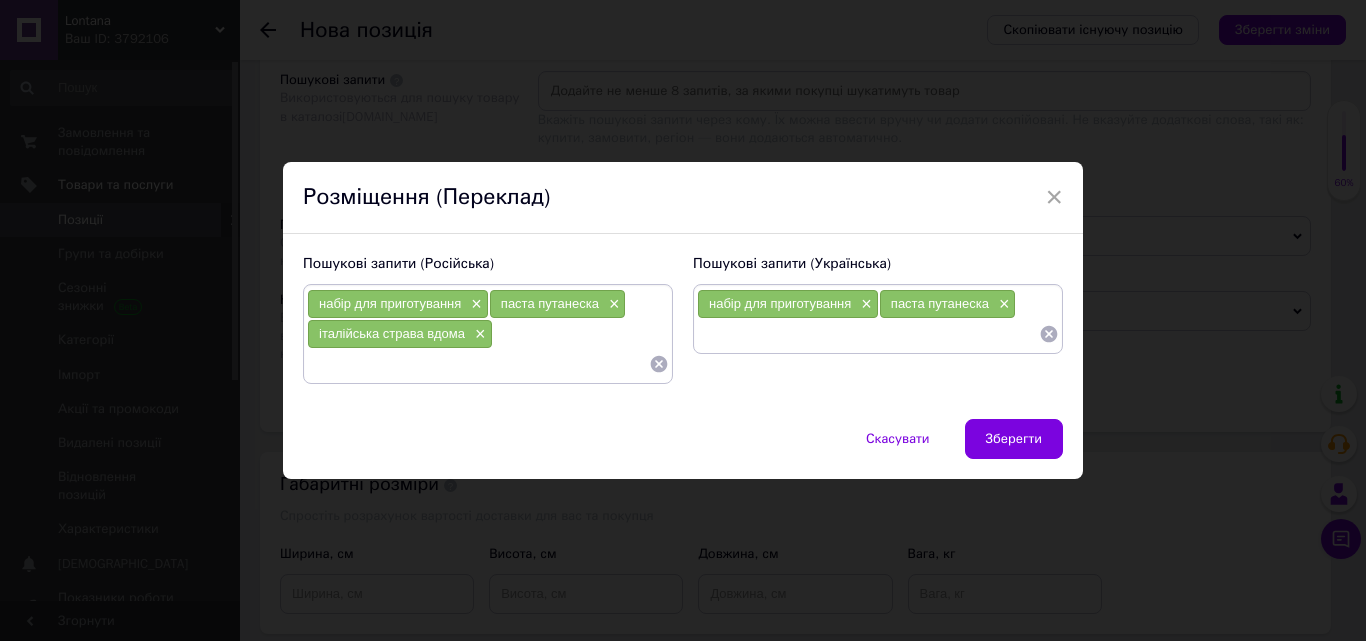 click at bounding box center [868, 334] 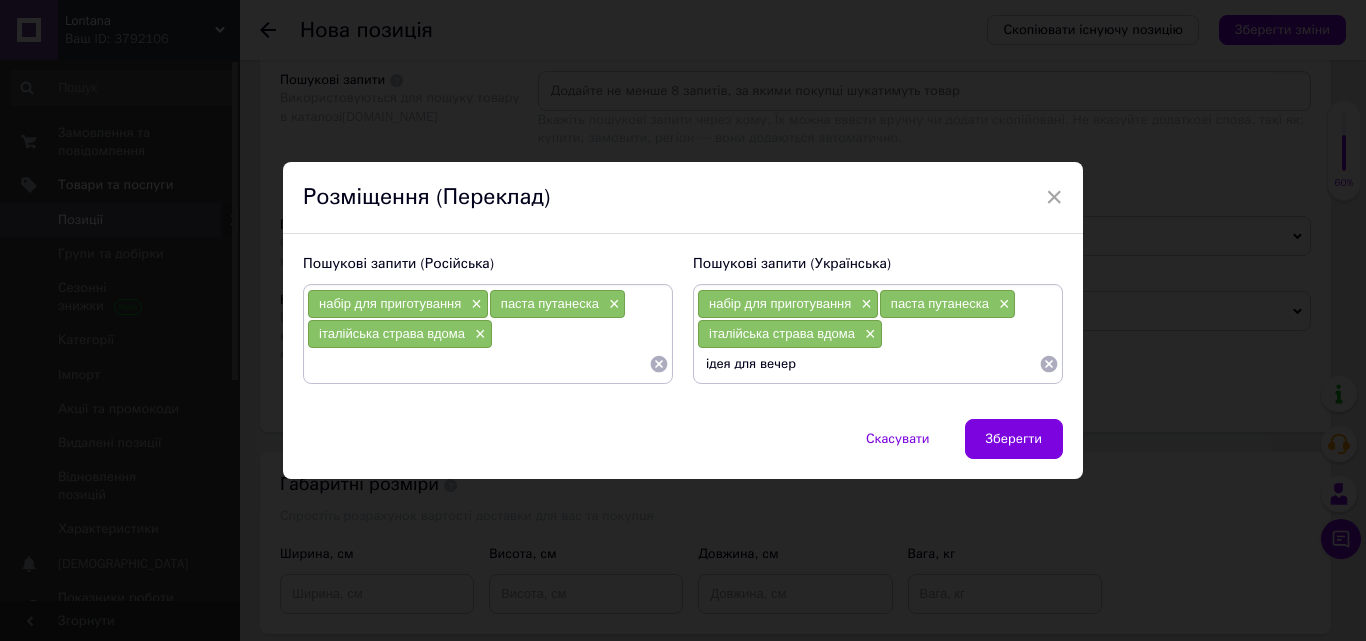 type on "ідея для вечері" 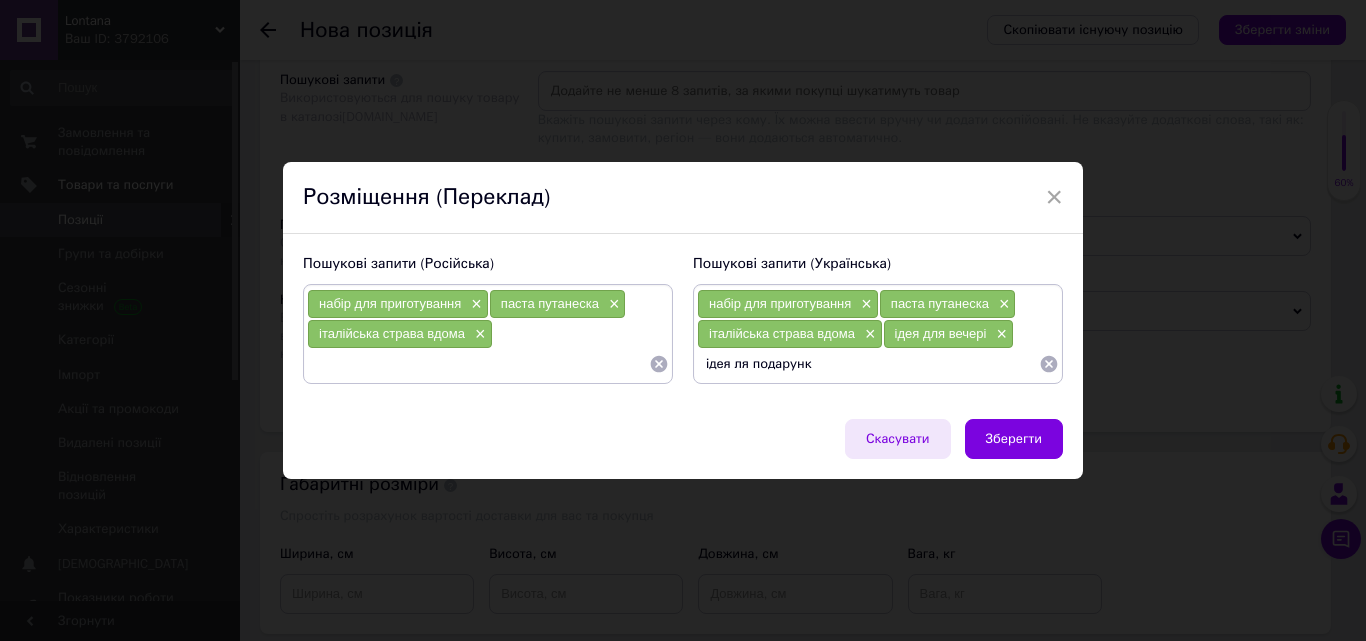 type on "ідея ля подарунку" 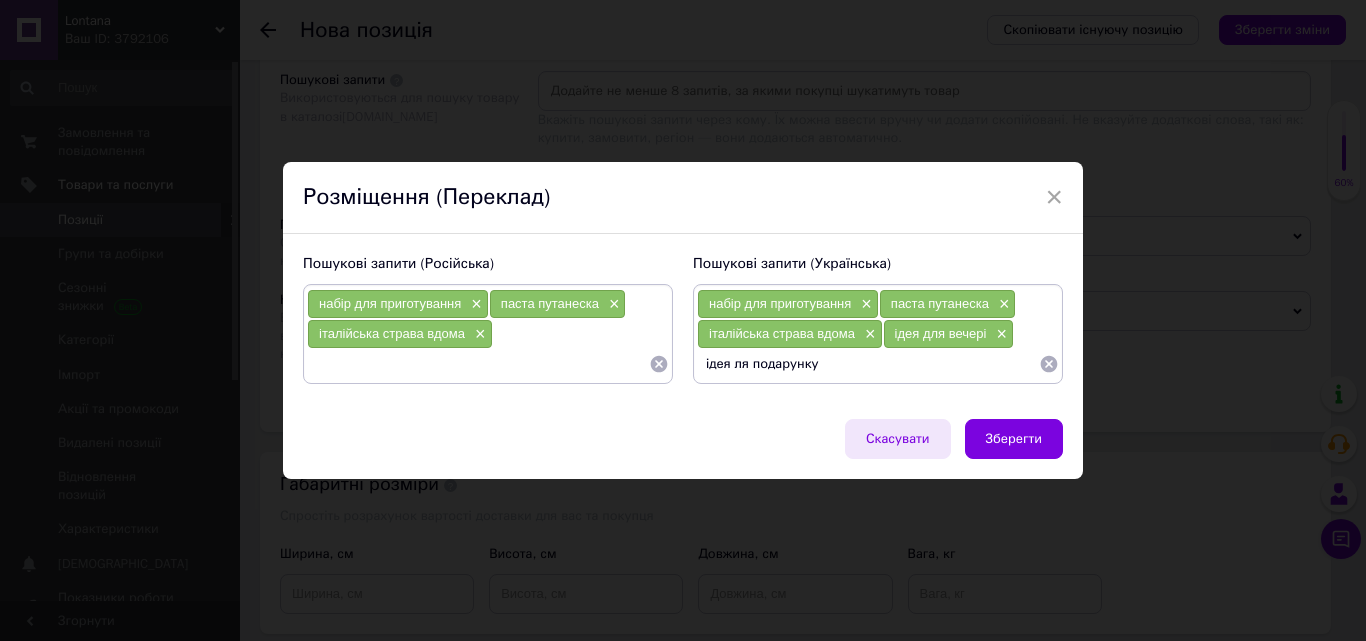 type 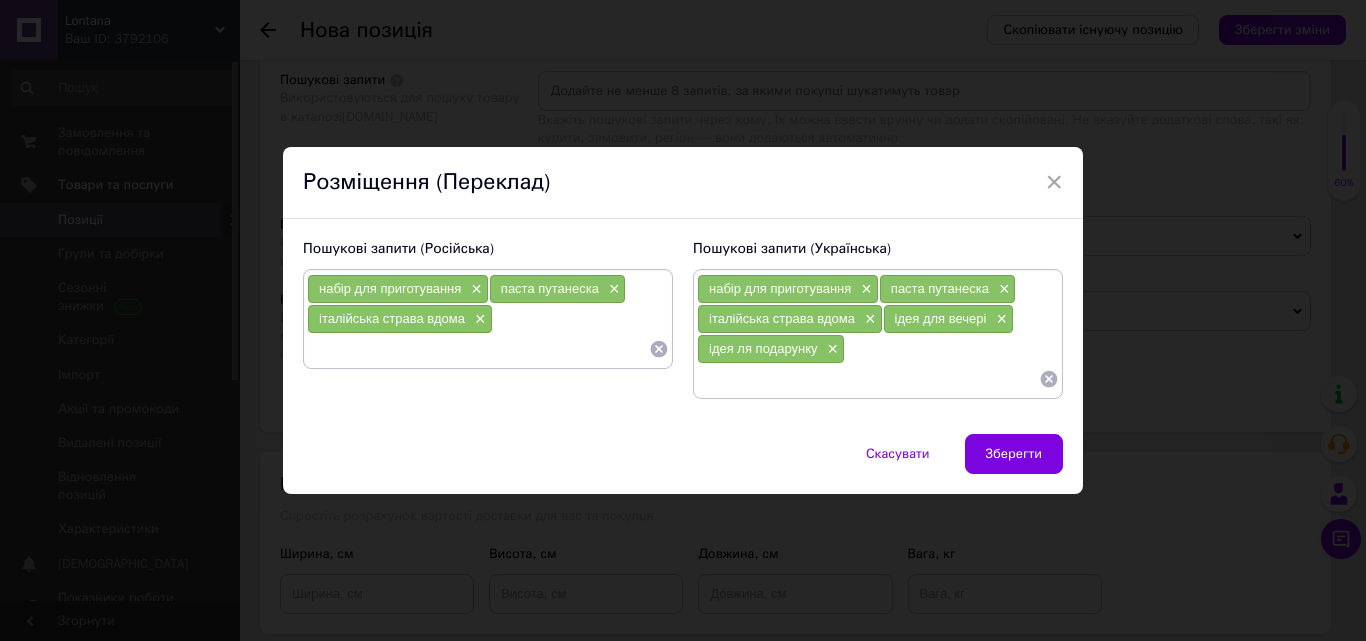 click at bounding box center [478, 349] 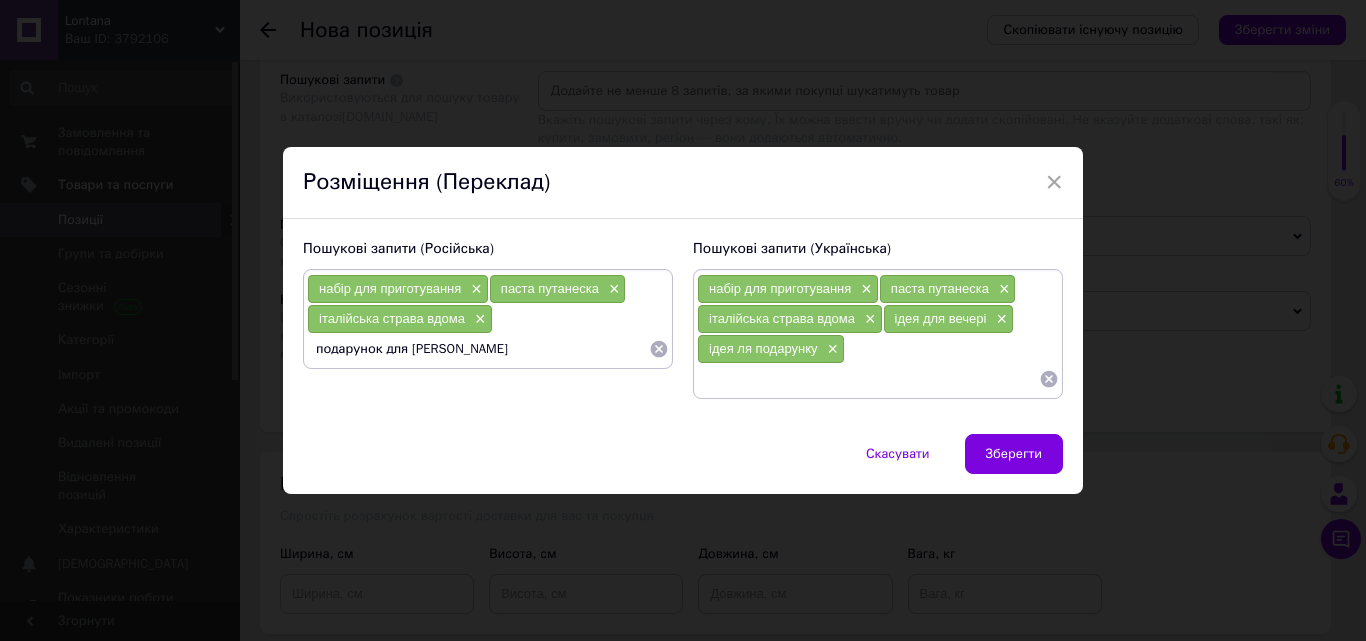 type 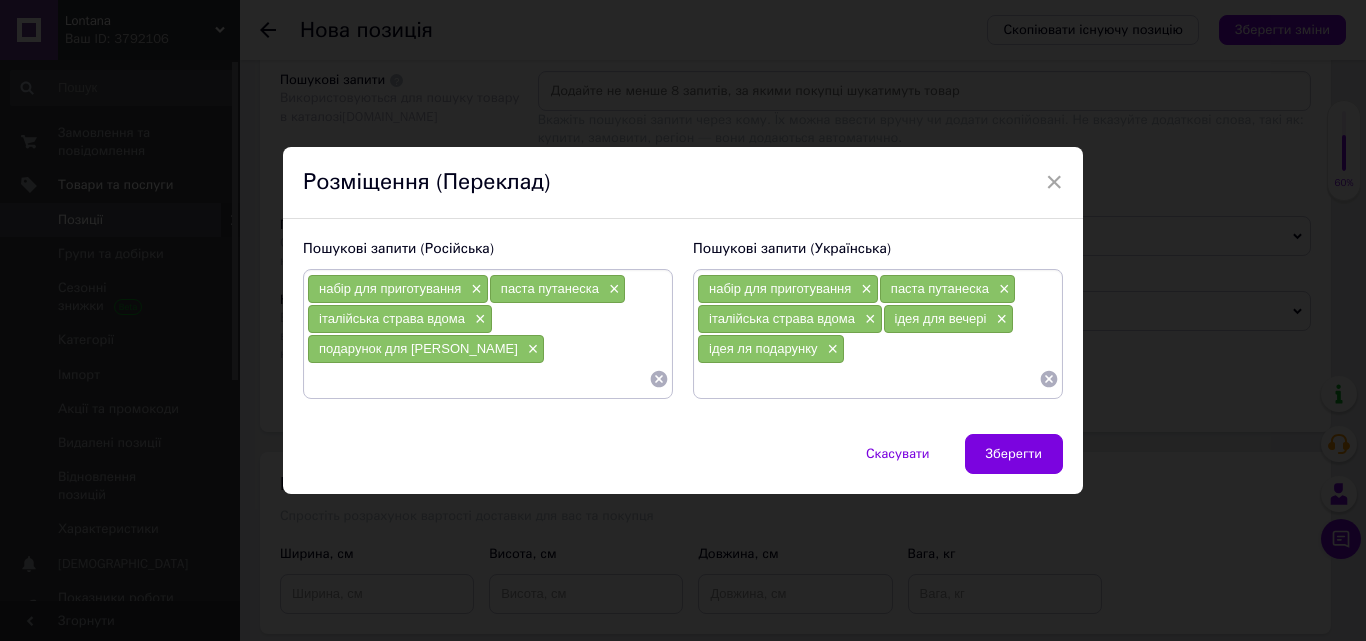 click at bounding box center (868, 379) 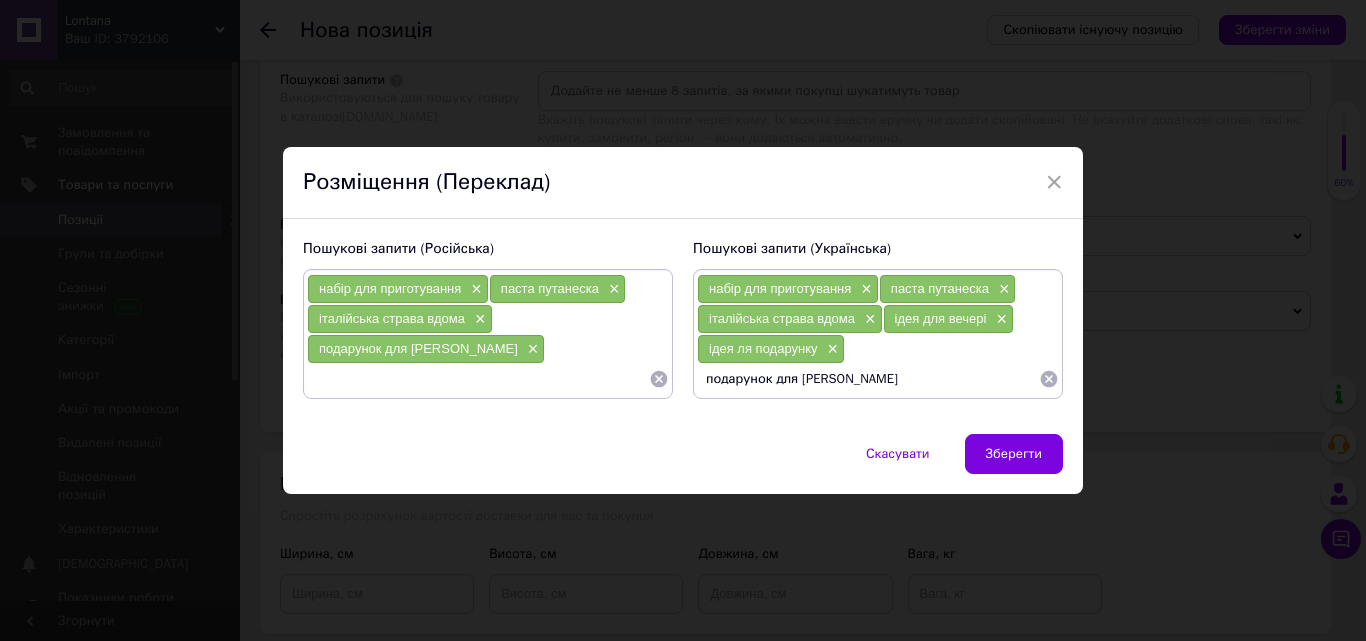 type 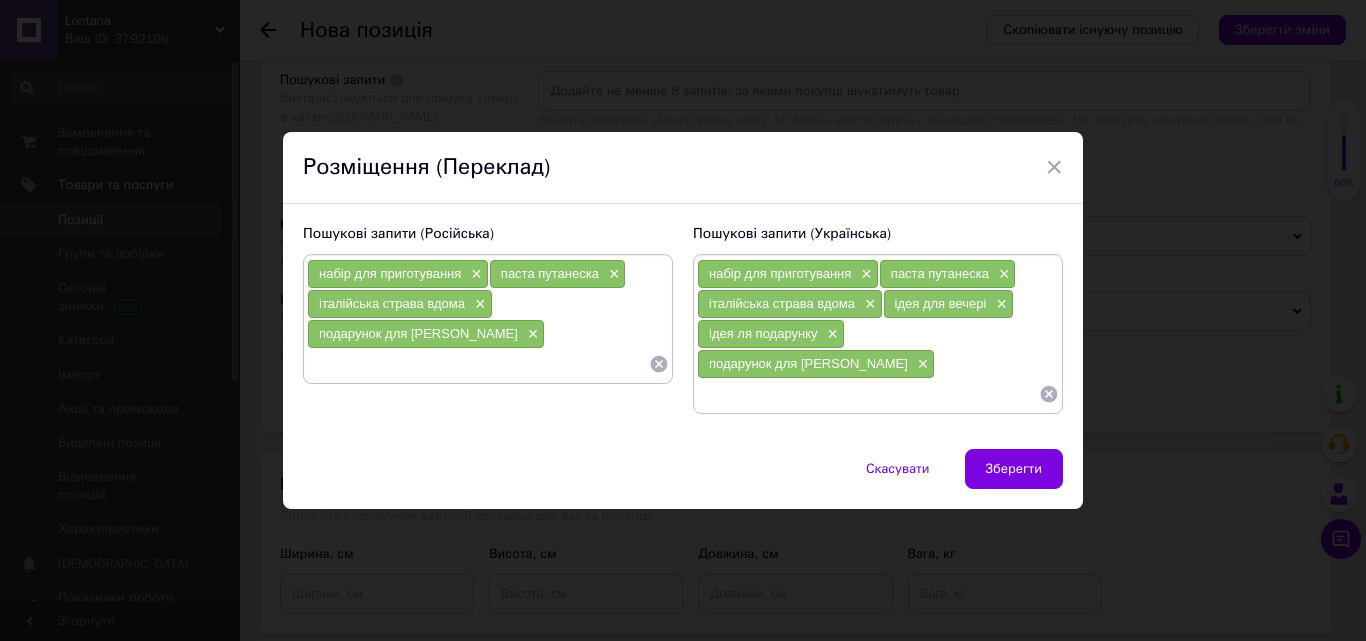 click at bounding box center [478, 364] 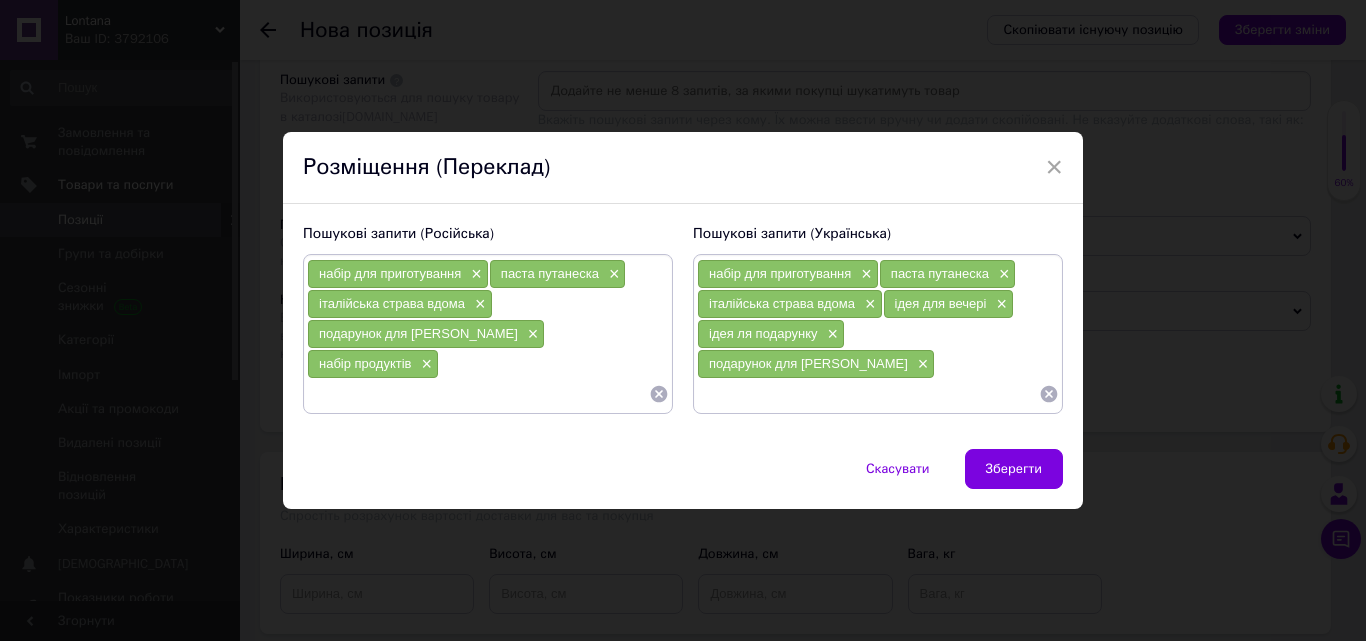 click at bounding box center [478, 394] 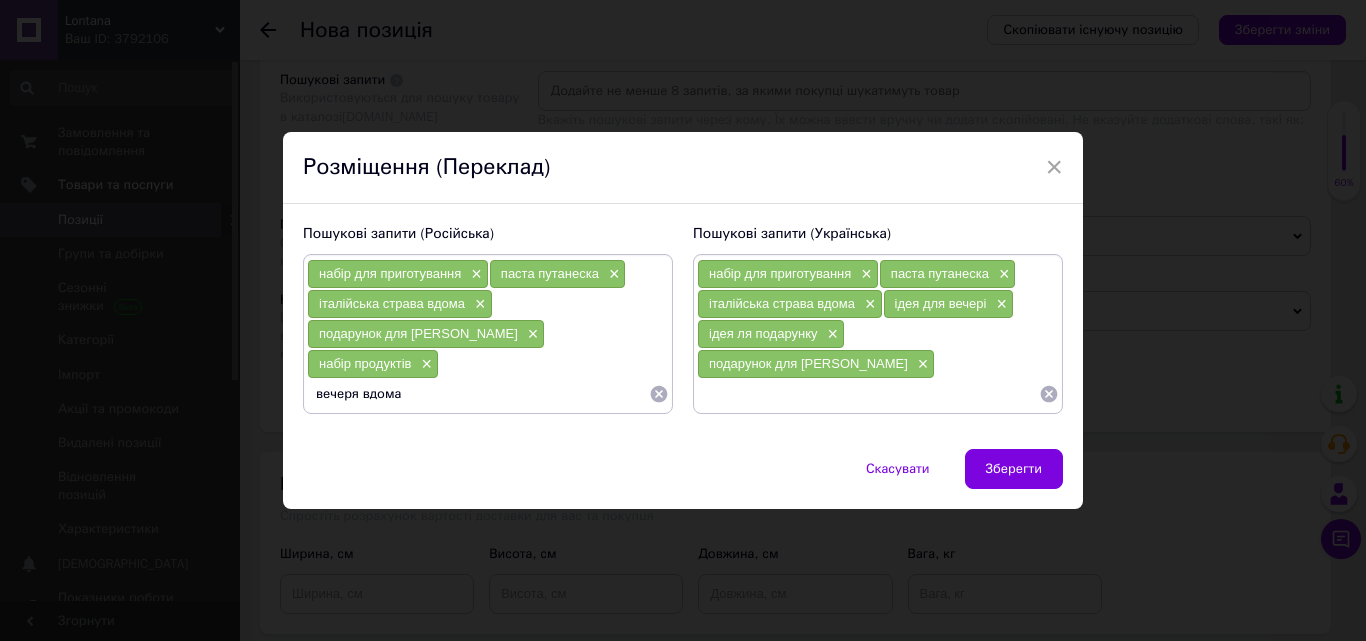 type 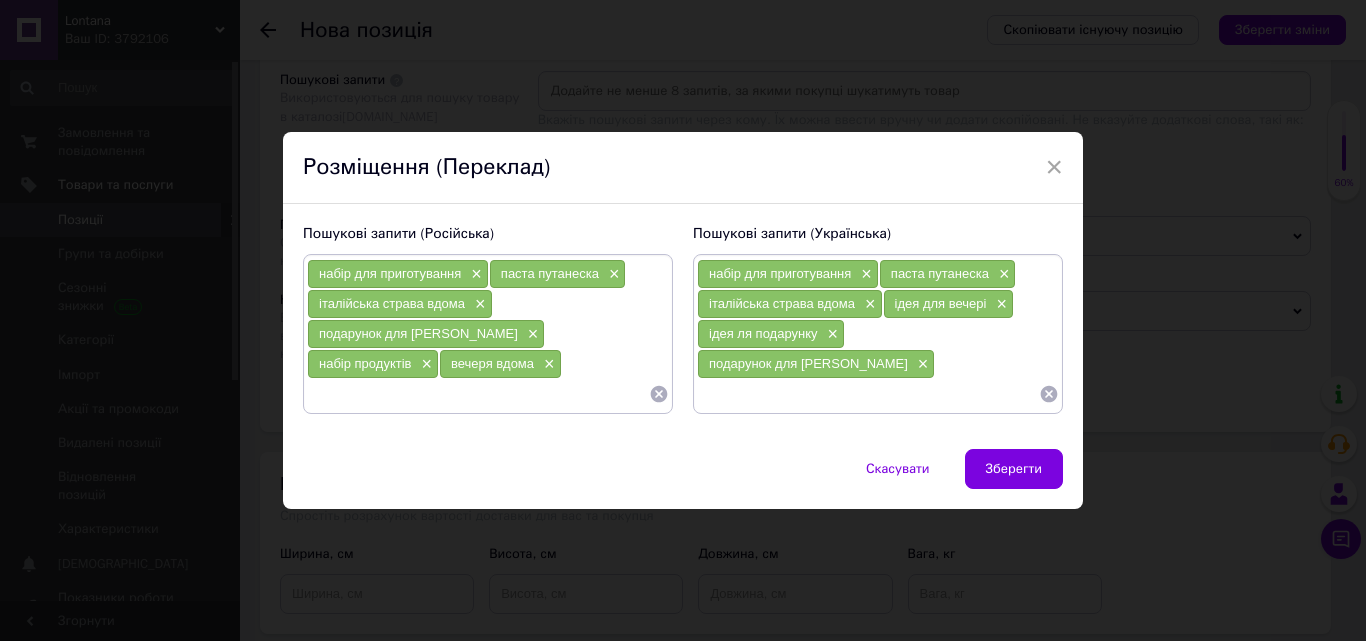 click at bounding box center (868, 394) 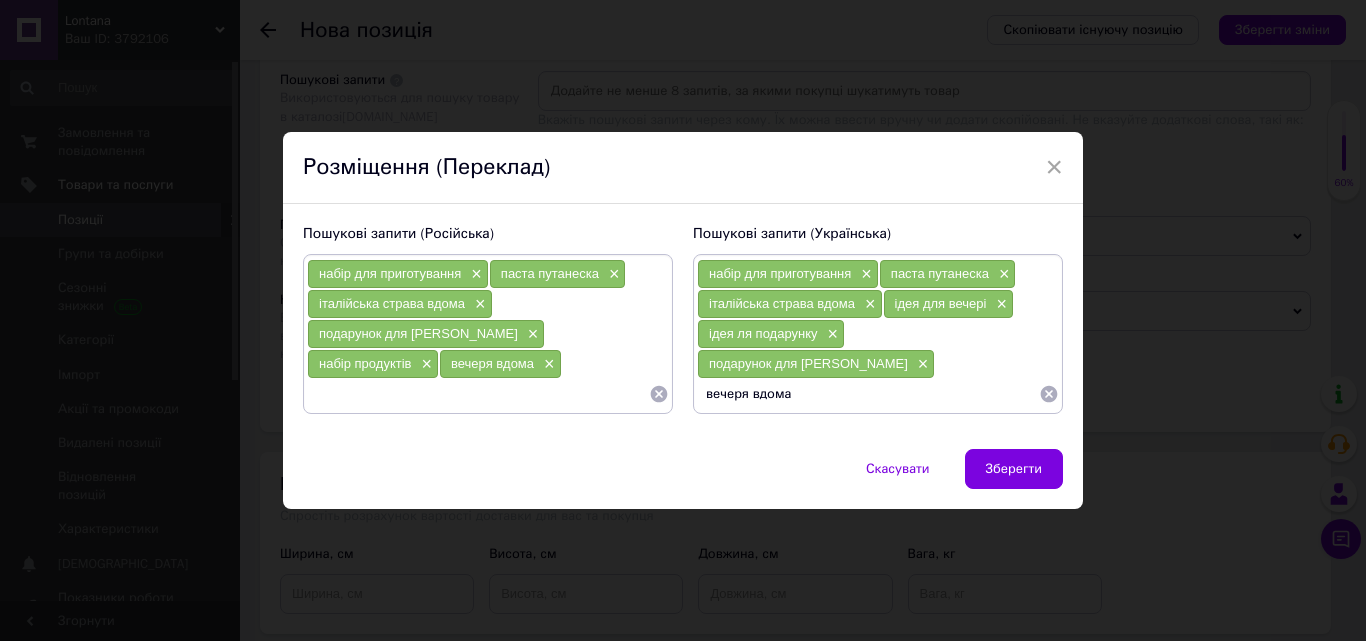 type 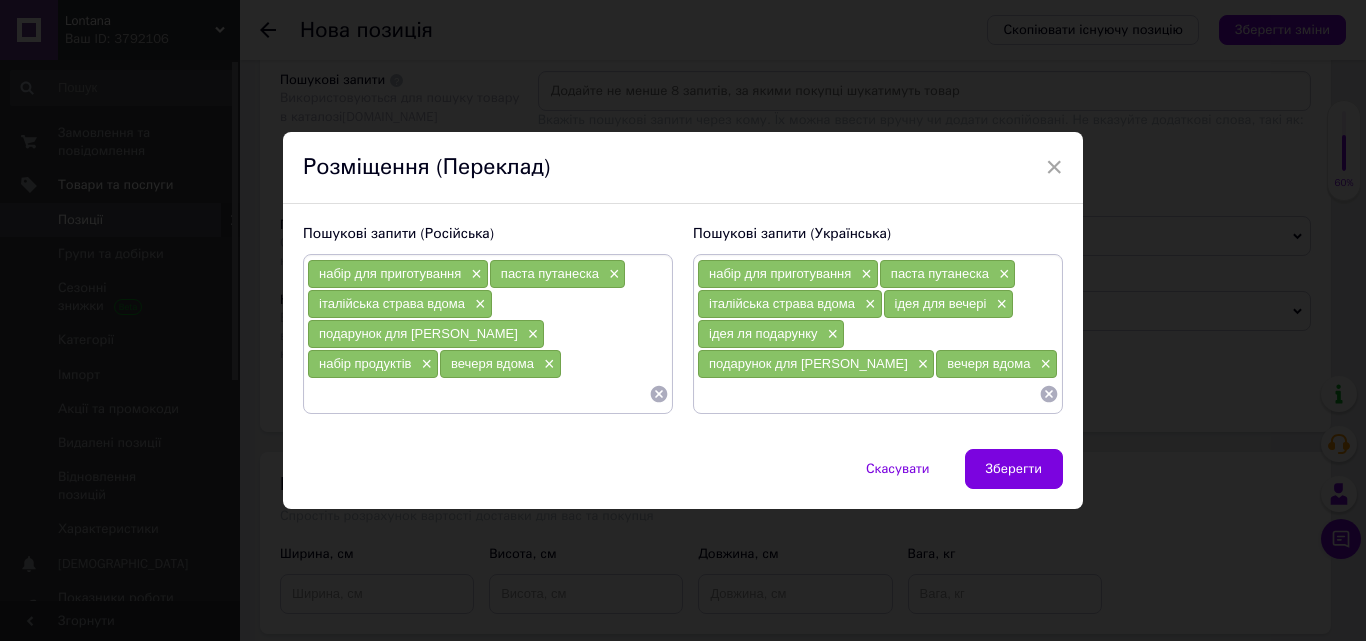 click at bounding box center [478, 394] 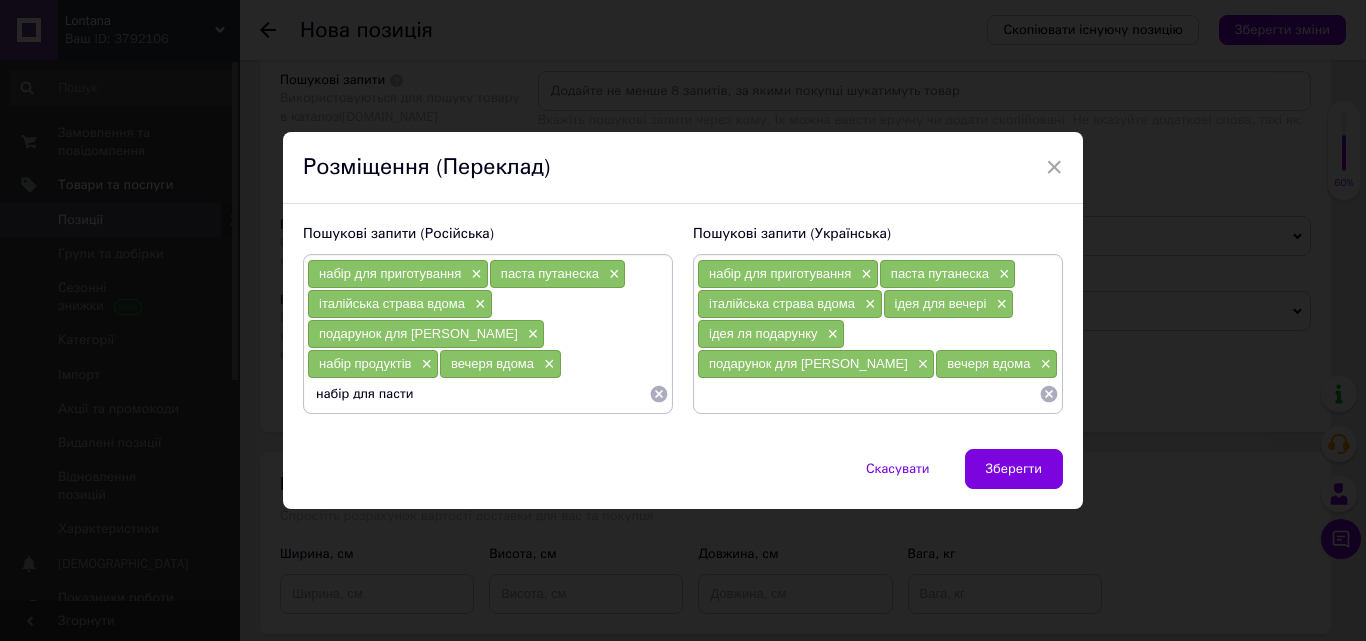 type 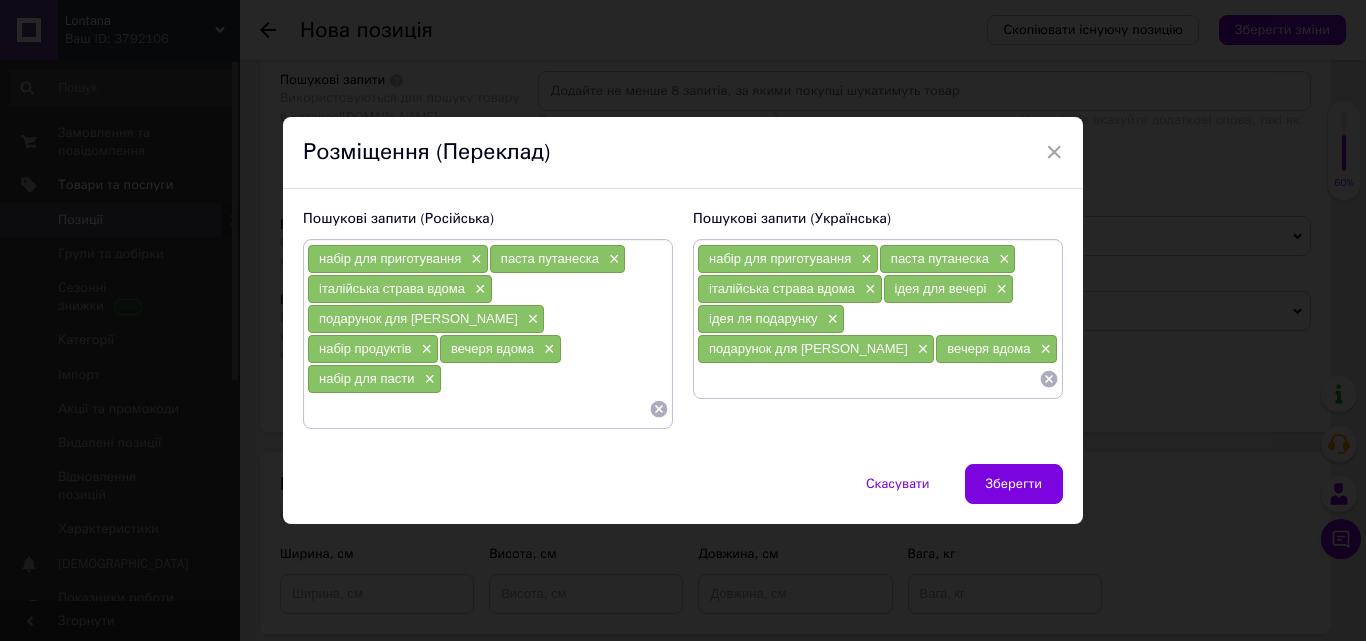 click at bounding box center [868, 379] 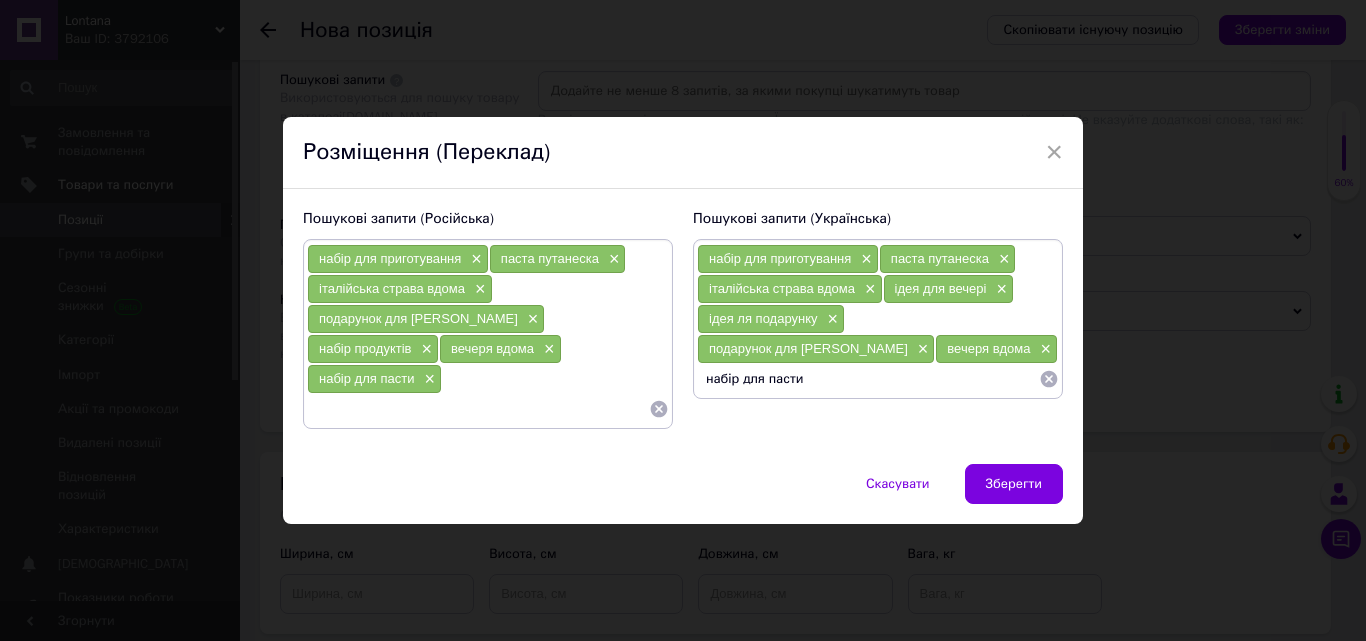 type 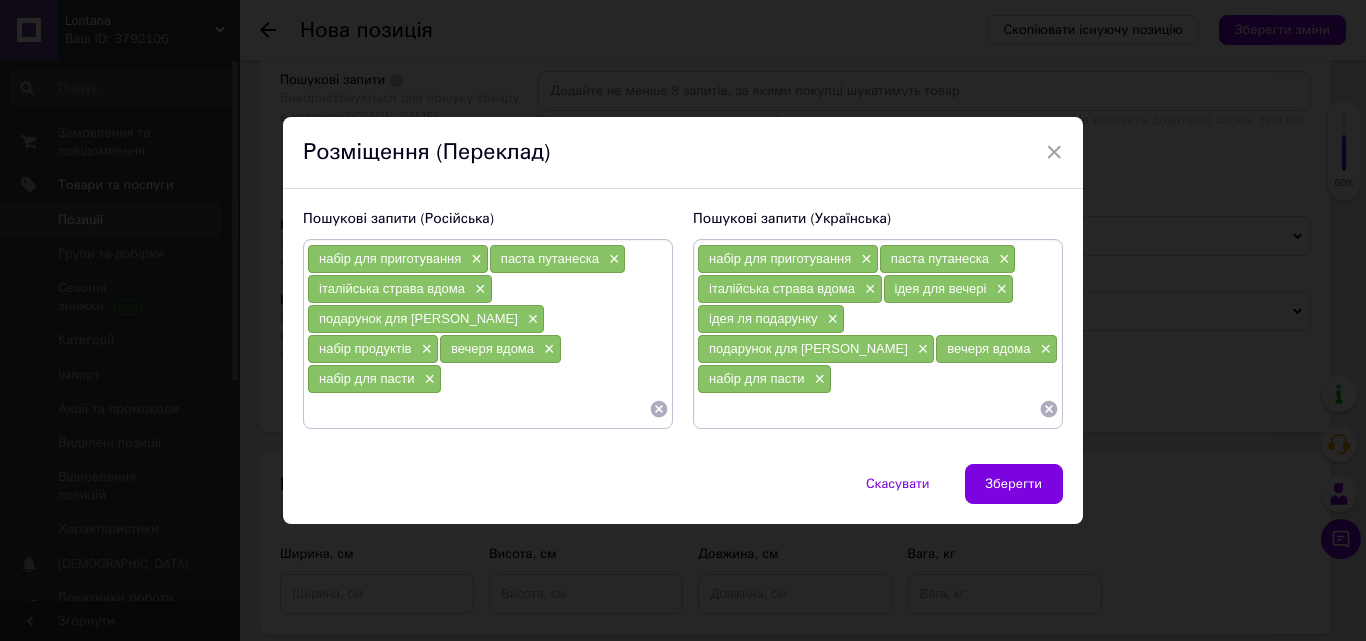 click at bounding box center (478, 409) 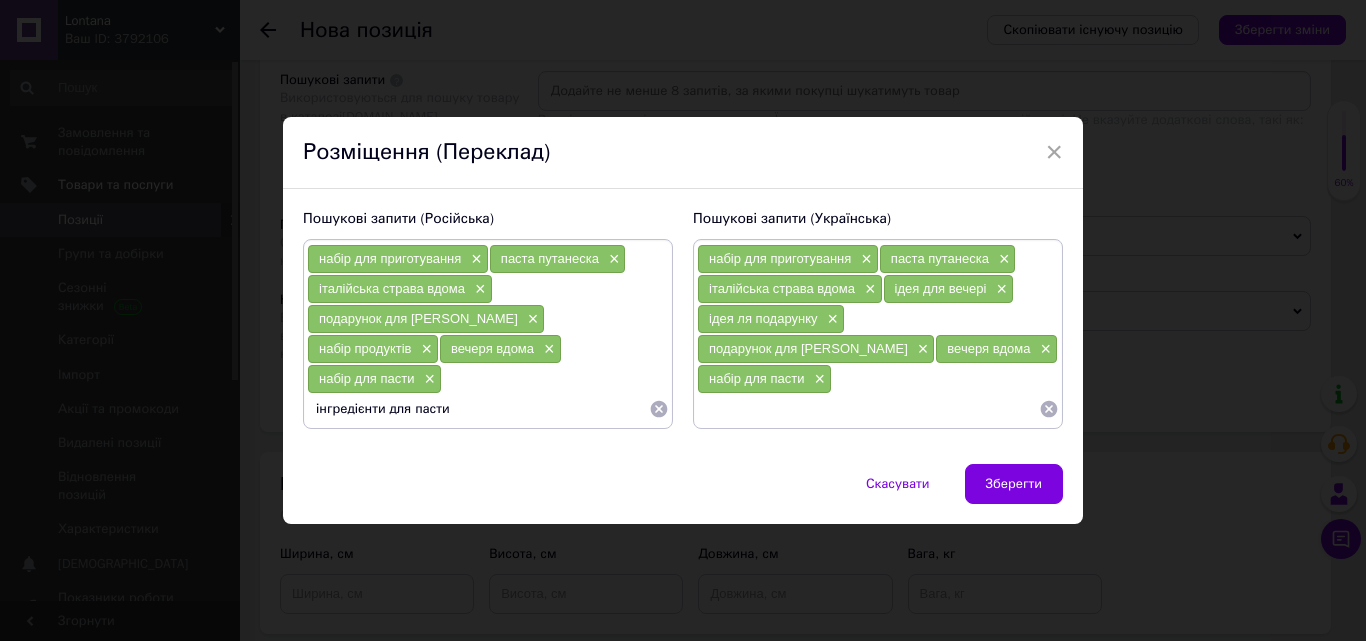 type 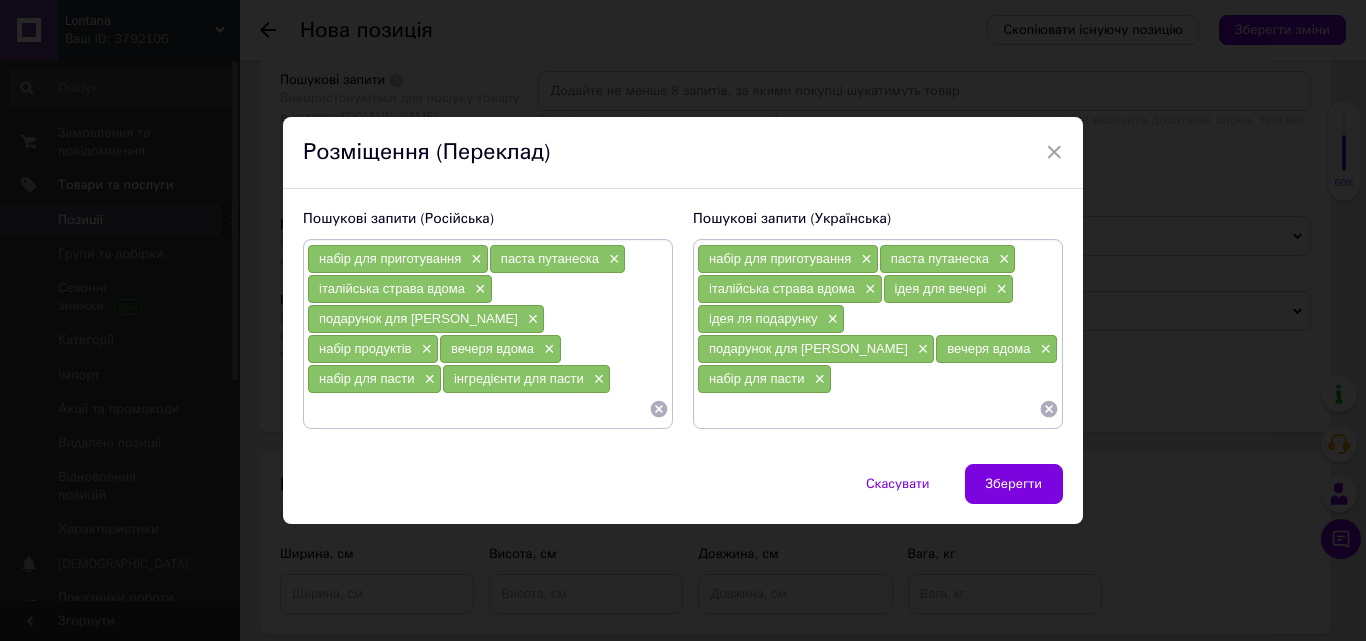 click at bounding box center [868, 409] 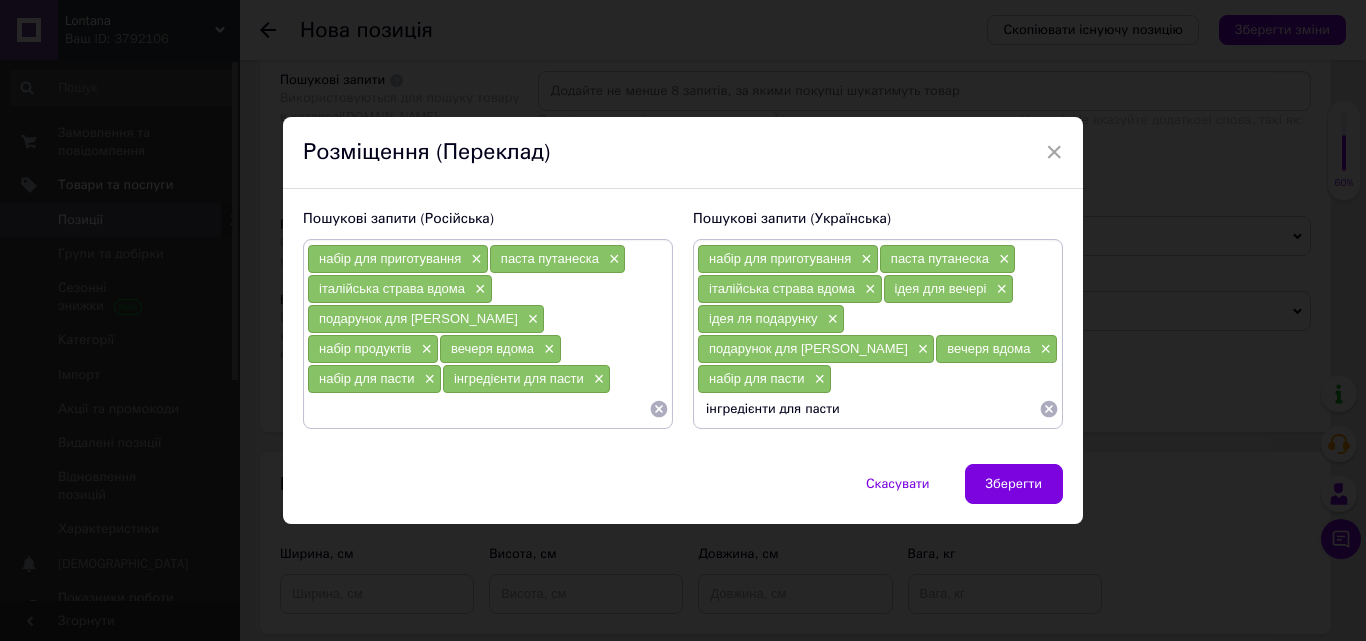 type 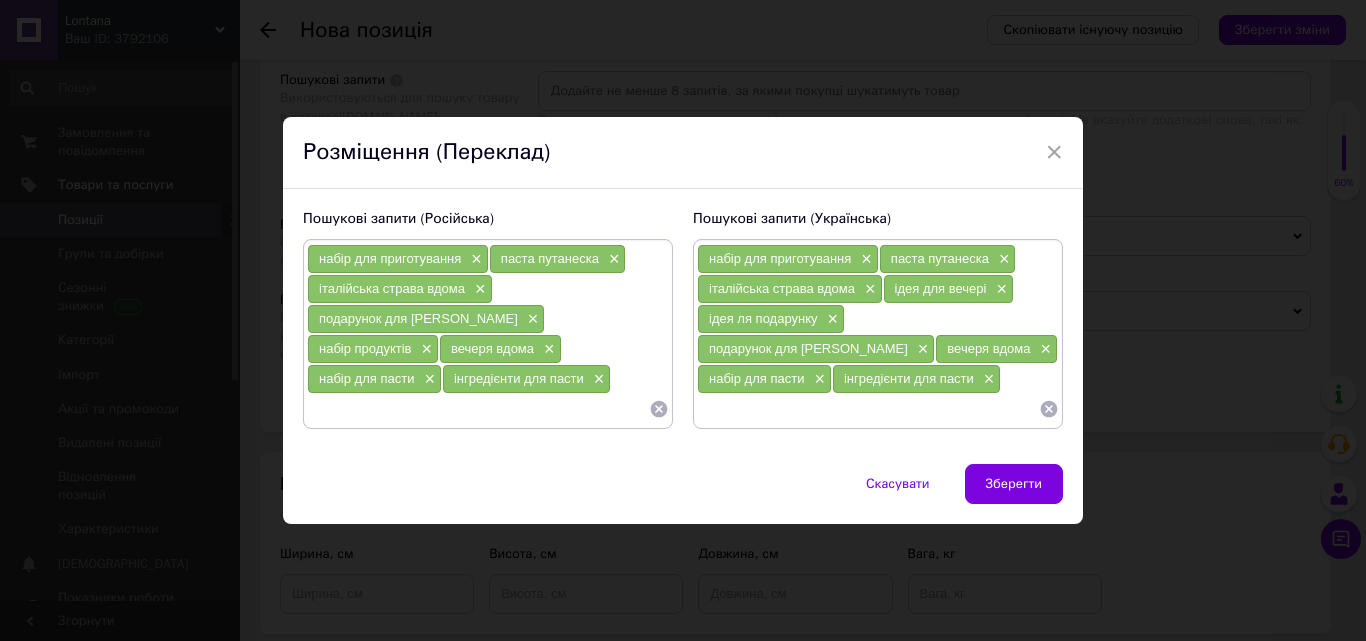 click at bounding box center (478, 409) 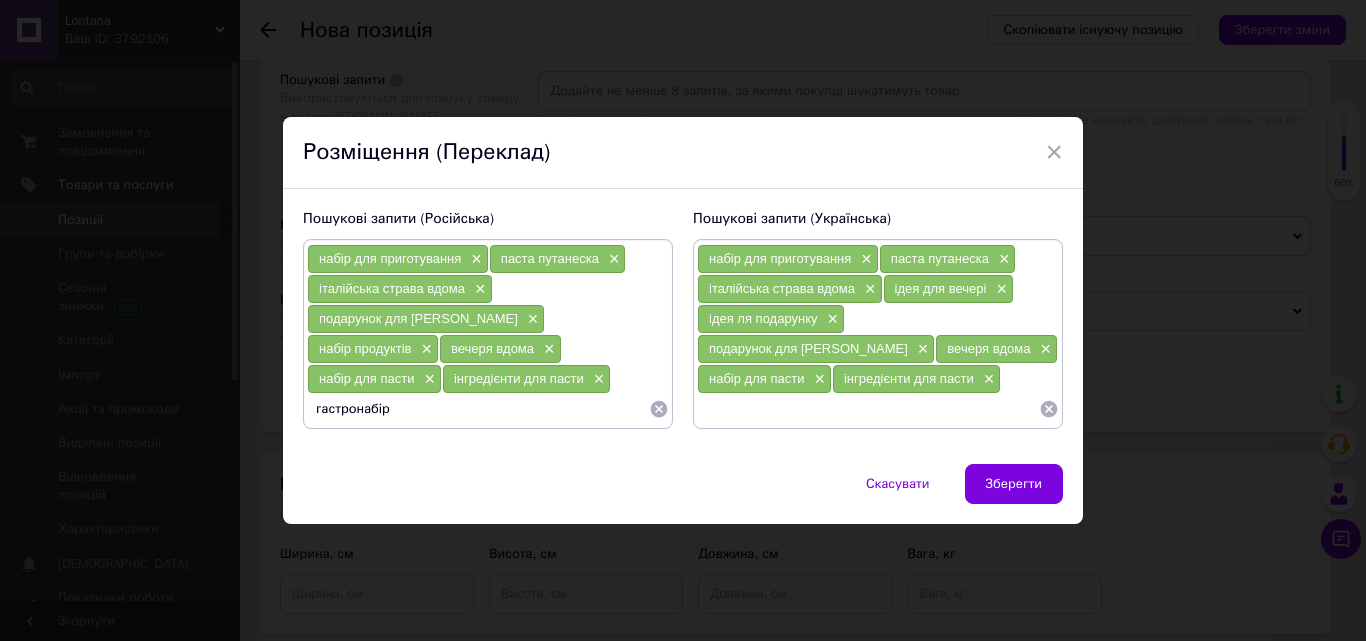type 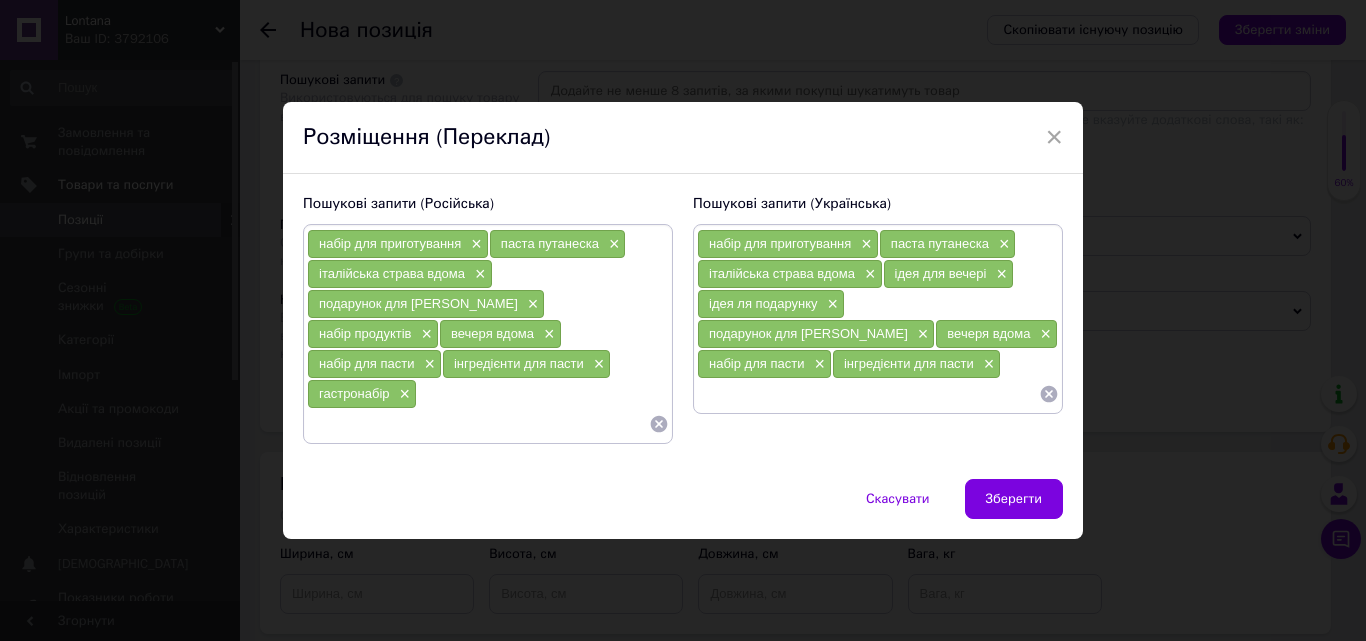 click at bounding box center (868, 394) 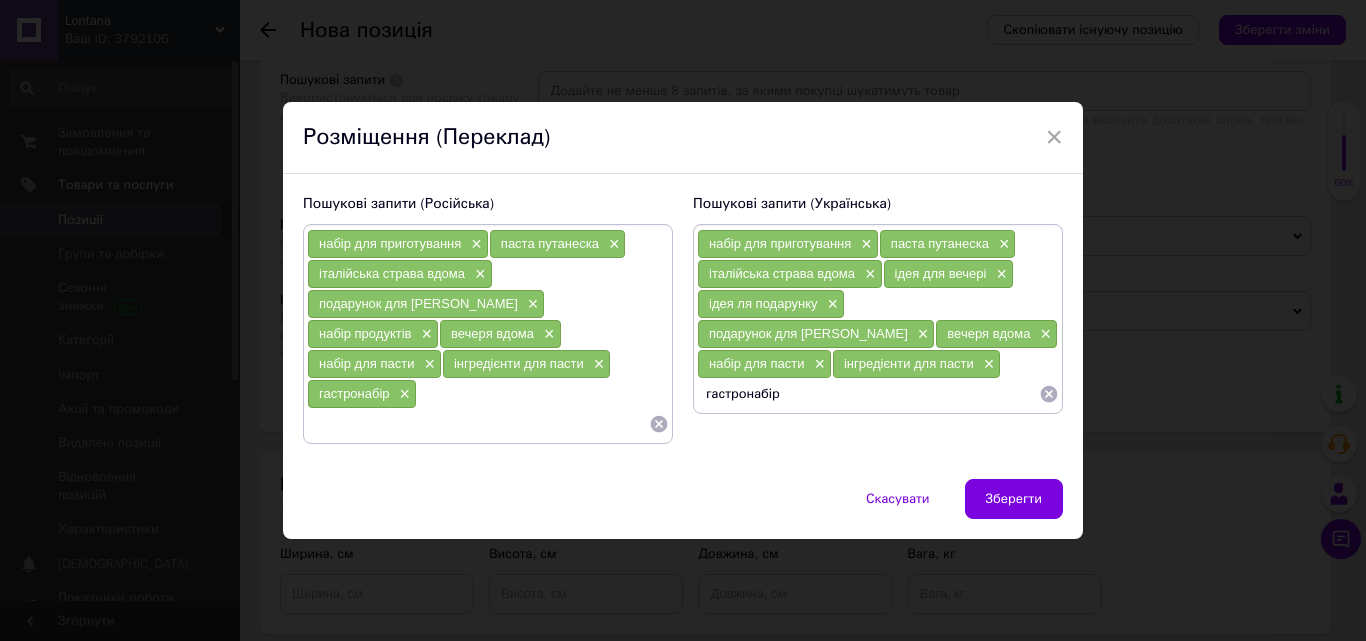 type 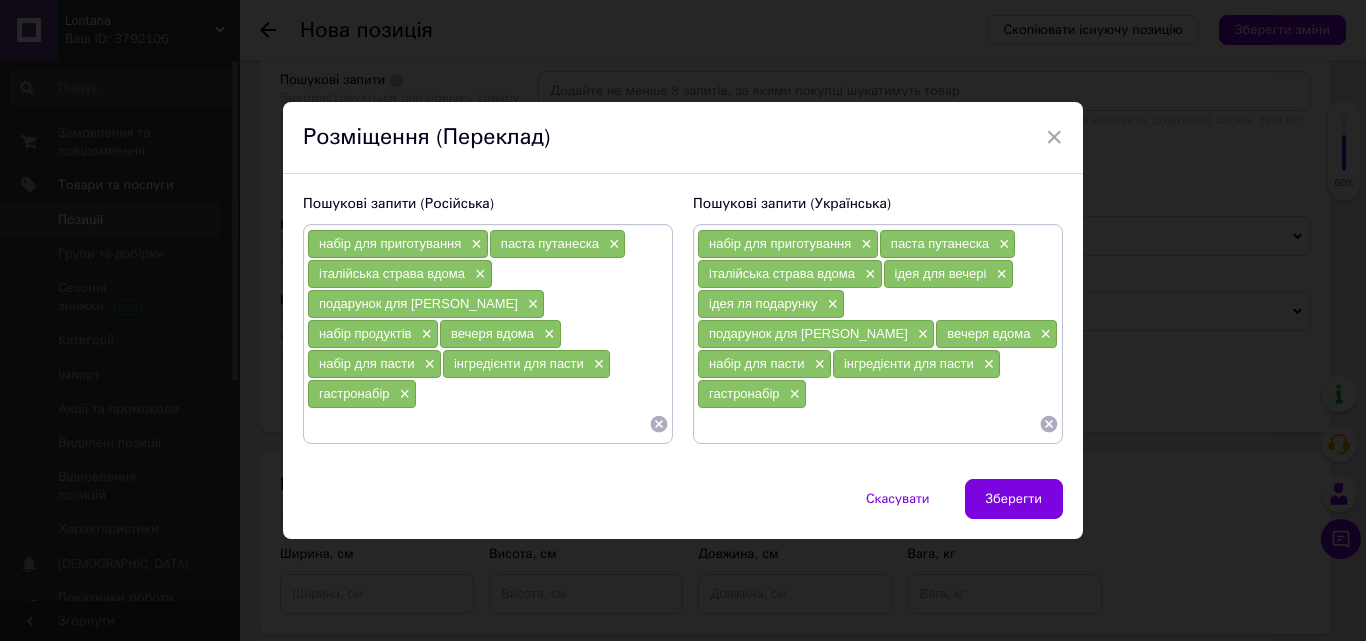 click on "набір для приготування × паста путанеска × італійська страва вдома × подарунок для гурмана × набір продуктів × вечеря вдома × набір для пасти × інгредієнти для пасти × гастронабір ×" at bounding box center [488, 334] 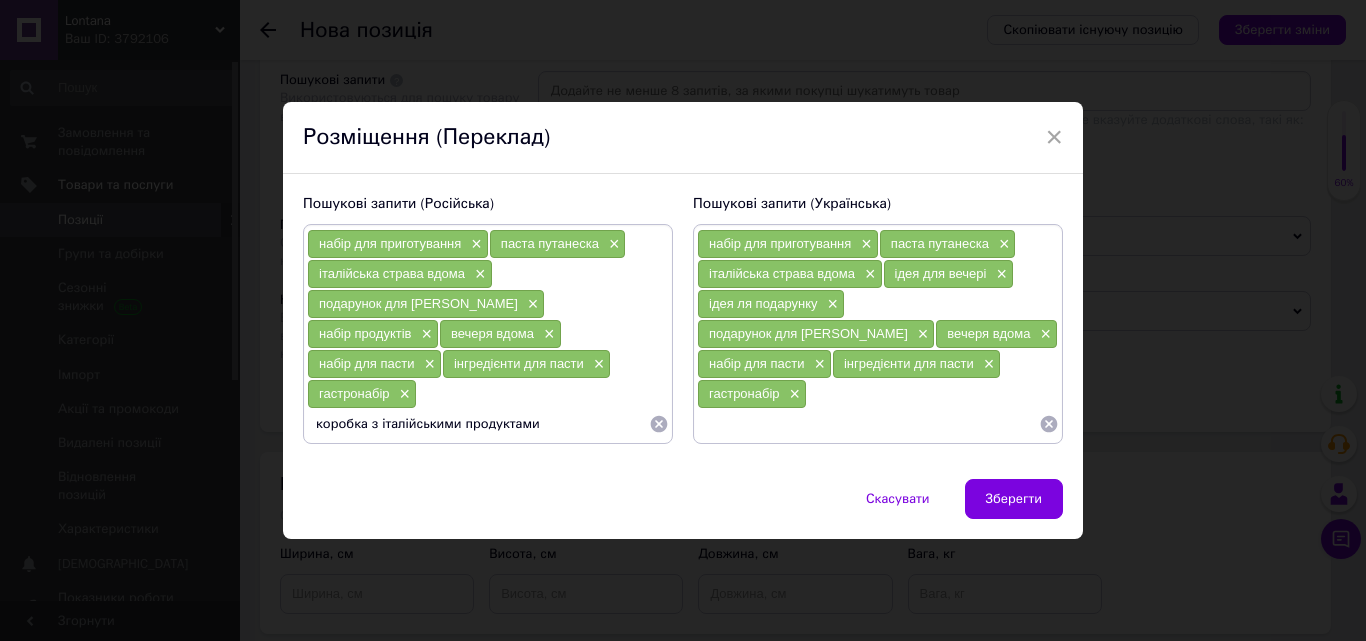 type 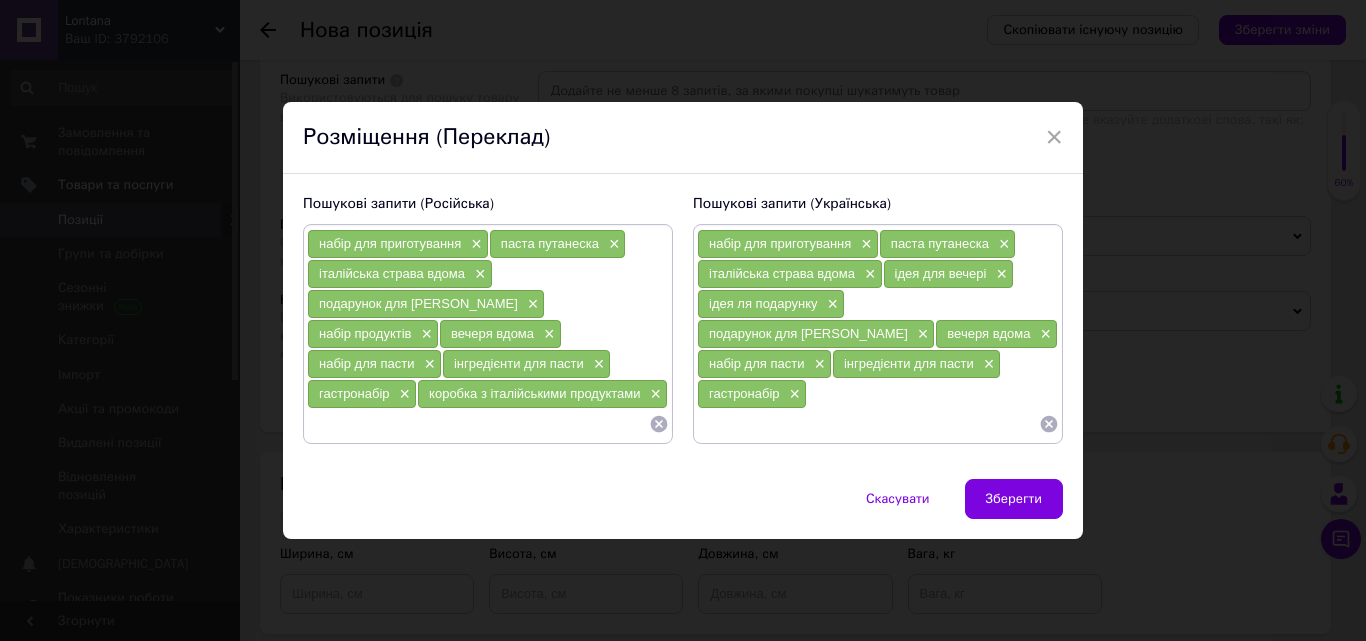 click at bounding box center [868, 424] 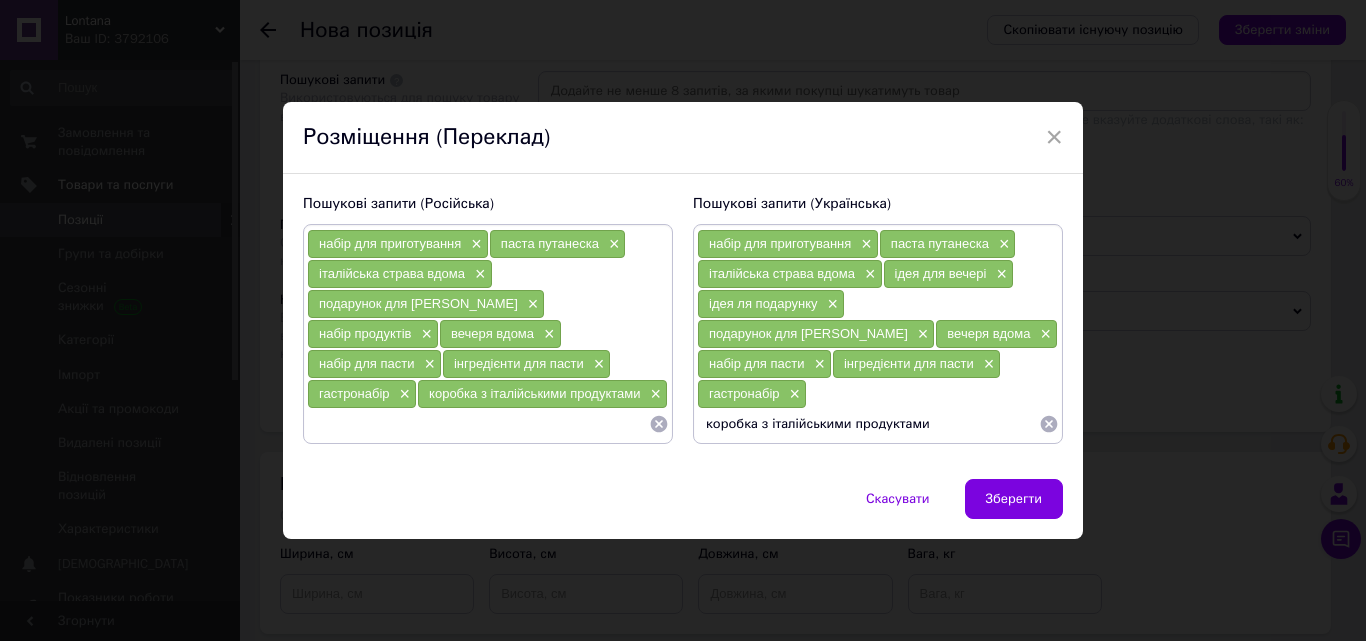 type 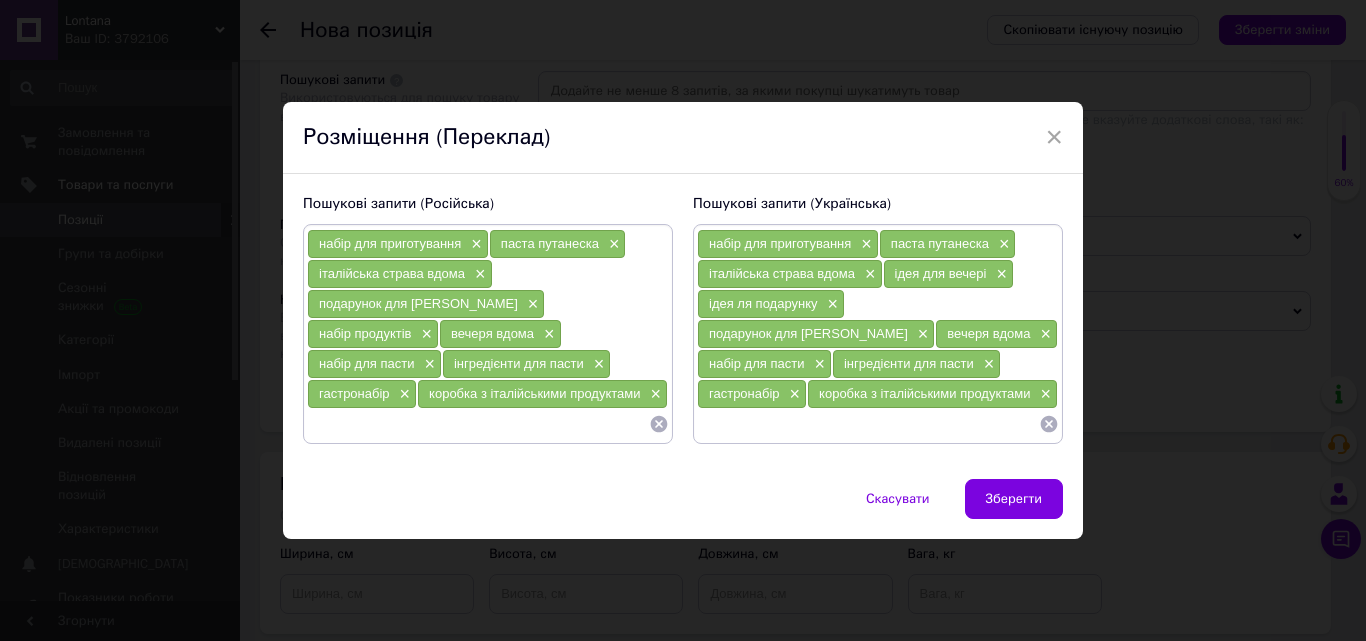 click at bounding box center [478, 424] 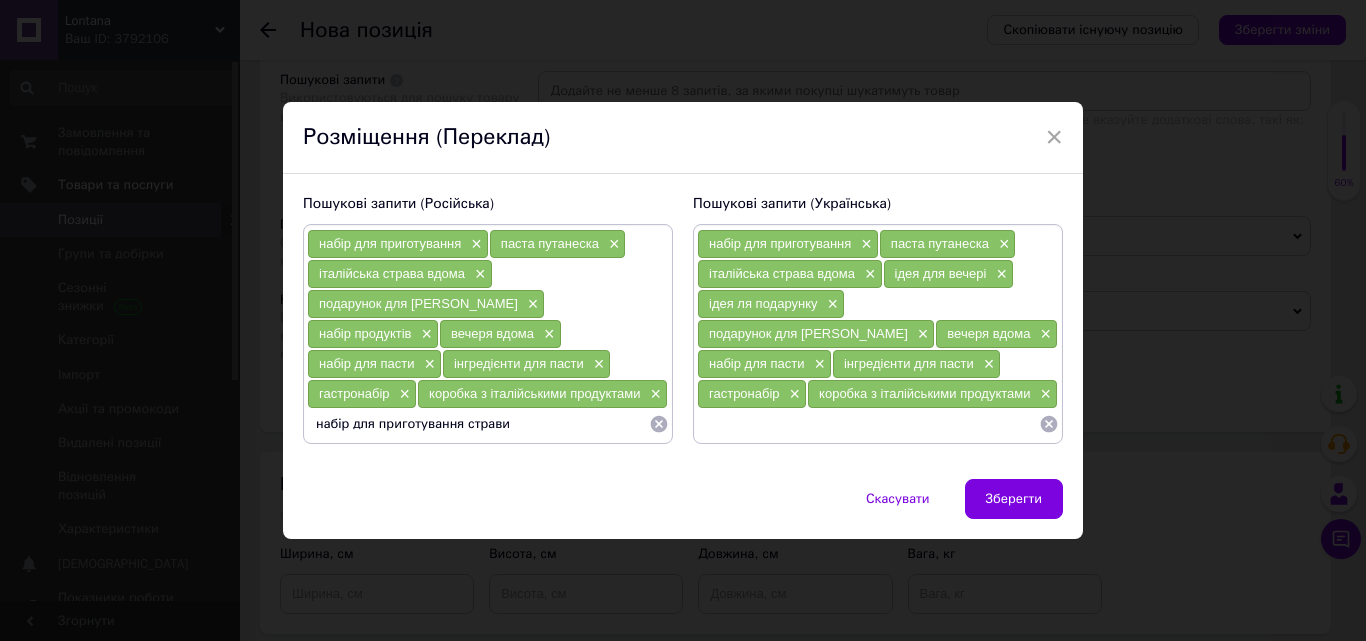 type 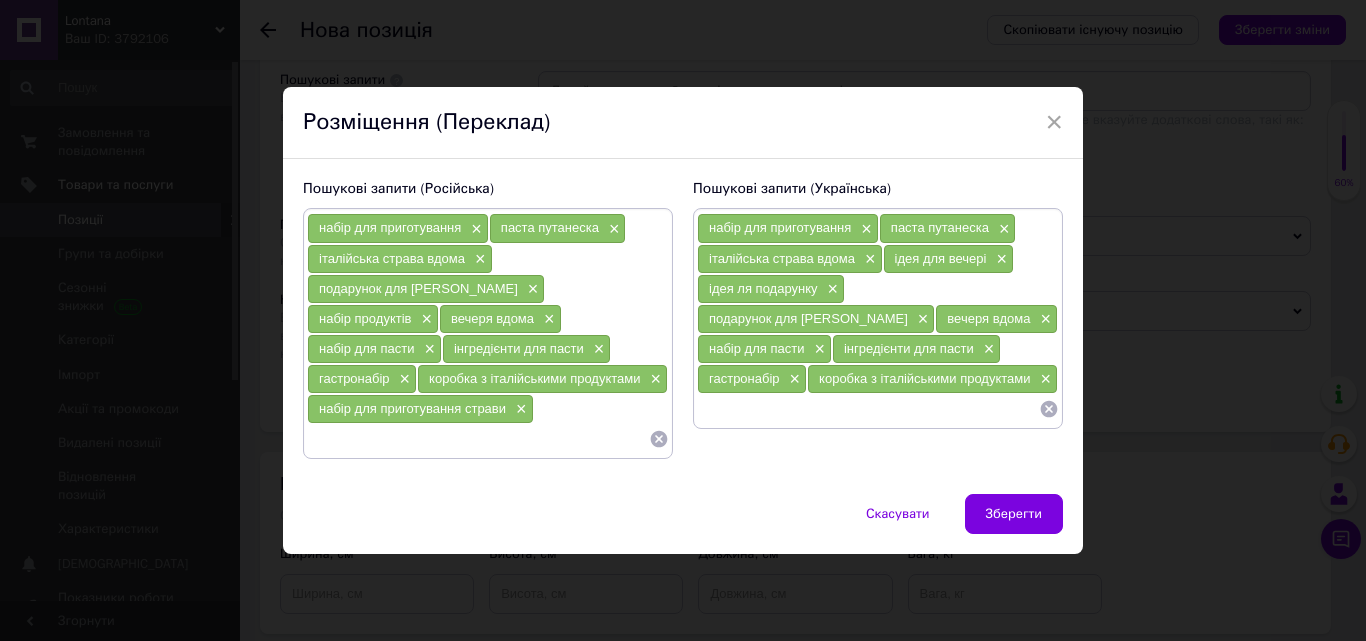 click at bounding box center [868, 409] 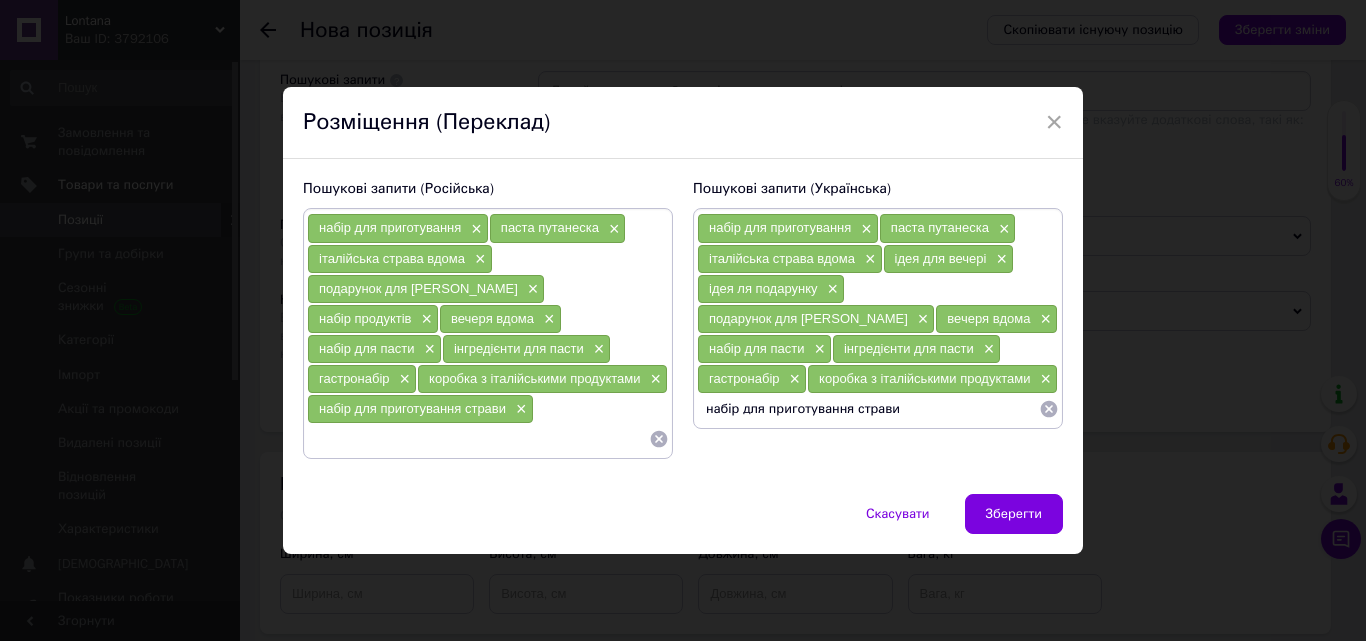 type 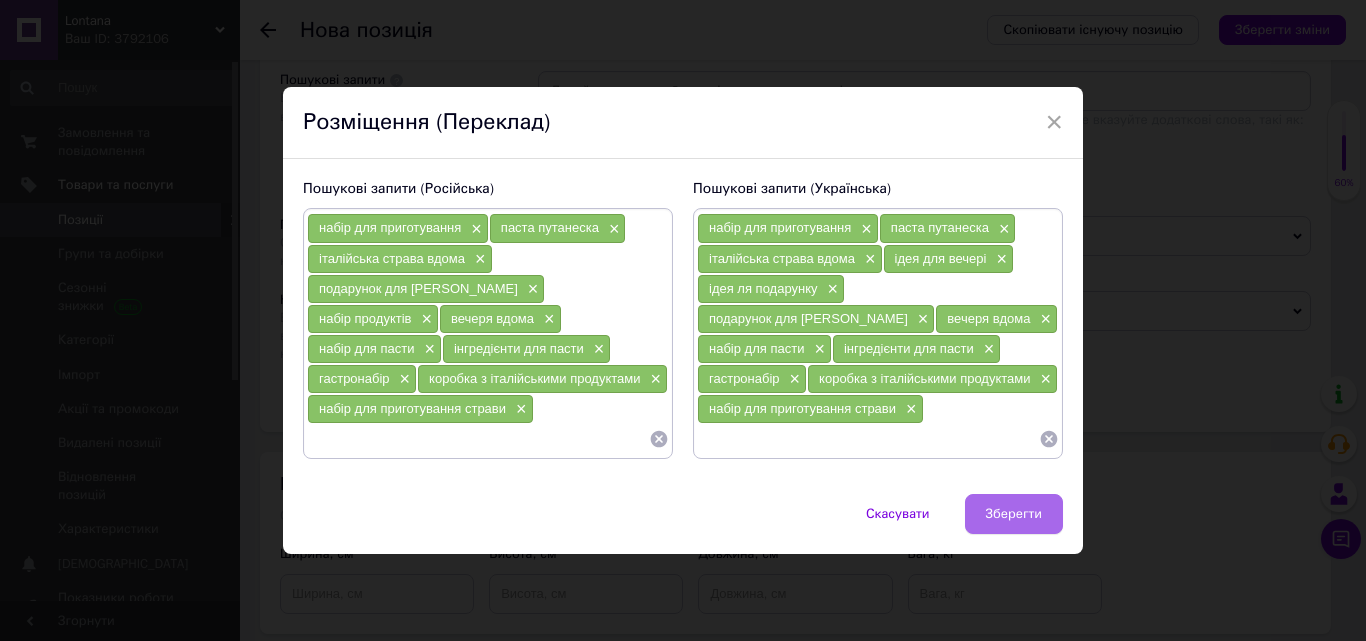 click on "Зберегти" at bounding box center (1014, 514) 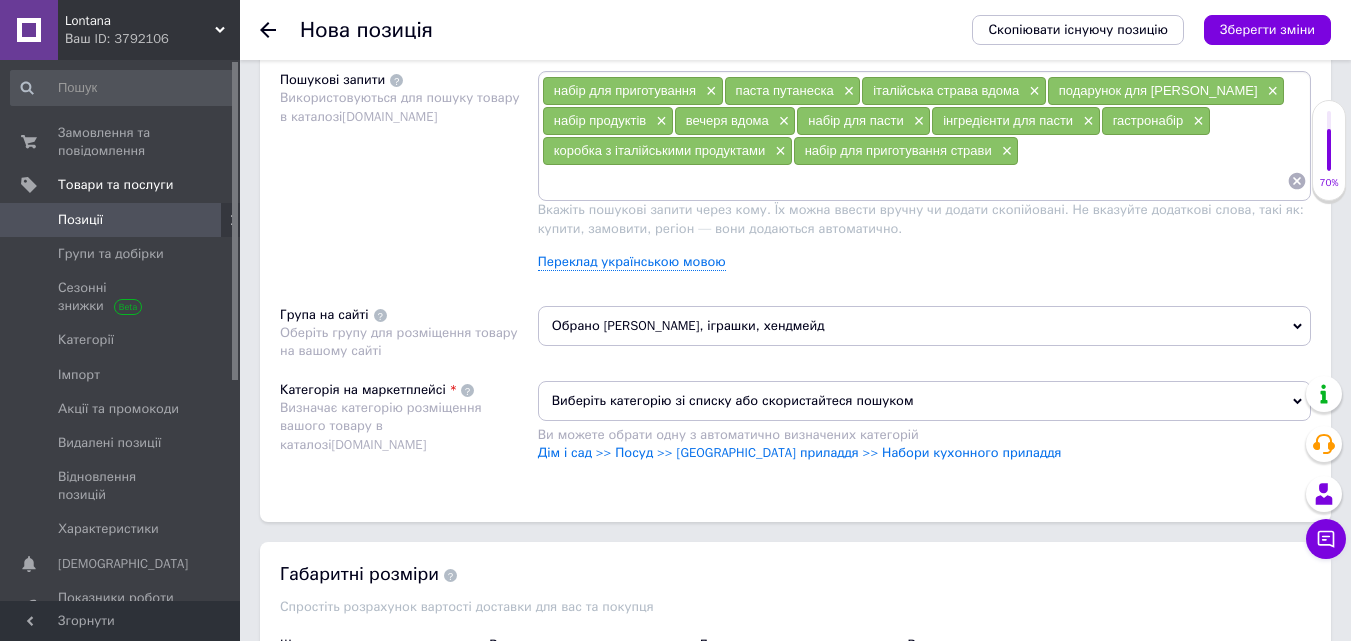 click on "Виберіть категорію зі списку або скористайтеся пошуком" at bounding box center [924, 401] 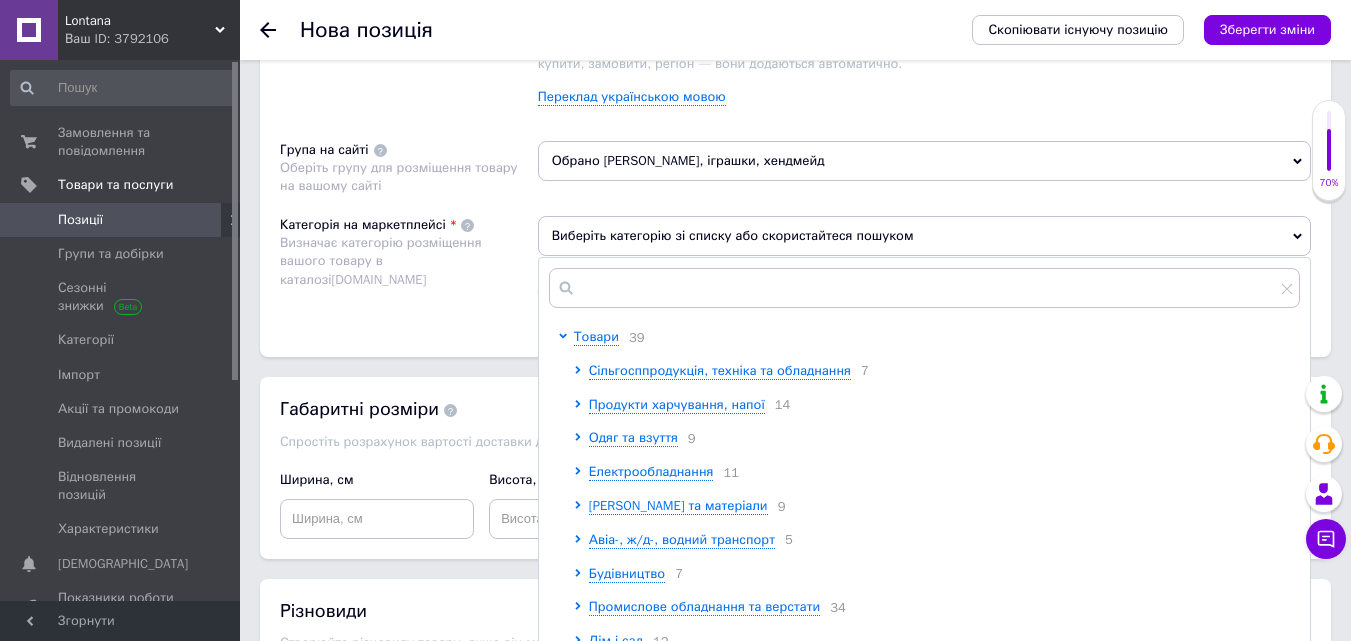 scroll, scrollTop: 1400, scrollLeft: 0, axis: vertical 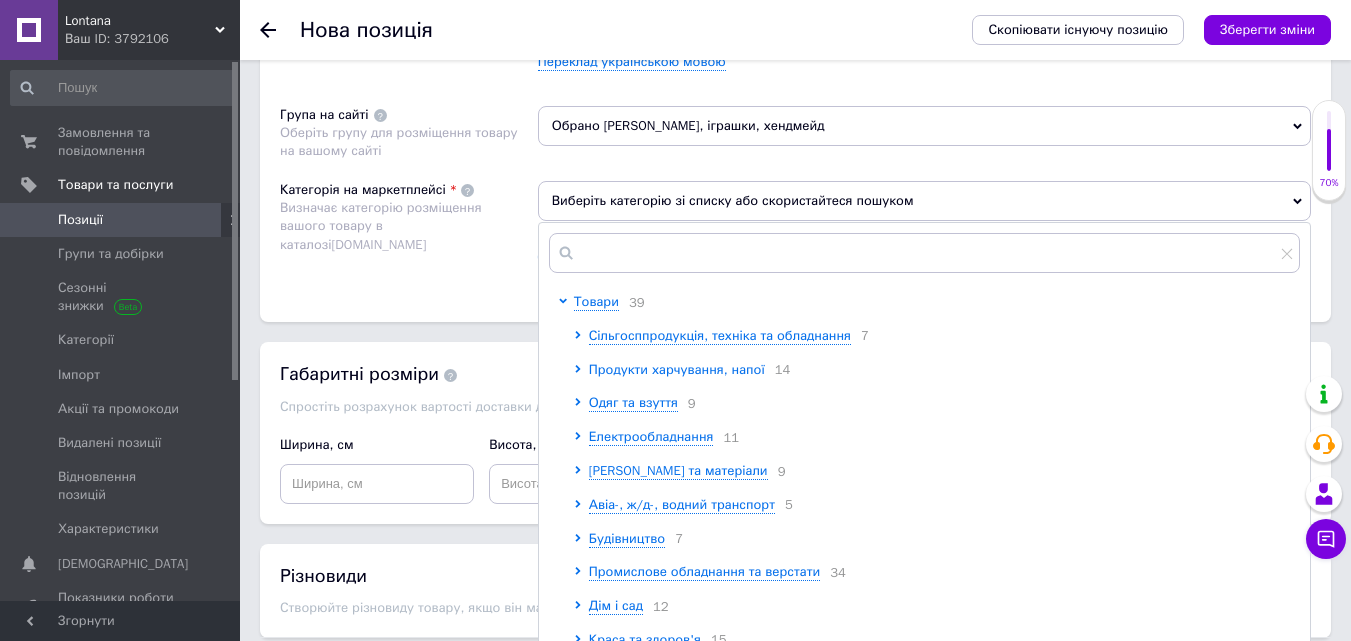 click on "Продукти харчування, напої" at bounding box center [677, 369] 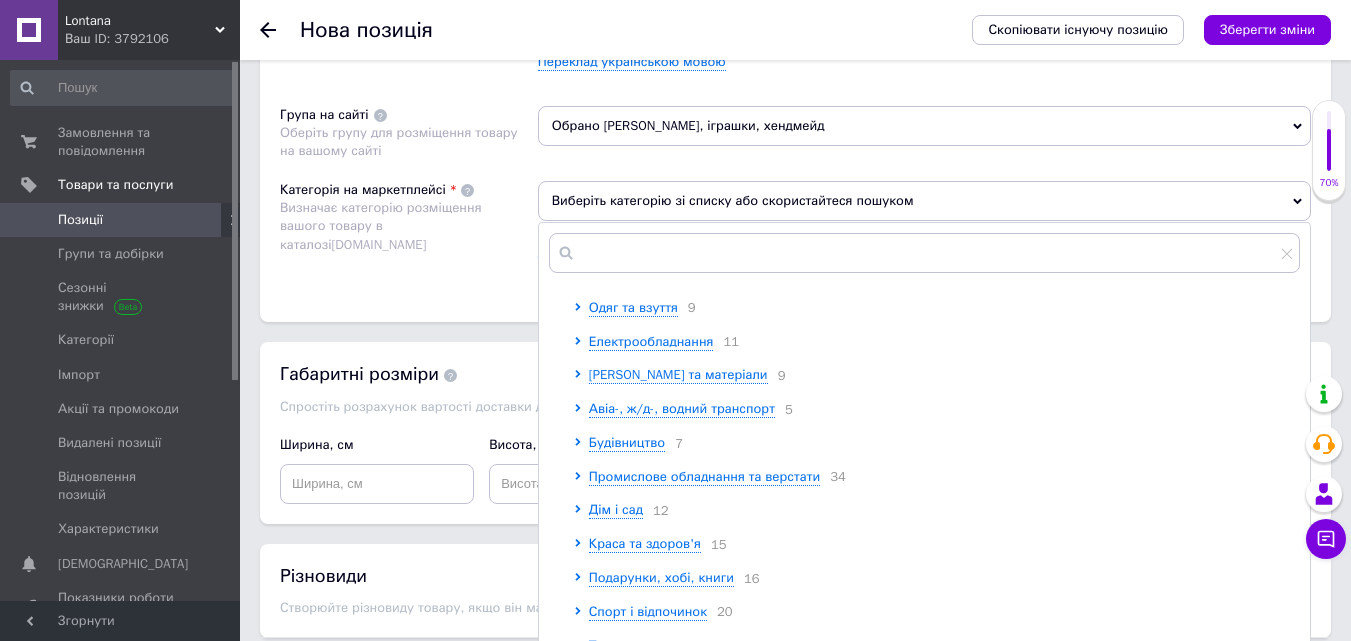 scroll, scrollTop: 600, scrollLeft: 0, axis: vertical 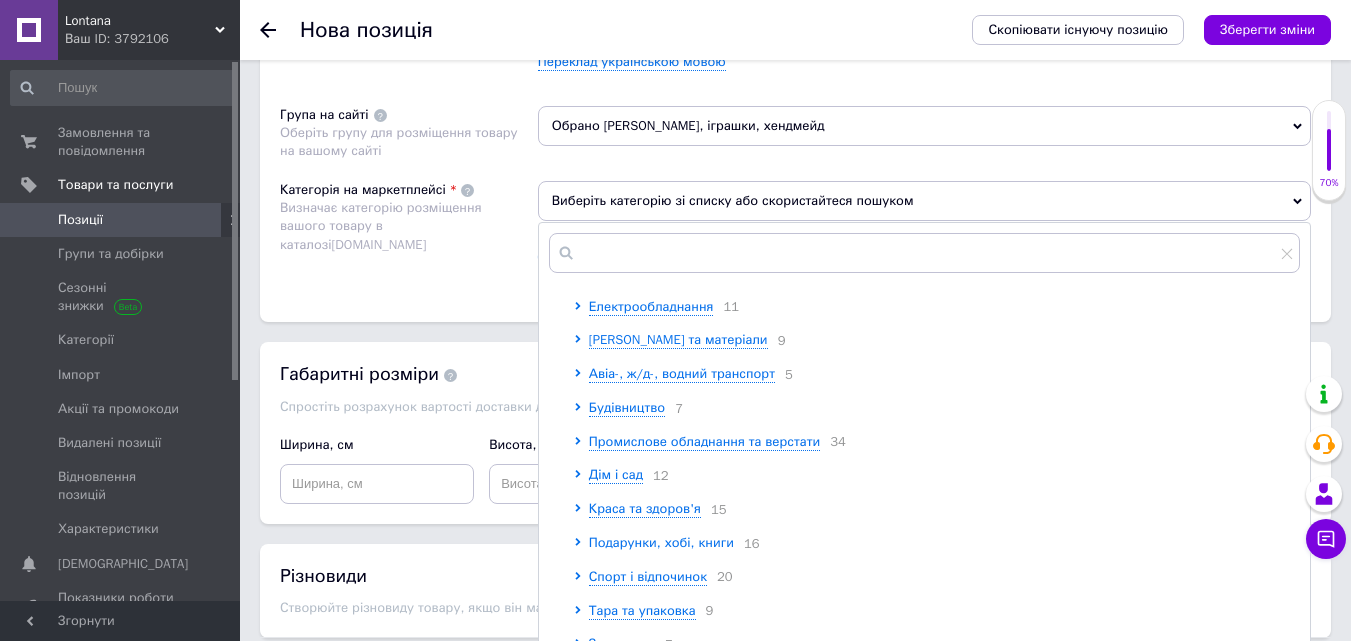 click on "Подарунки, хобі, книги" at bounding box center (661, 542) 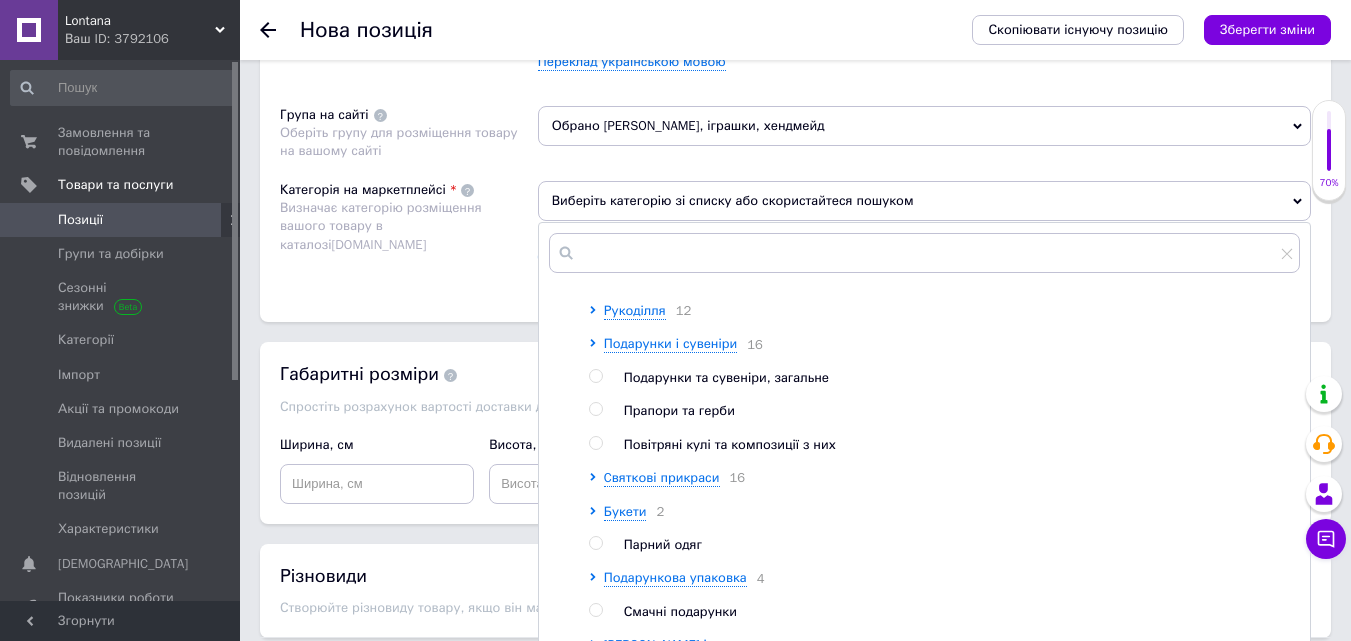 scroll, scrollTop: 1000, scrollLeft: 0, axis: vertical 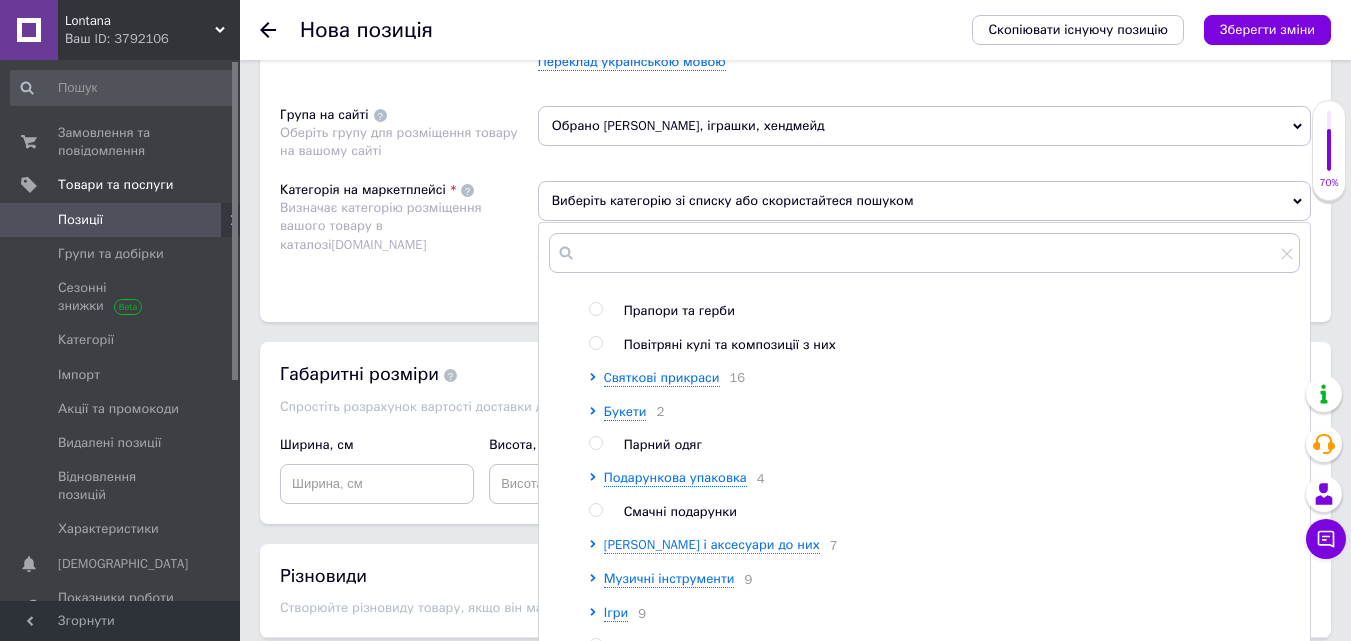 click at bounding box center [595, 510] 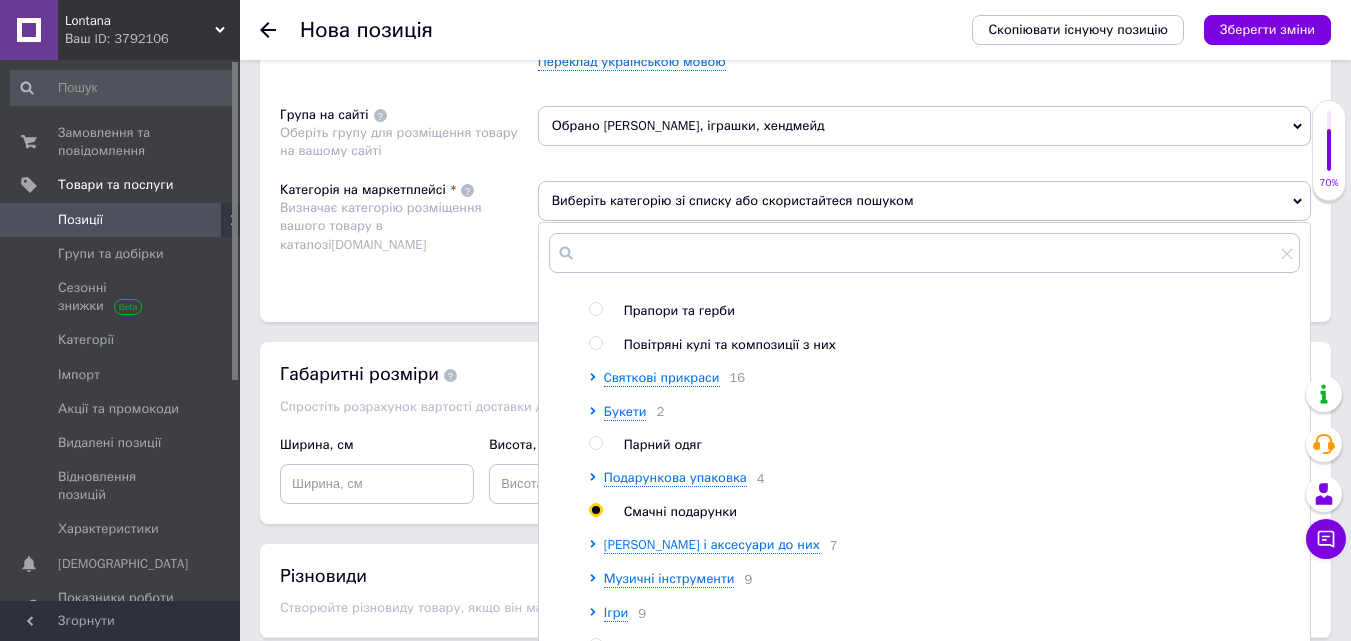 radio on "true" 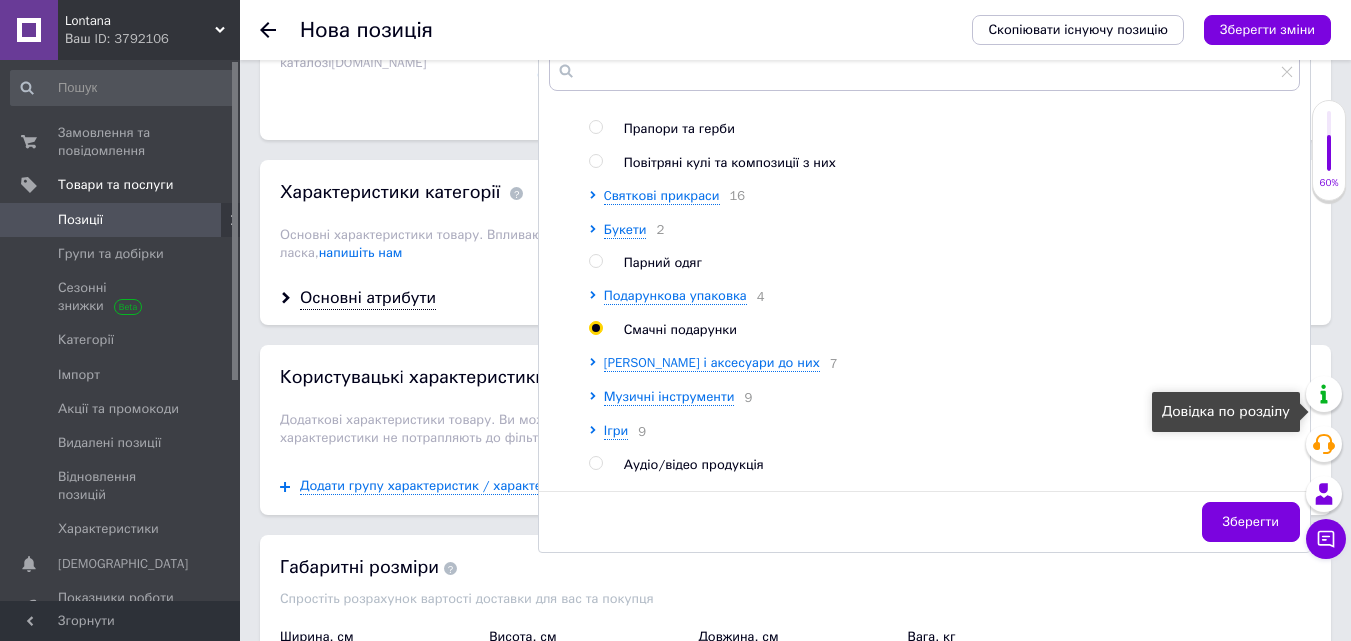 scroll, scrollTop: 1600, scrollLeft: 0, axis: vertical 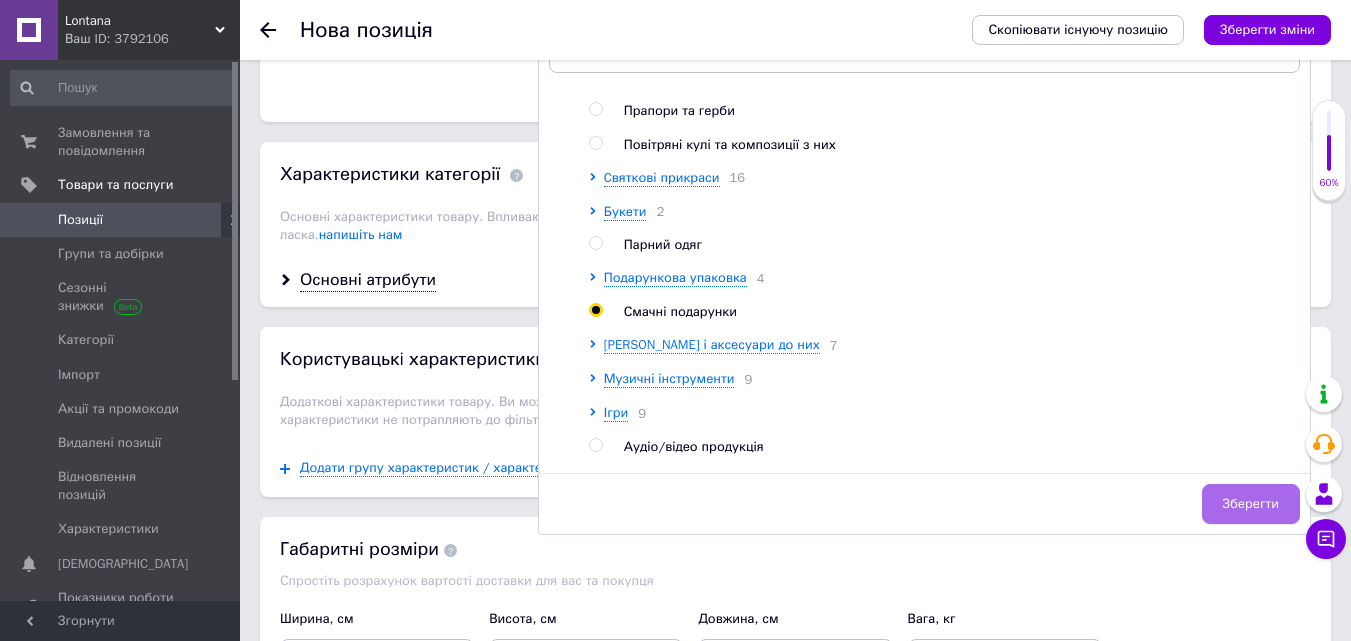 click on "Зберегти" at bounding box center (1251, 504) 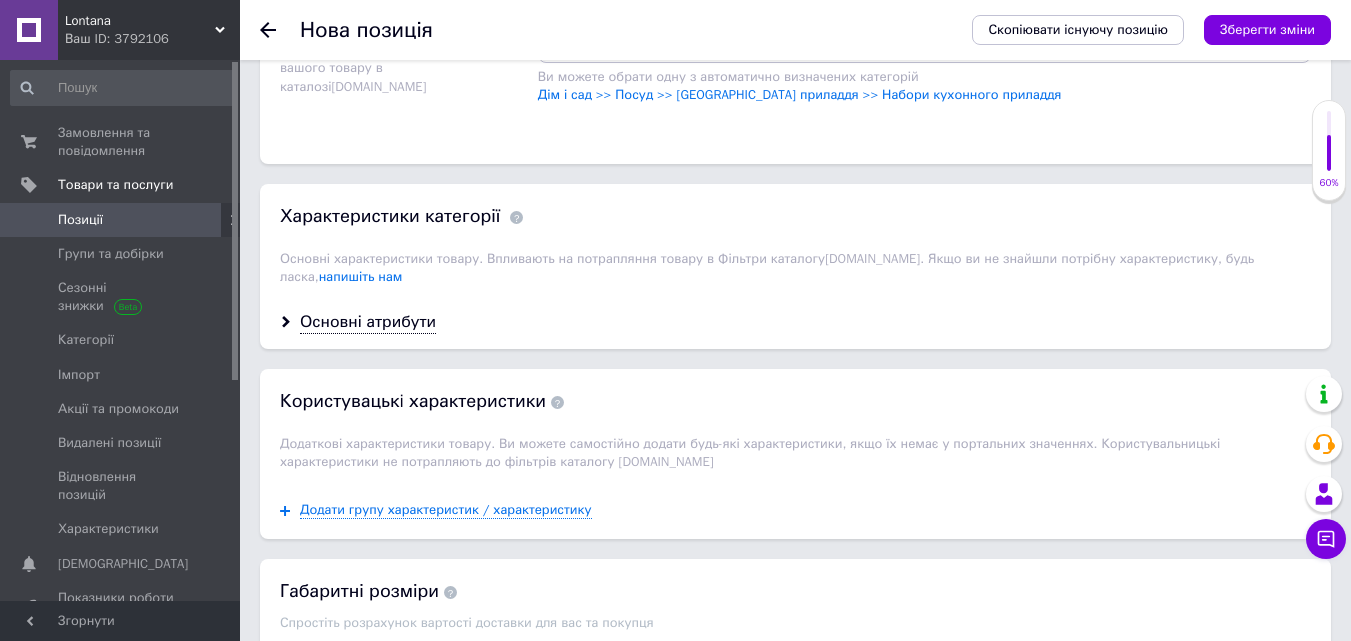 scroll, scrollTop: 1600, scrollLeft: 0, axis: vertical 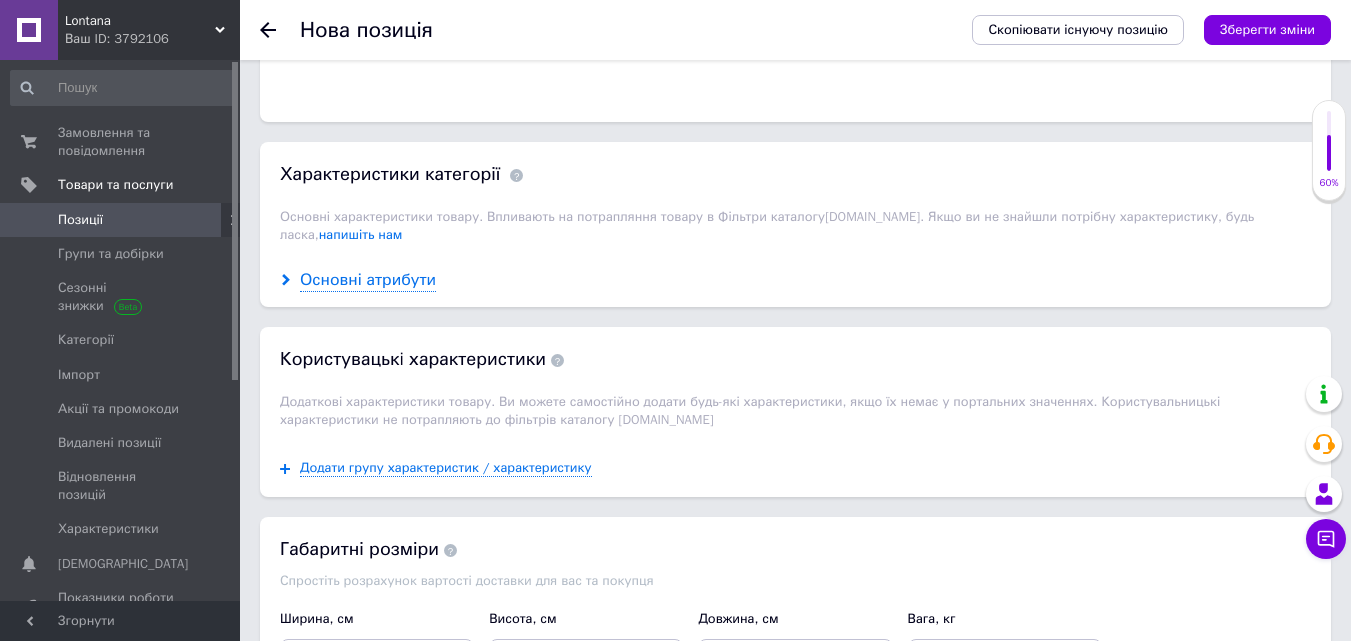 click on "Основні атрибути" at bounding box center (368, 280) 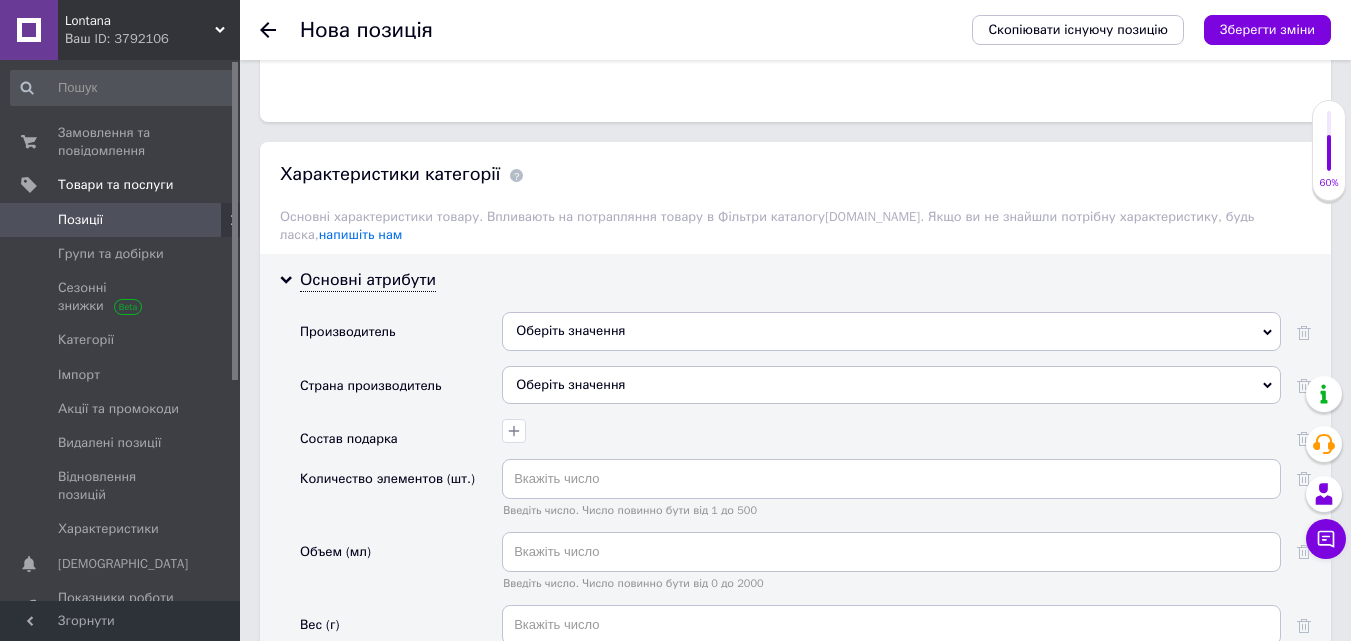click on "Оберіть значення" at bounding box center (891, 331) 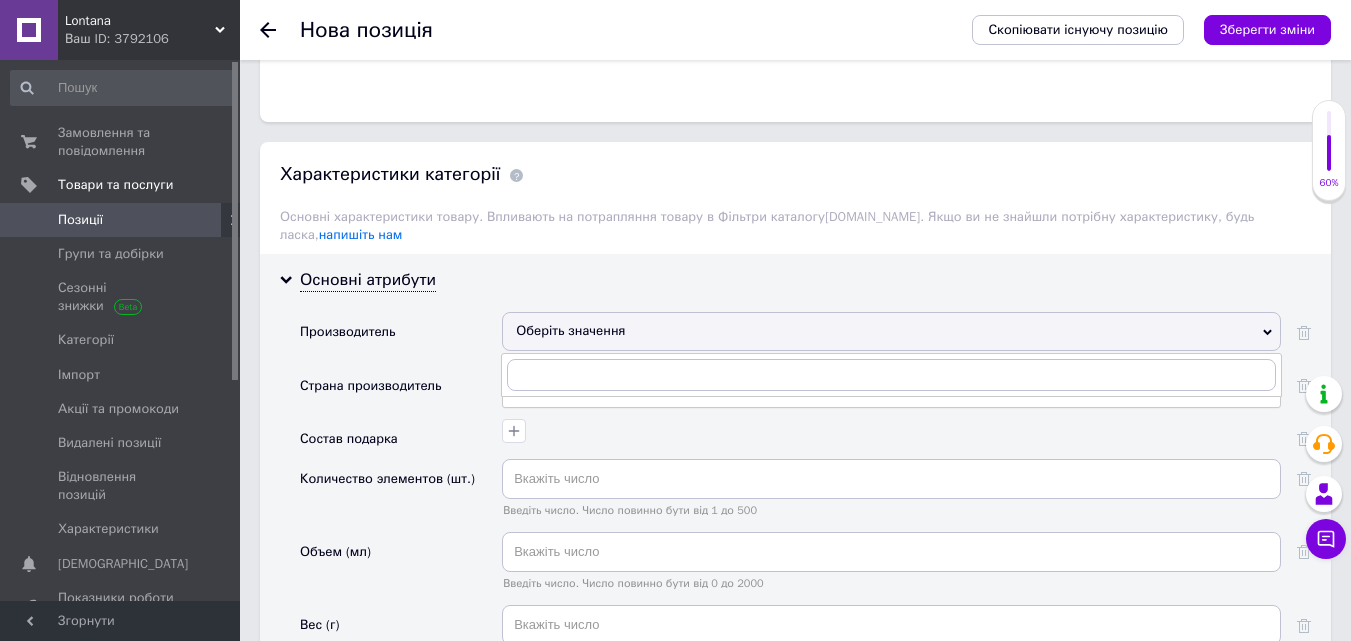 click on "Оберіть значення" at bounding box center [891, 331] 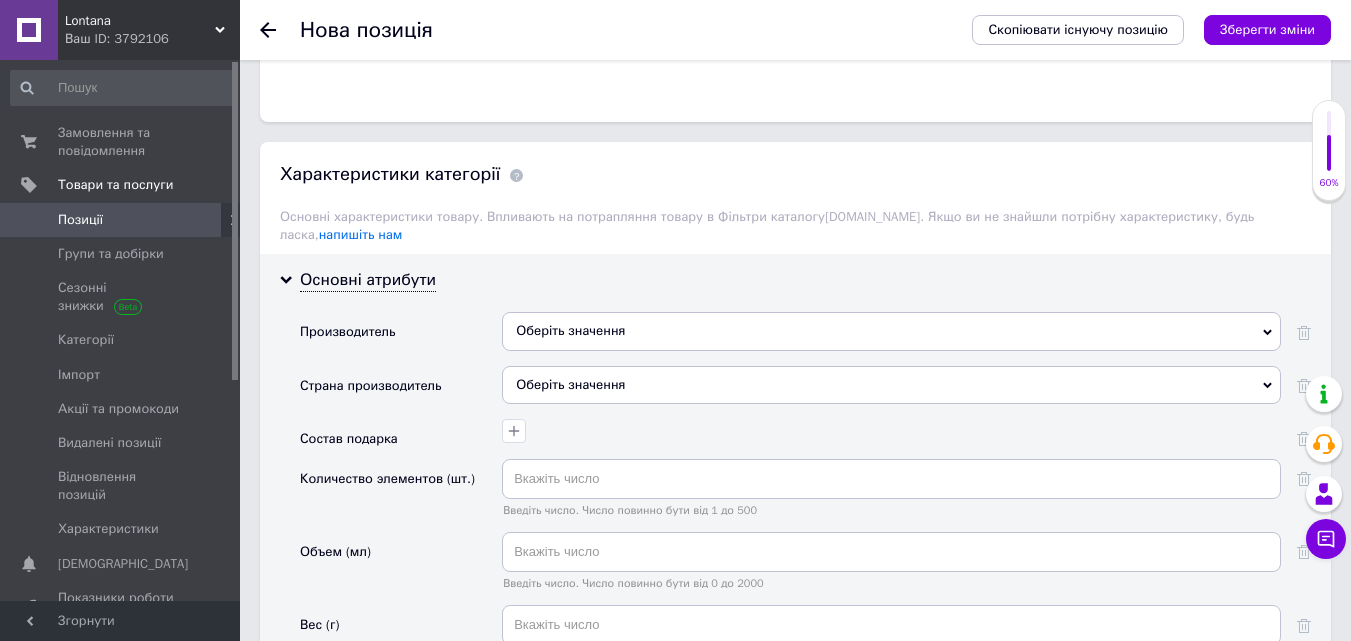 click on "Оберіть значення" at bounding box center (891, 385) 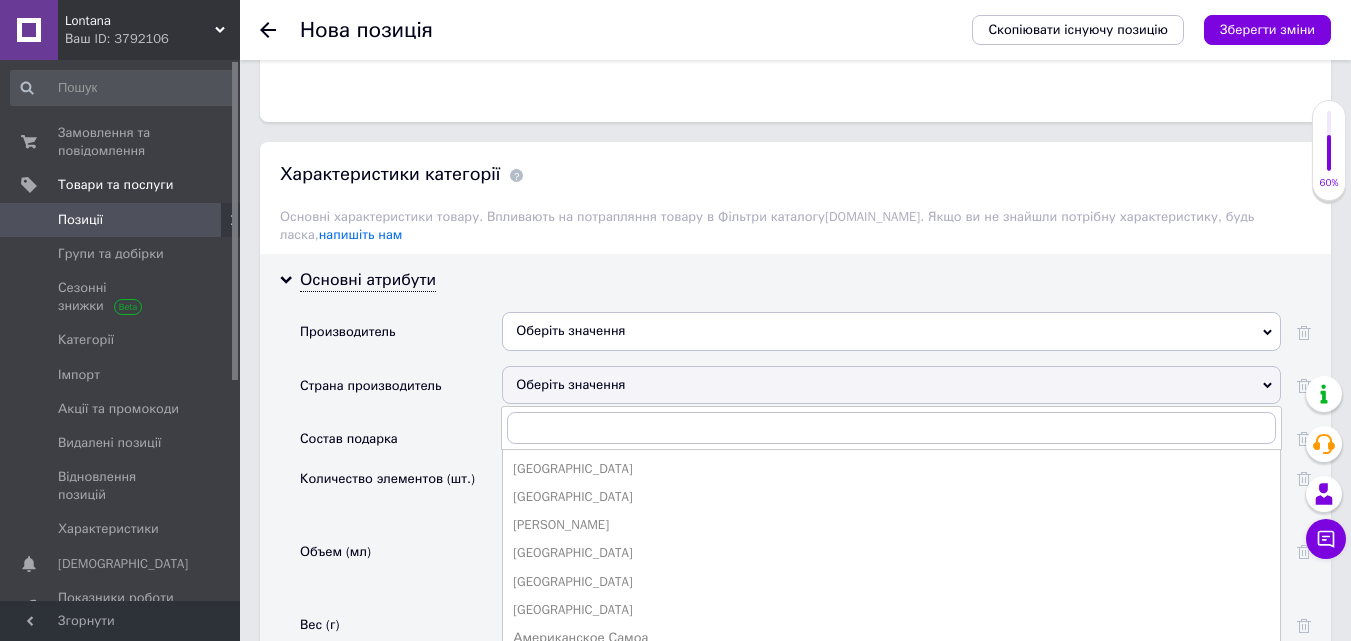 click on "Оберіть значення" at bounding box center [891, 385] 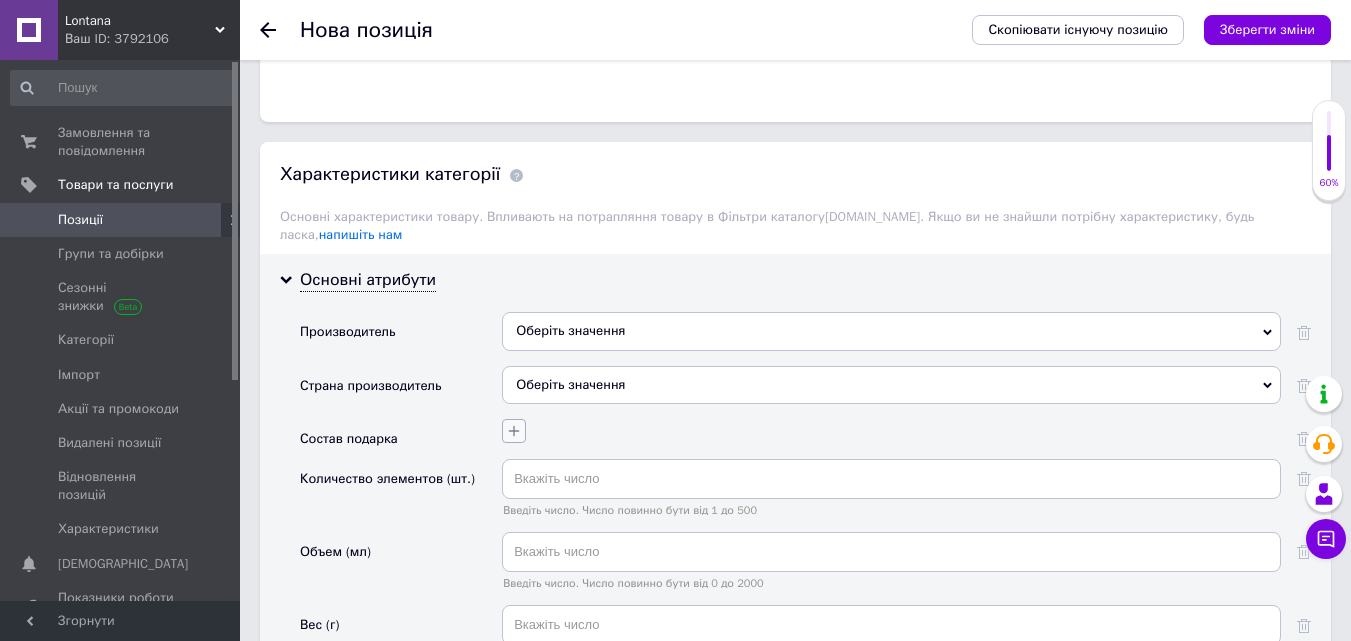 click 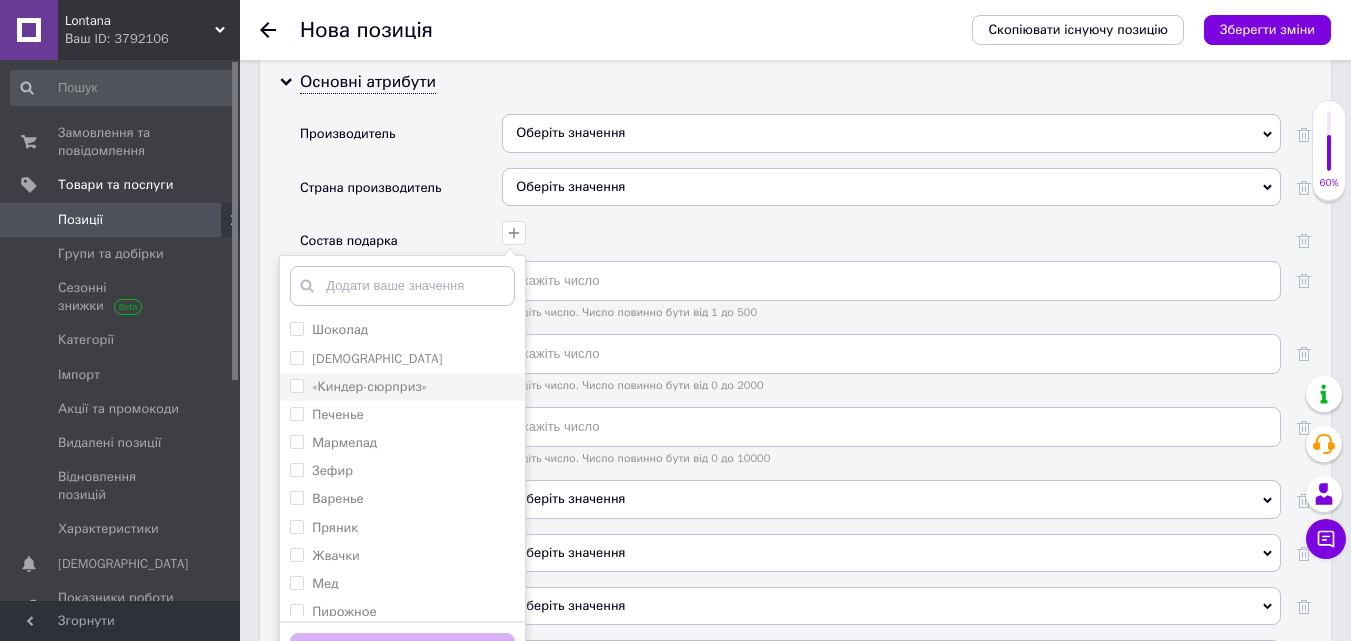 scroll, scrollTop: 1800, scrollLeft: 0, axis: vertical 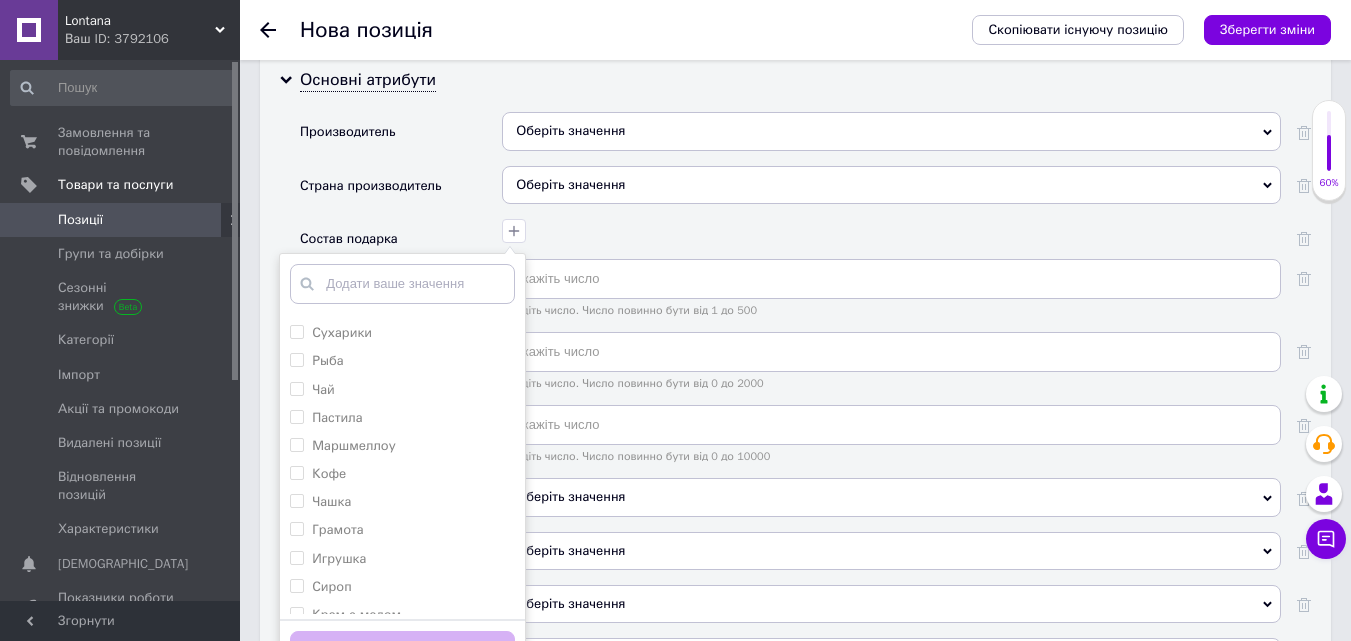 click on "Шоколад Конфеты «Киндер-сюрприз» Печенье Мармелад Зефир Варенье Пряник Жвачки Мед Пирожное Орехи Пиво Колбаса Сыр Сухарики Рыба Чай Пастила Маршмеллоу Кофе Чашка Грамота Игрушка Сироп Крем с медом Свечка Джерки Мясные снеки Додати ваше значення   Зберегти" at bounding box center [889, 228] 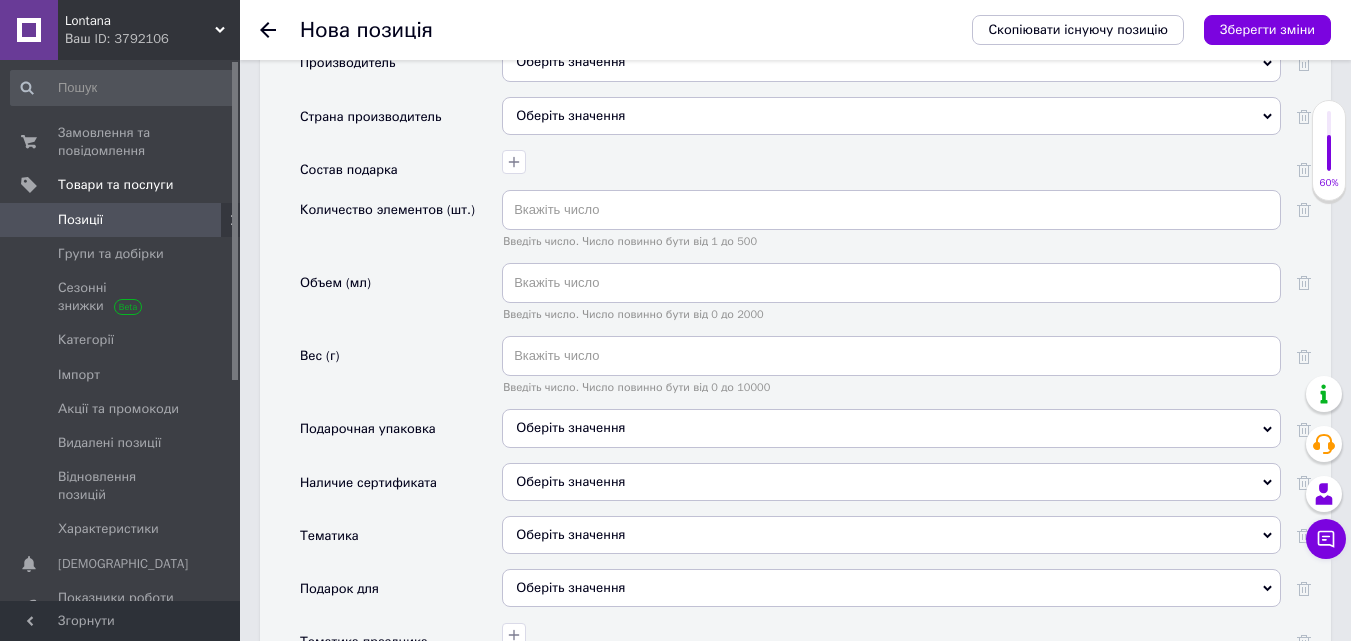 scroll, scrollTop: 1900, scrollLeft: 0, axis: vertical 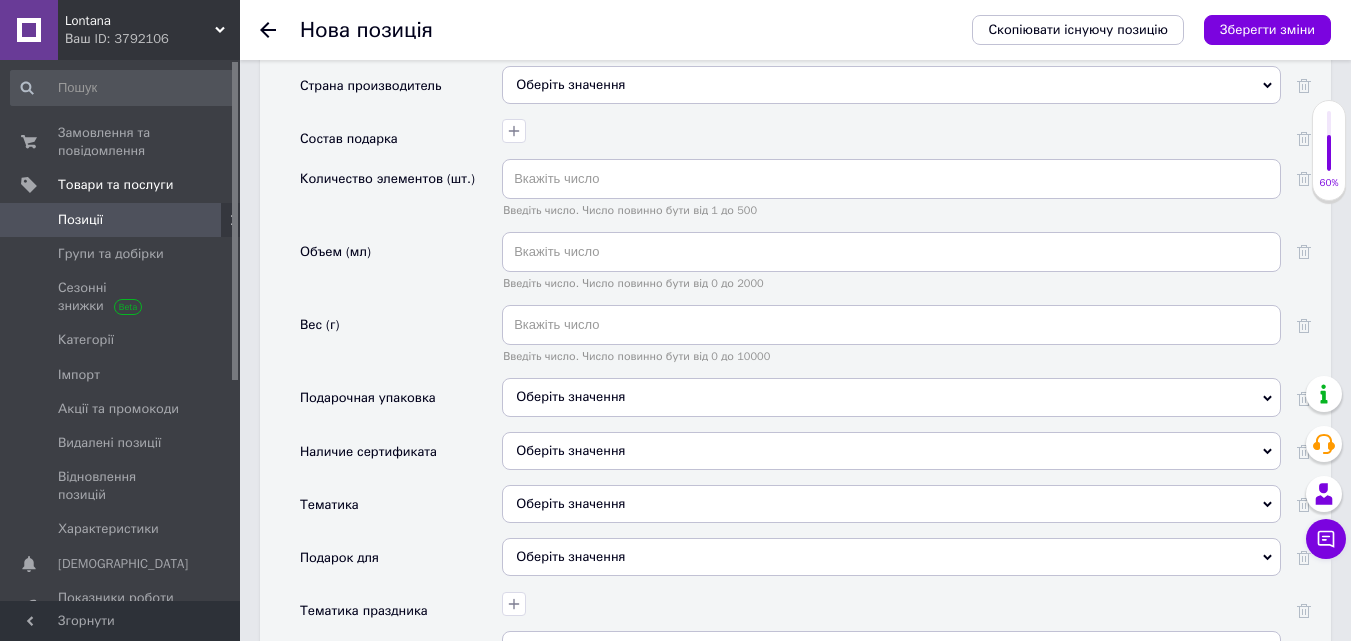 click on "Оберіть значення" at bounding box center [891, 397] 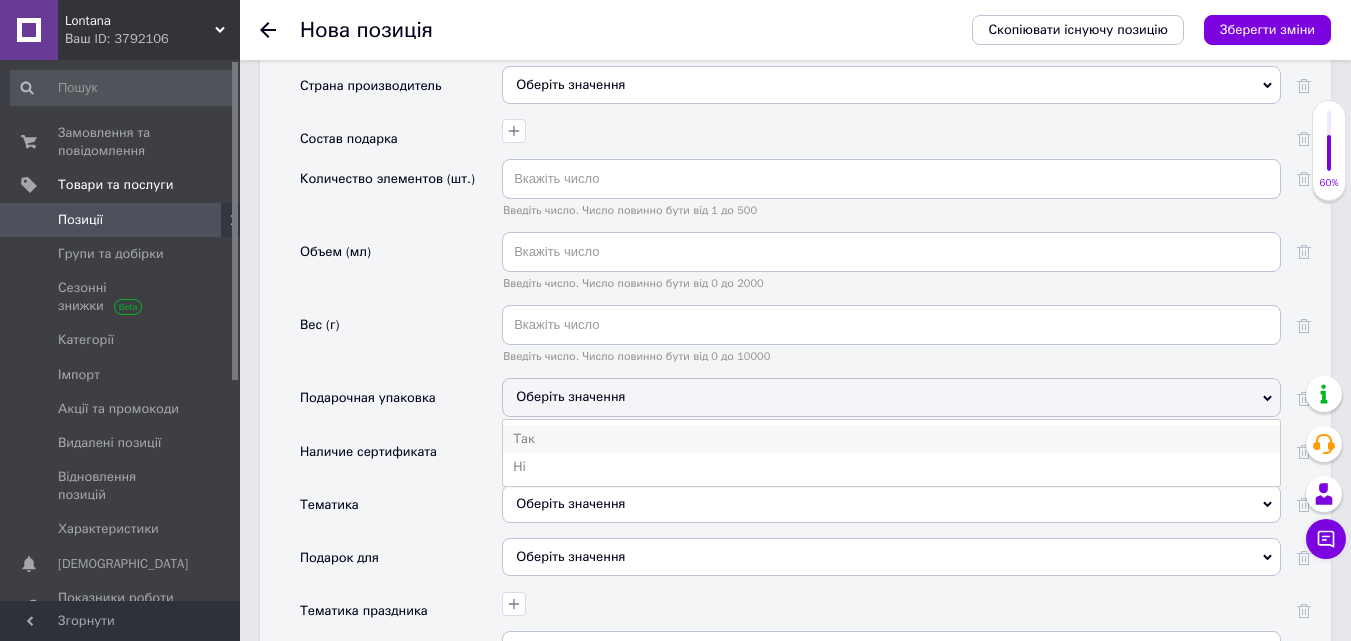 click on "Так" at bounding box center [891, 439] 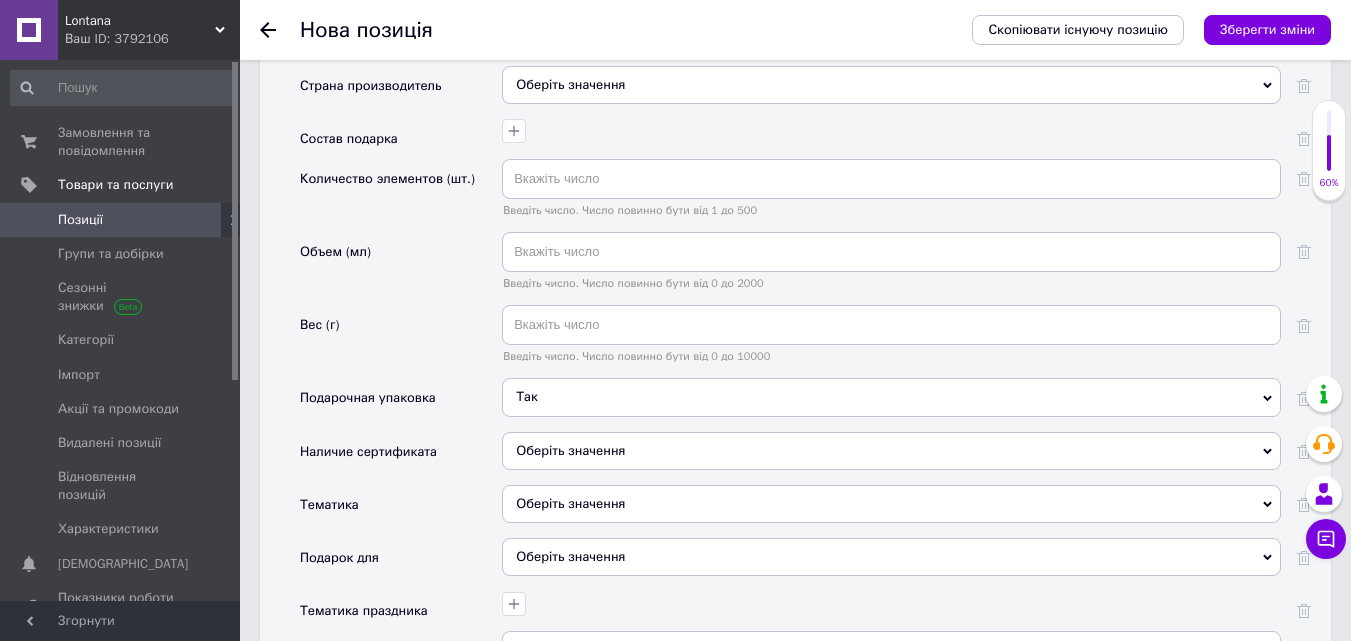 click on "Оберіть значення" at bounding box center [891, 504] 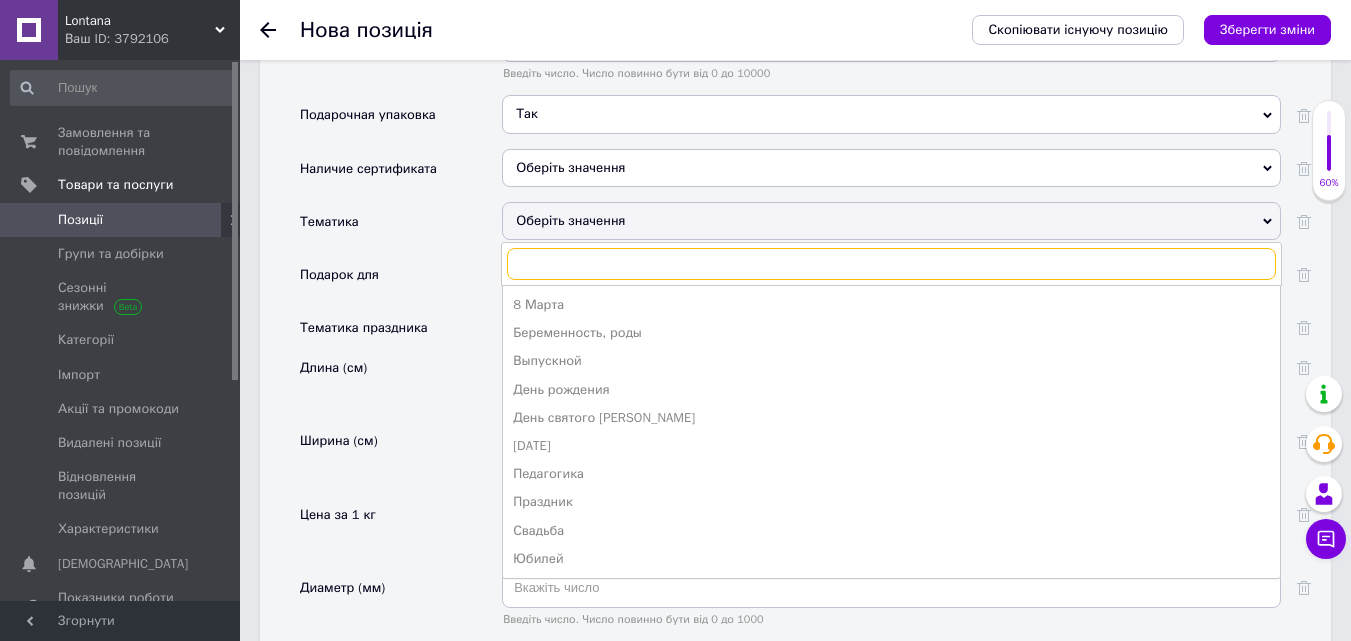 scroll, scrollTop: 2200, scrollLeft: 0, axis: vertical 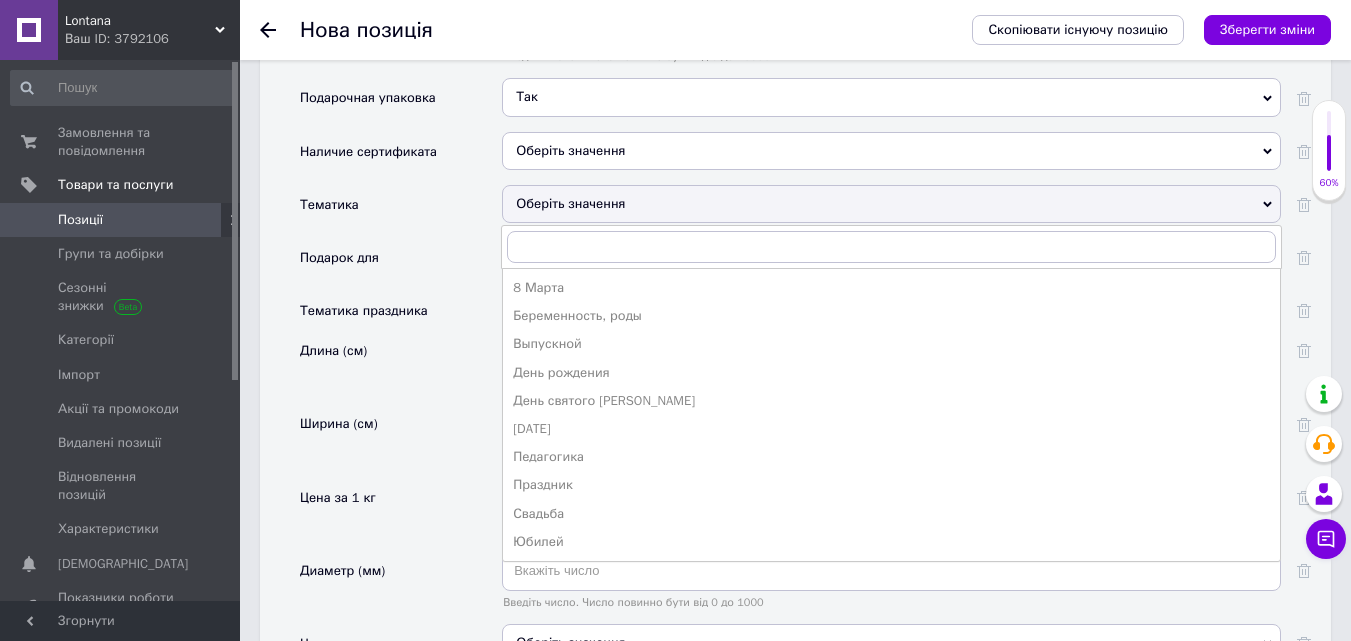 click on "Длина (см)" at bounding box center (401, 367) 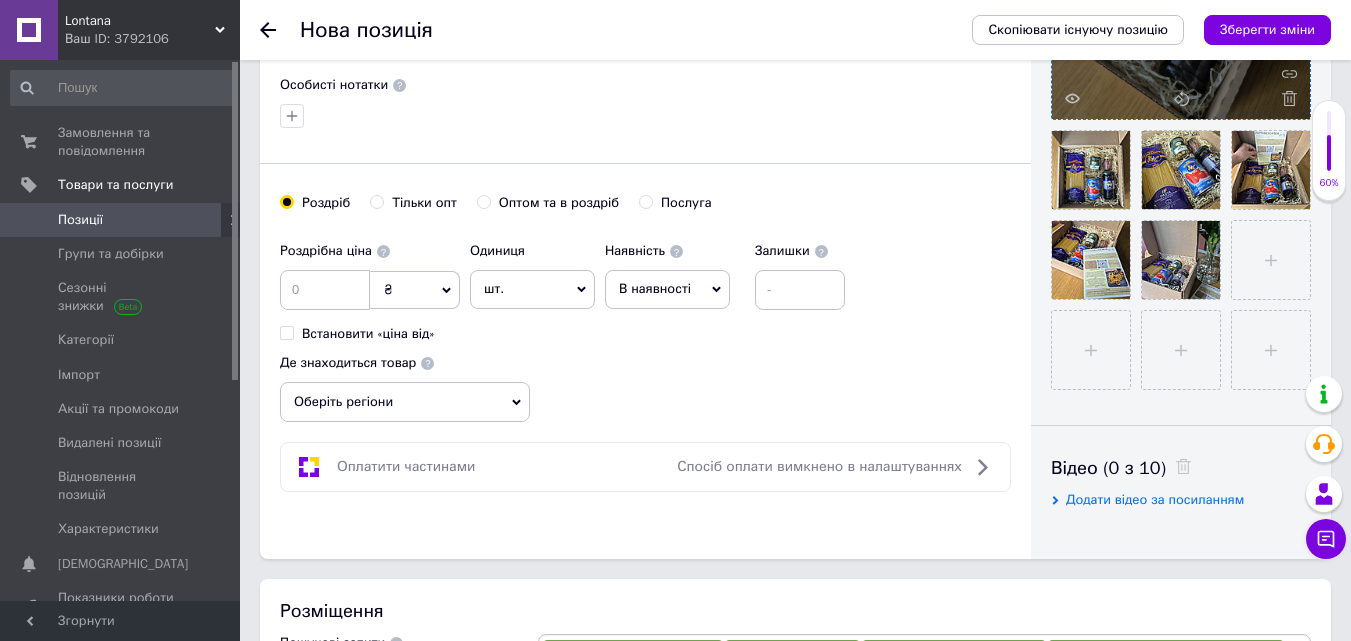 scroll, scrollTop: 600, scrollLeft: 0, axis: vertical 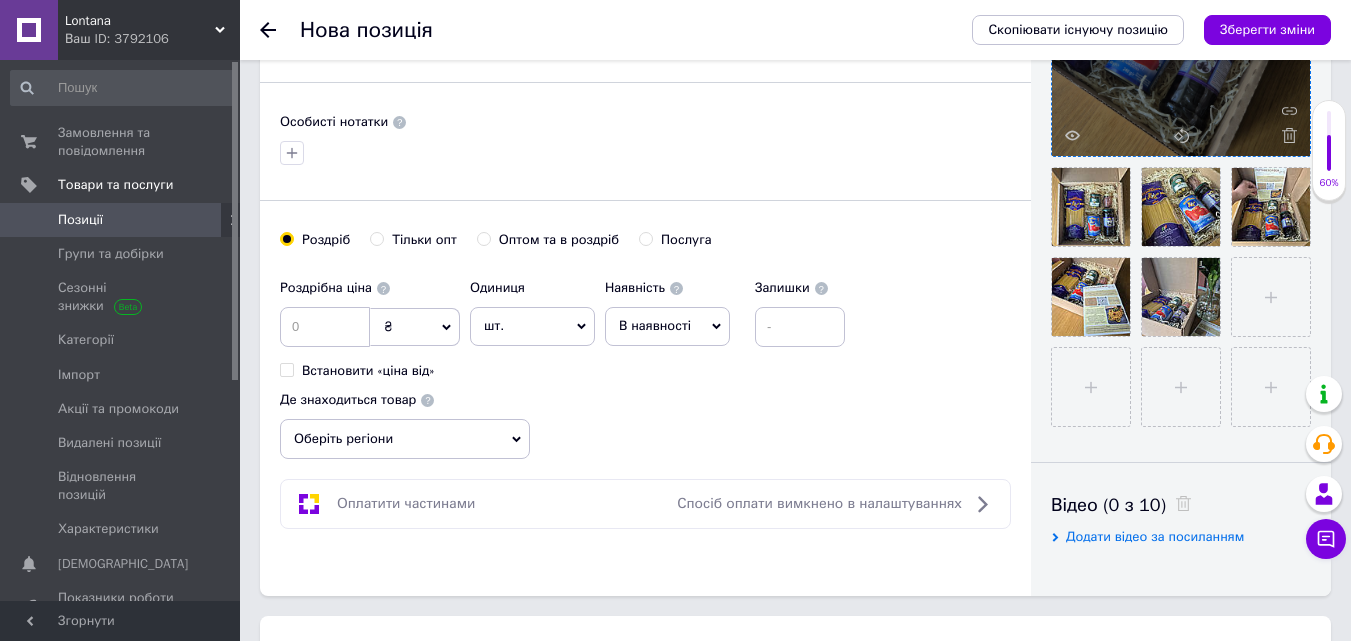 click on "В наявності" at bounding box center (655, 325) 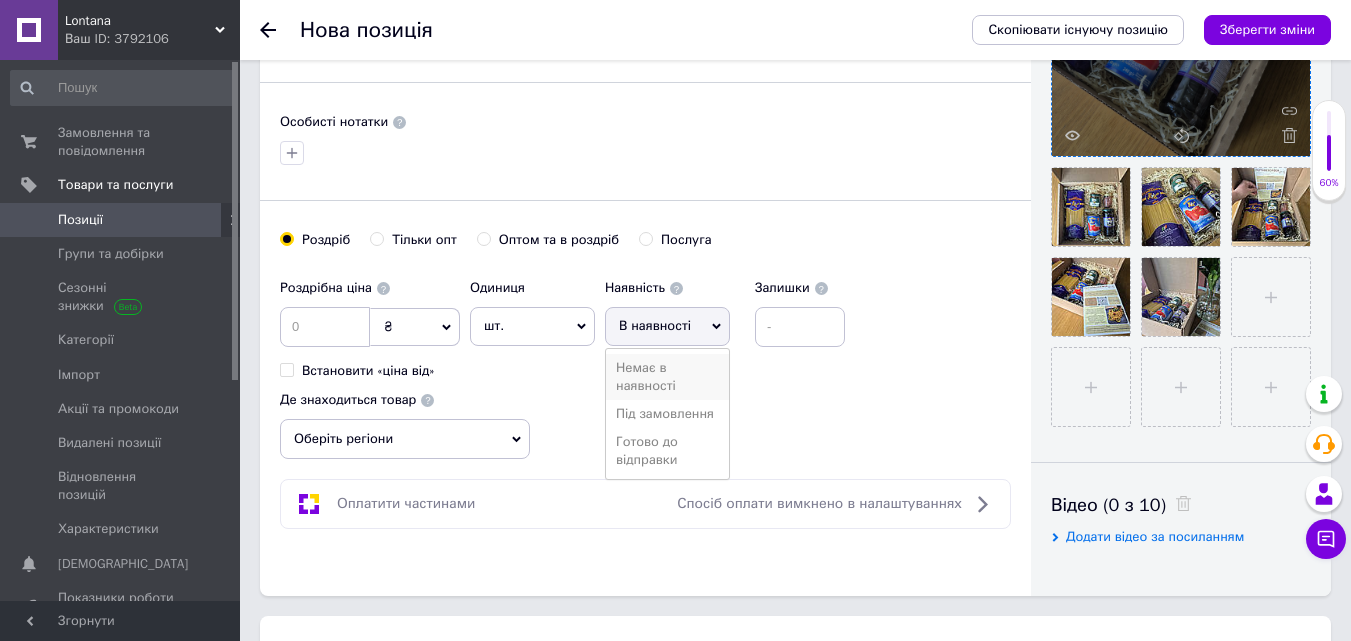 click on "Немає в наявності" at bounding box center [667, 377] 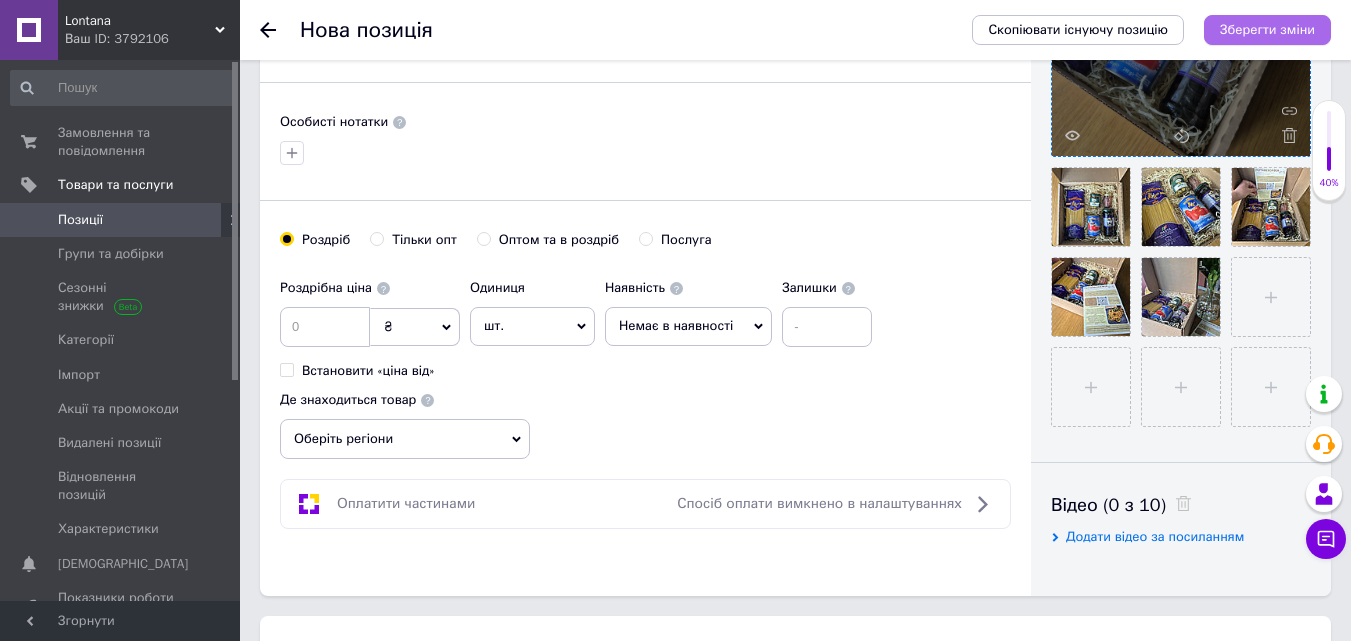click on "Зберегти зміни" at bounding box center [1267, 29] 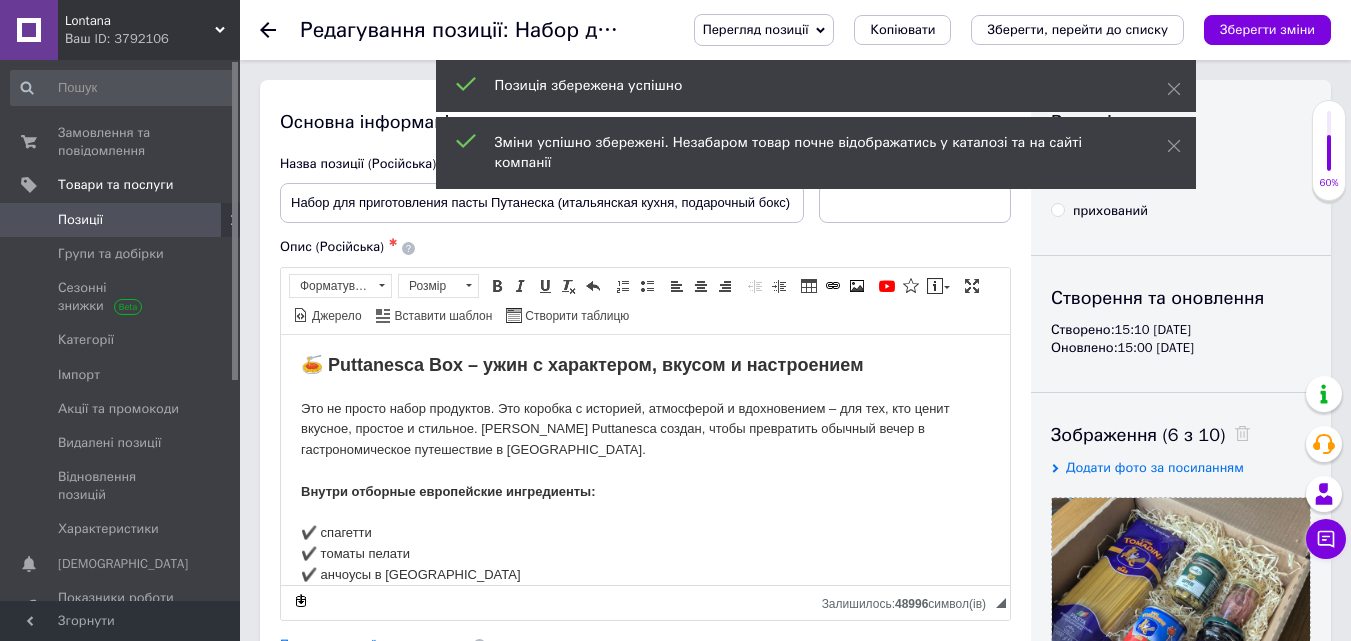 scroll, scrollTop: 0, scrollLeft: 0, axis: both 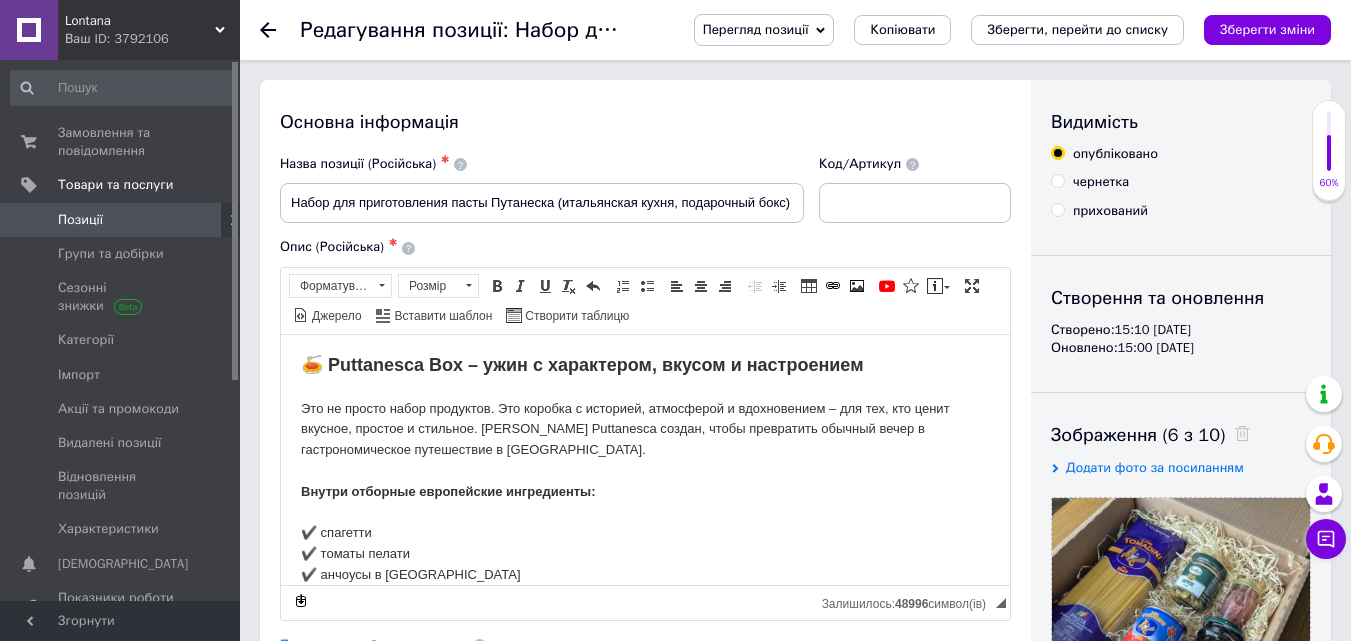 click on "Позиції" at bounding box center (121, 220) 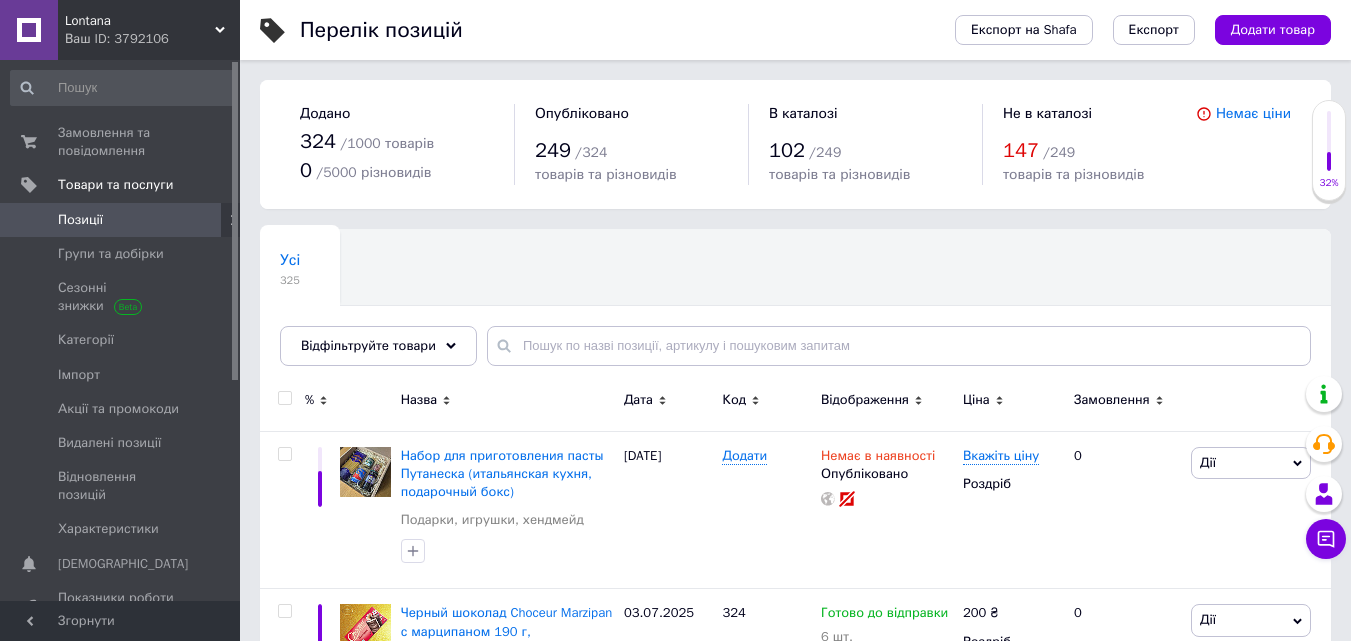 click on "Lontana Ваш ID: 3792106" at bounding box center (149, 30) 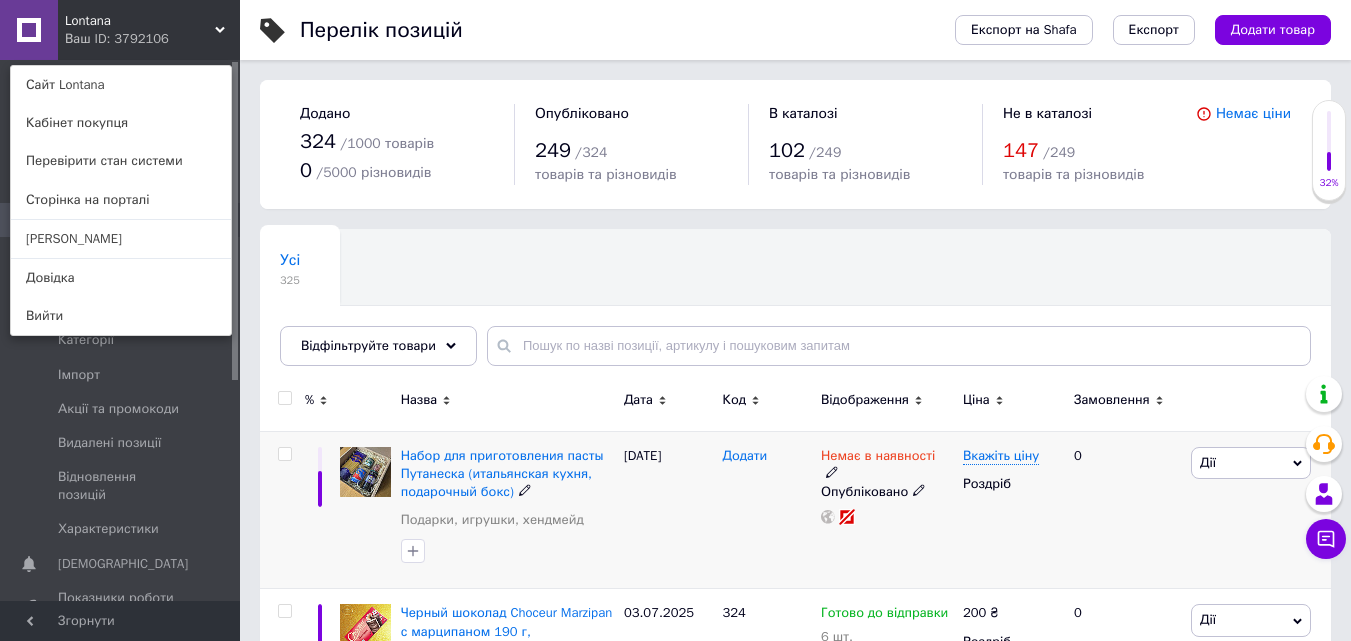 click on "Додати" at bounding box center [744, 456] 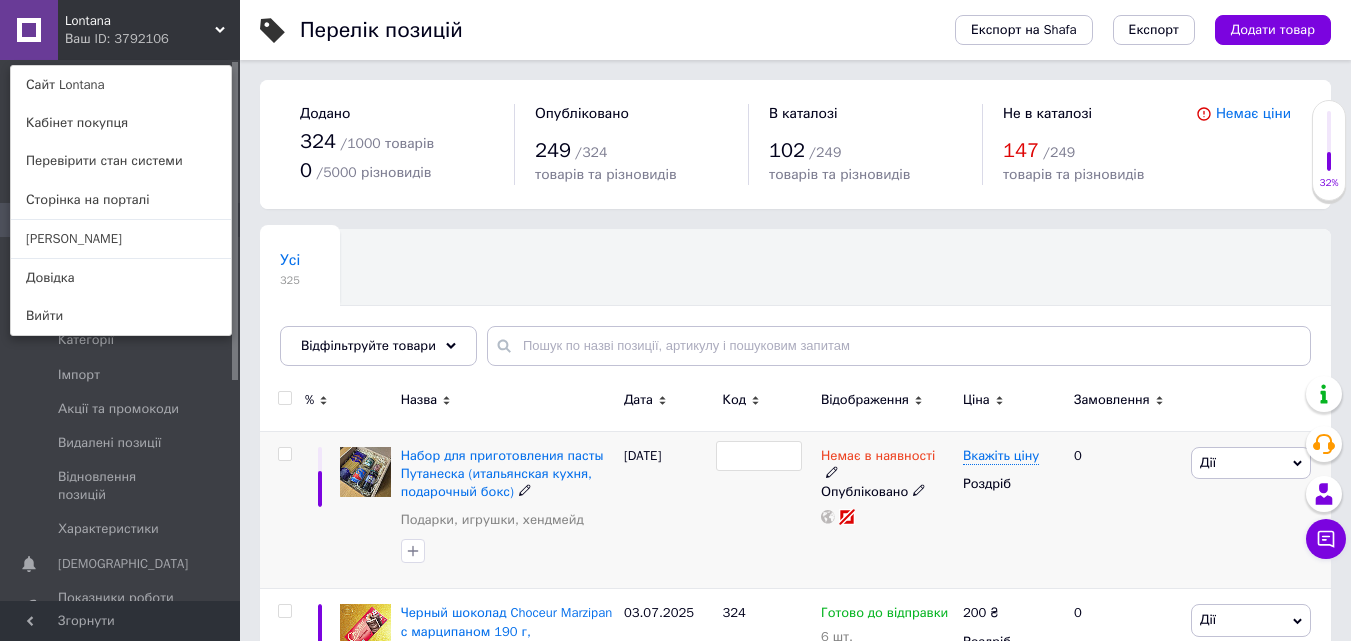 click at bounding box center (759, 456) 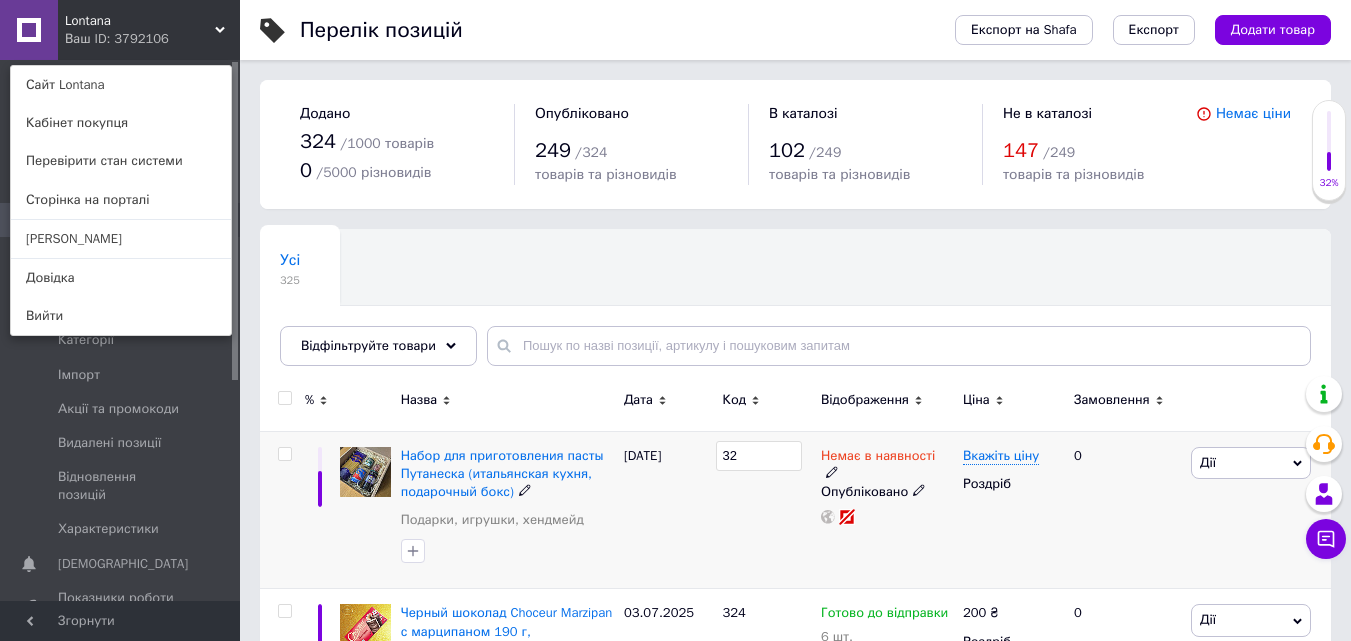 type on "325" 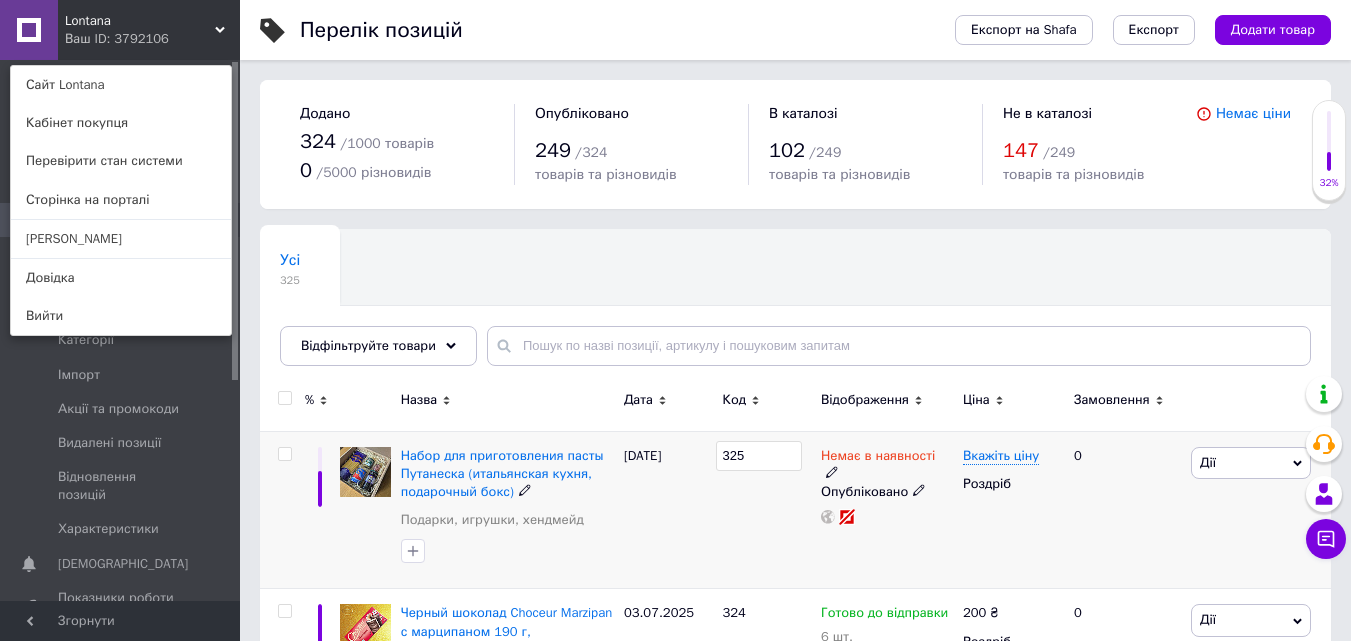 click on "325" at bounding box center (766, 510) 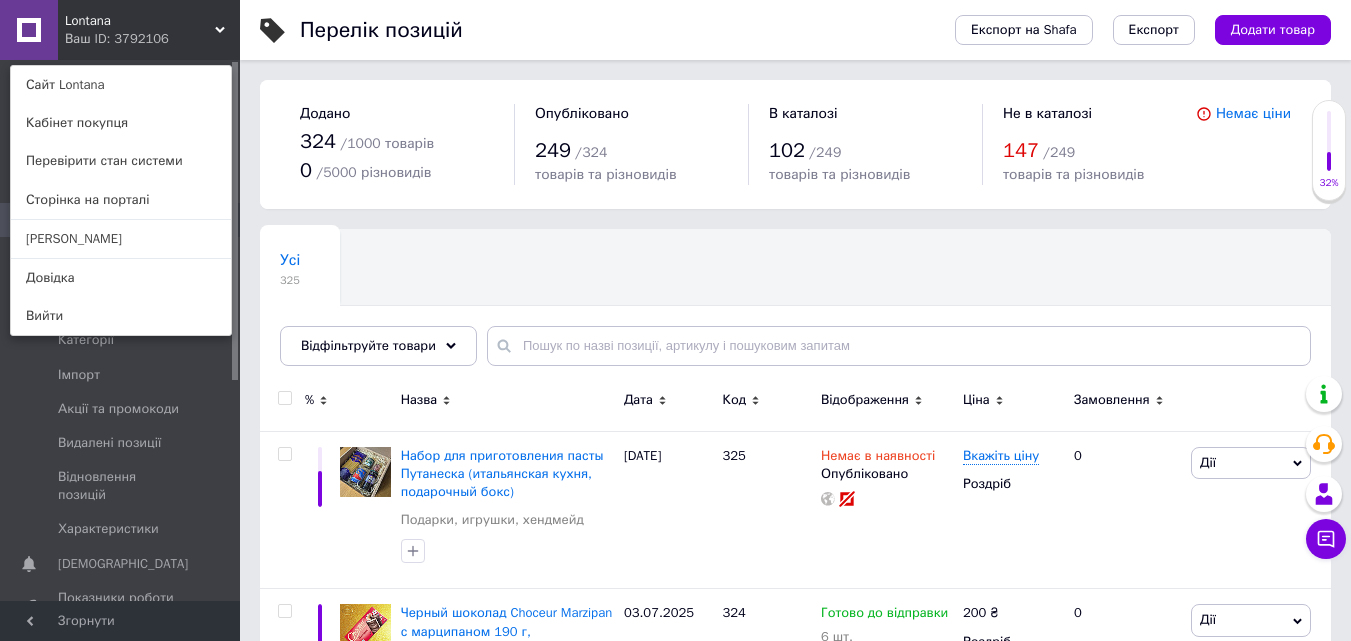 click on "Lontana Ваш ID: 3792106 Сайт Lontana Кабінет покупця Перевірити стан системи Сторінка на порталі [PERSON_NAME]" at bounding box center (120, 30) 